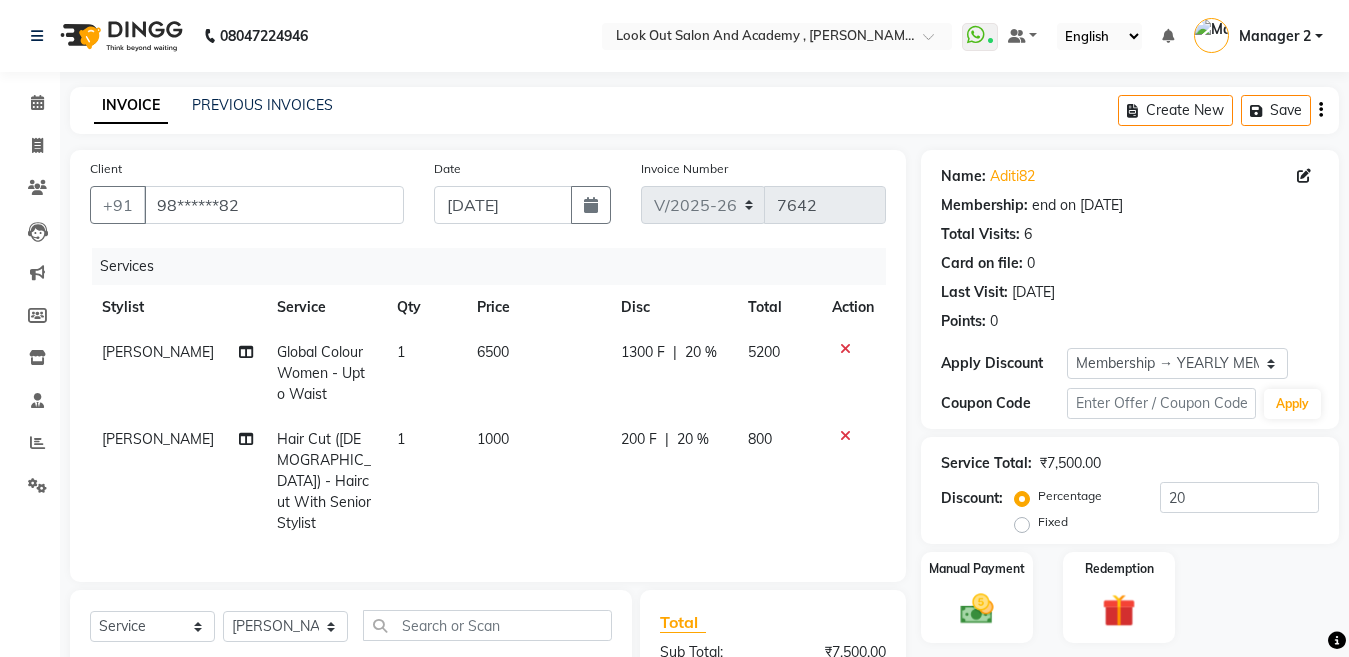 select on "4708" 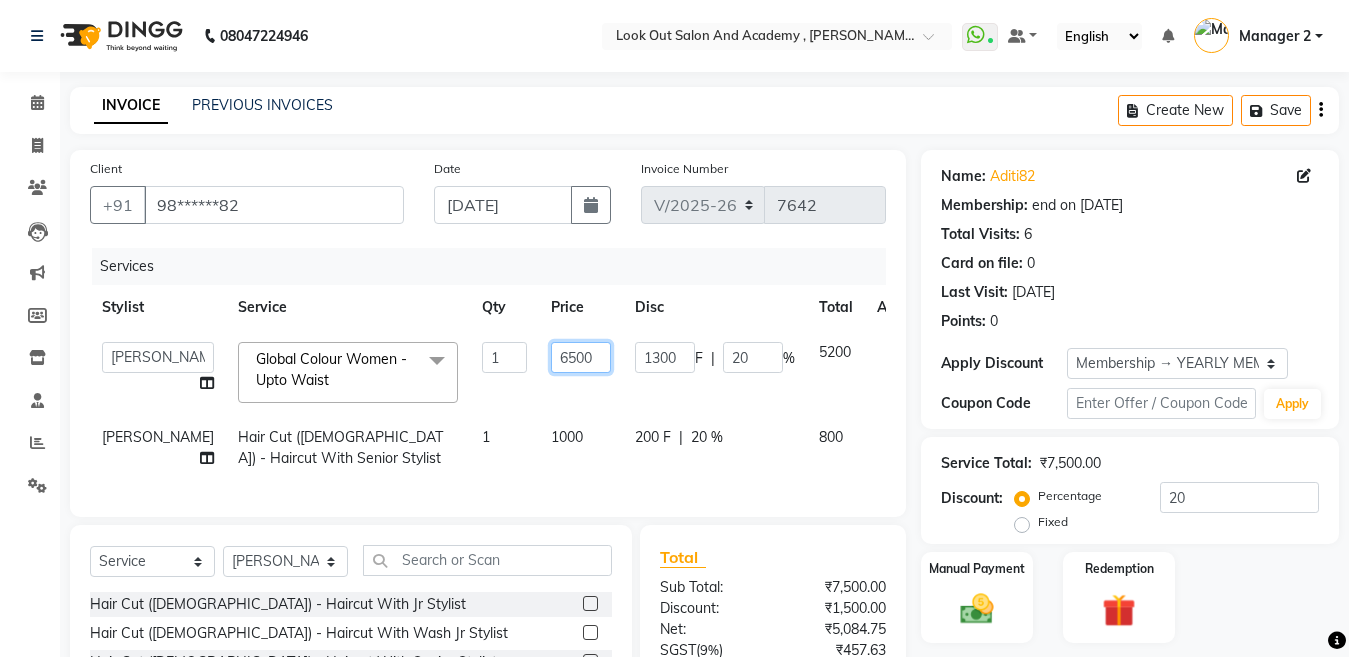 drag, startPoint x: 546, startPoint y: 351, endPoint x: 384, endPoint y: 372, distance: 163.35544 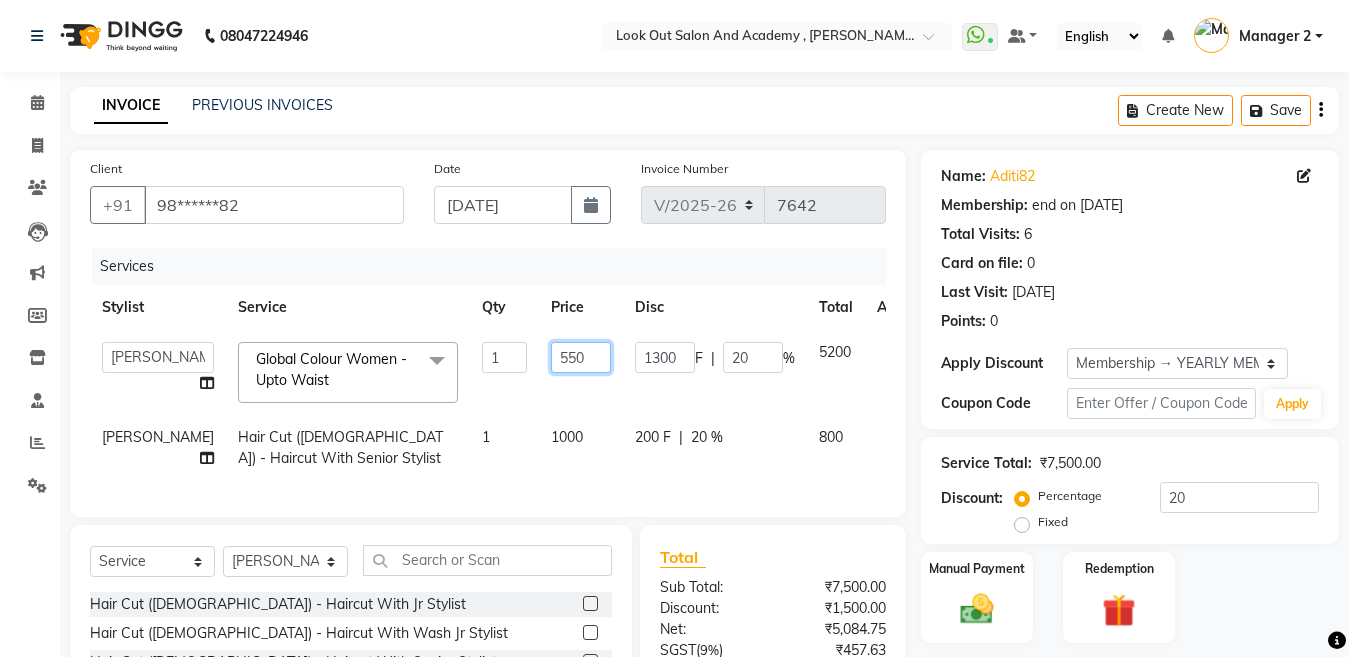 type on "5500" 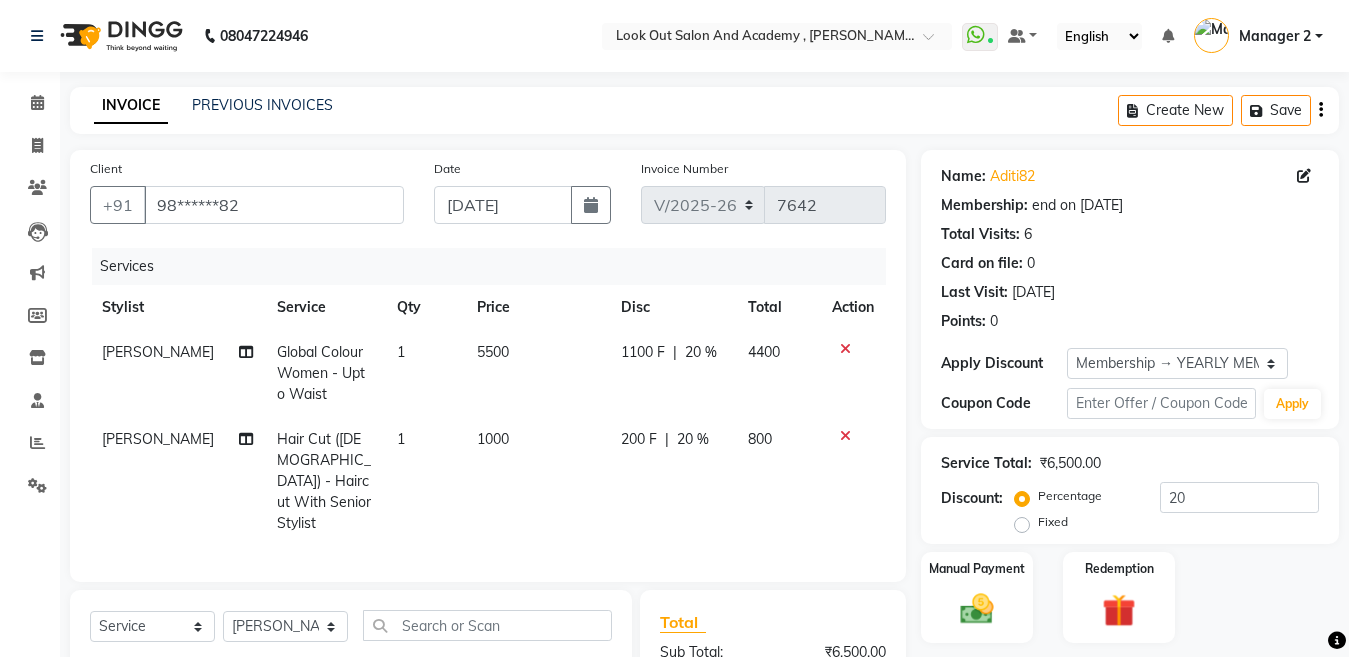 drag, startPoint x: 467, startPoint y: 423, endPoint x: 500, endPoint y: 419, distance: 33.24154 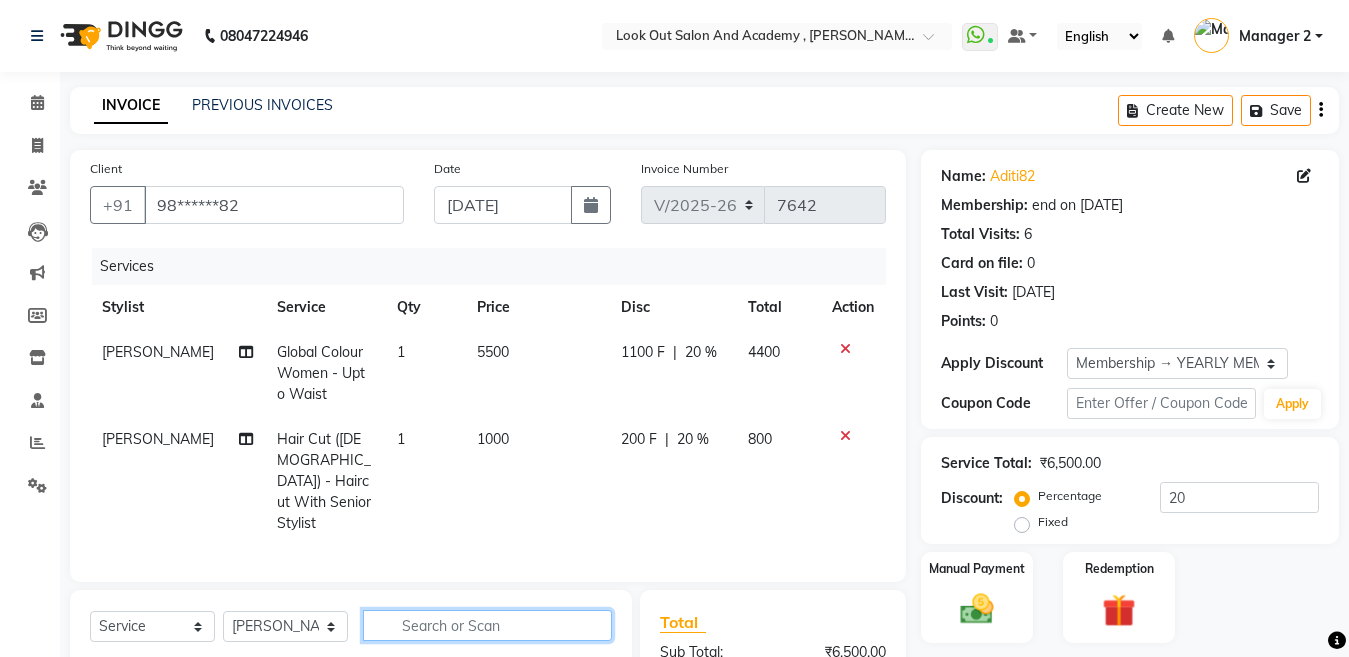 click 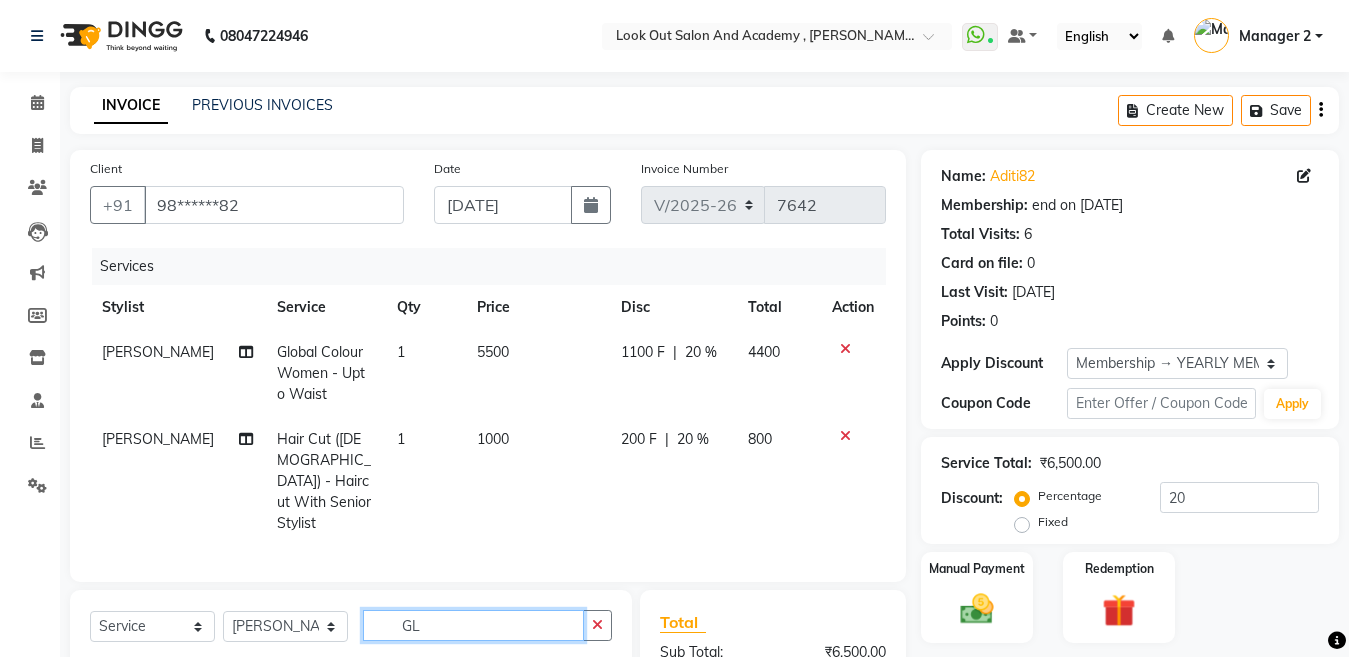 type on "G" 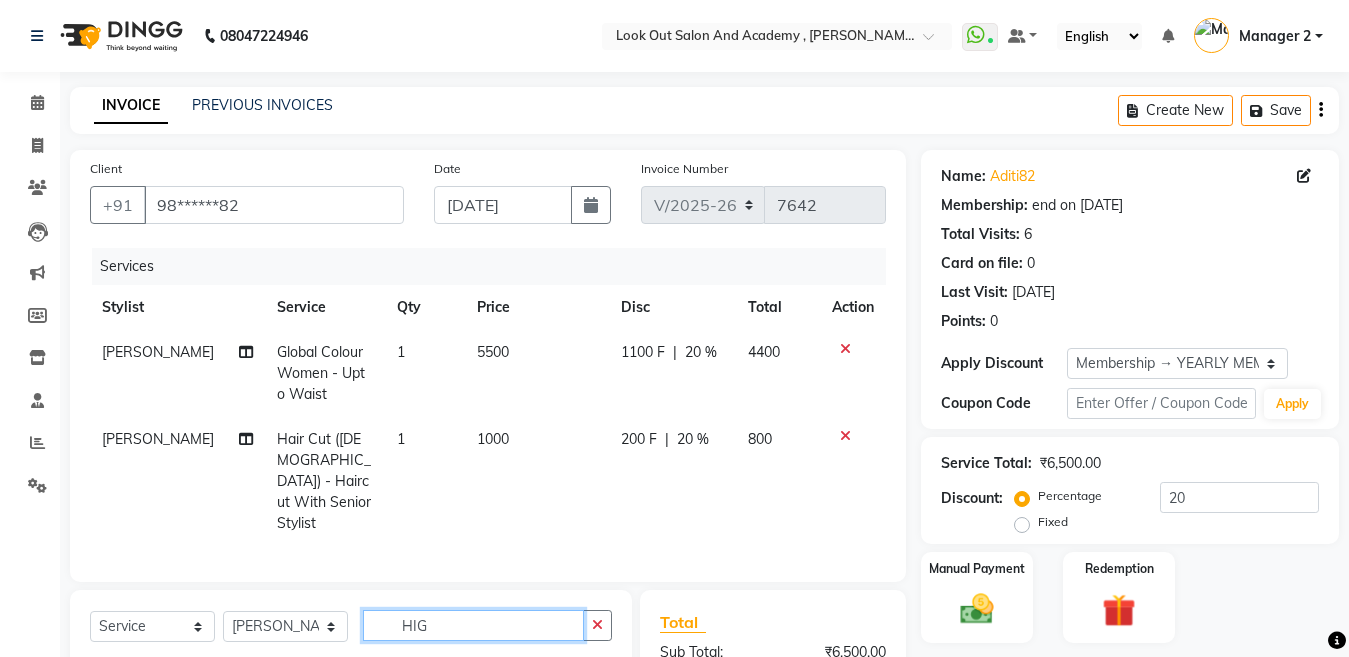scroll, scrollTop: 253, scrollLeft: 0, axis: vertical 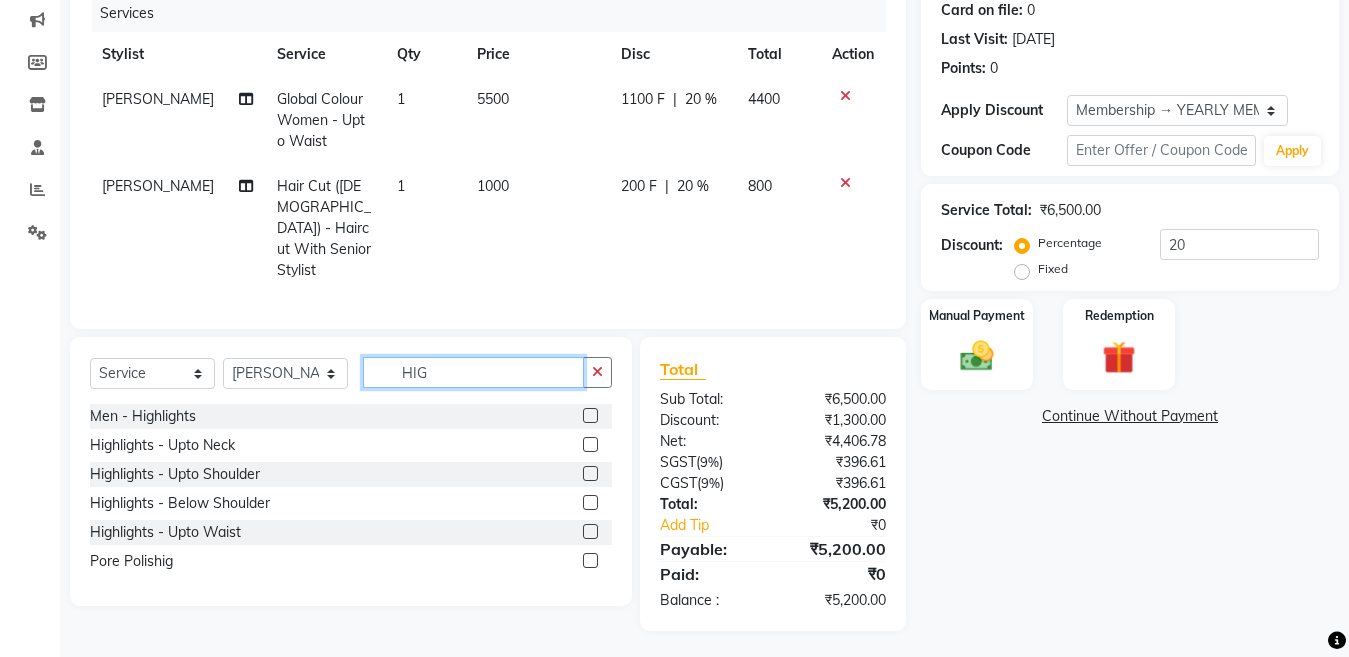 drag, startPoint x: 477, startPoint y: 371, endPoint x: 215, endPoint y: 399, distance: 263.49194 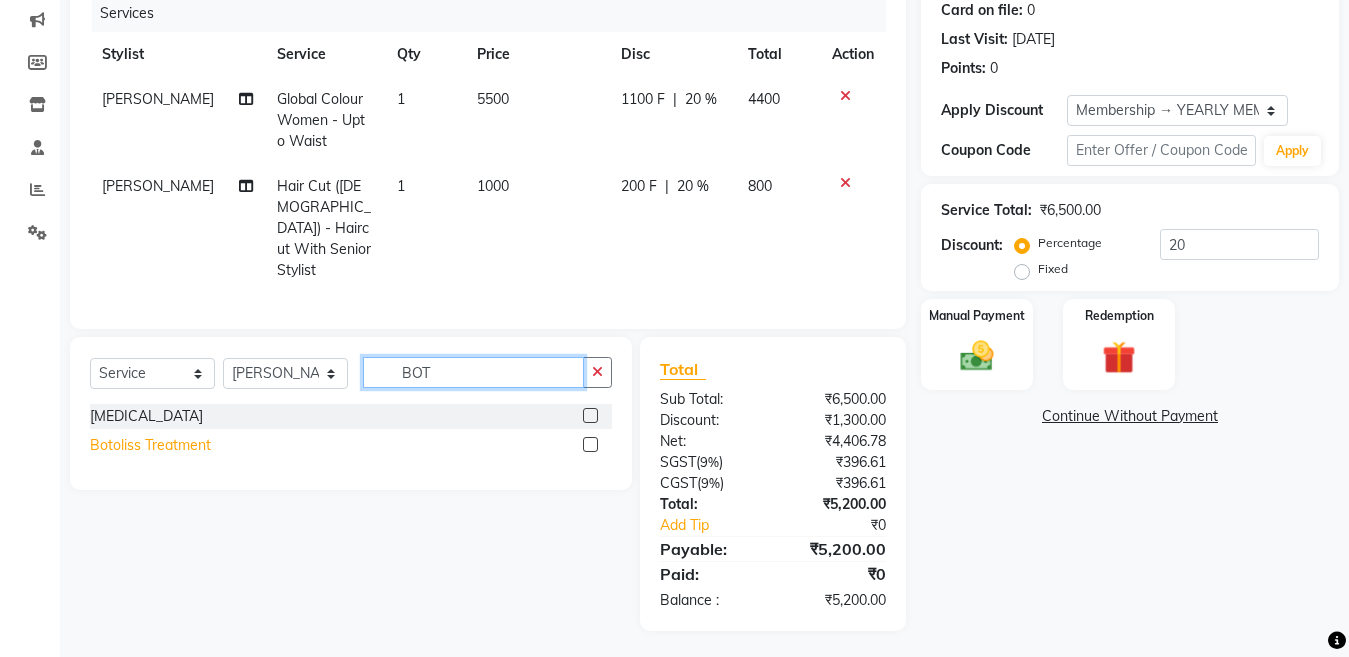 type on "BOT" 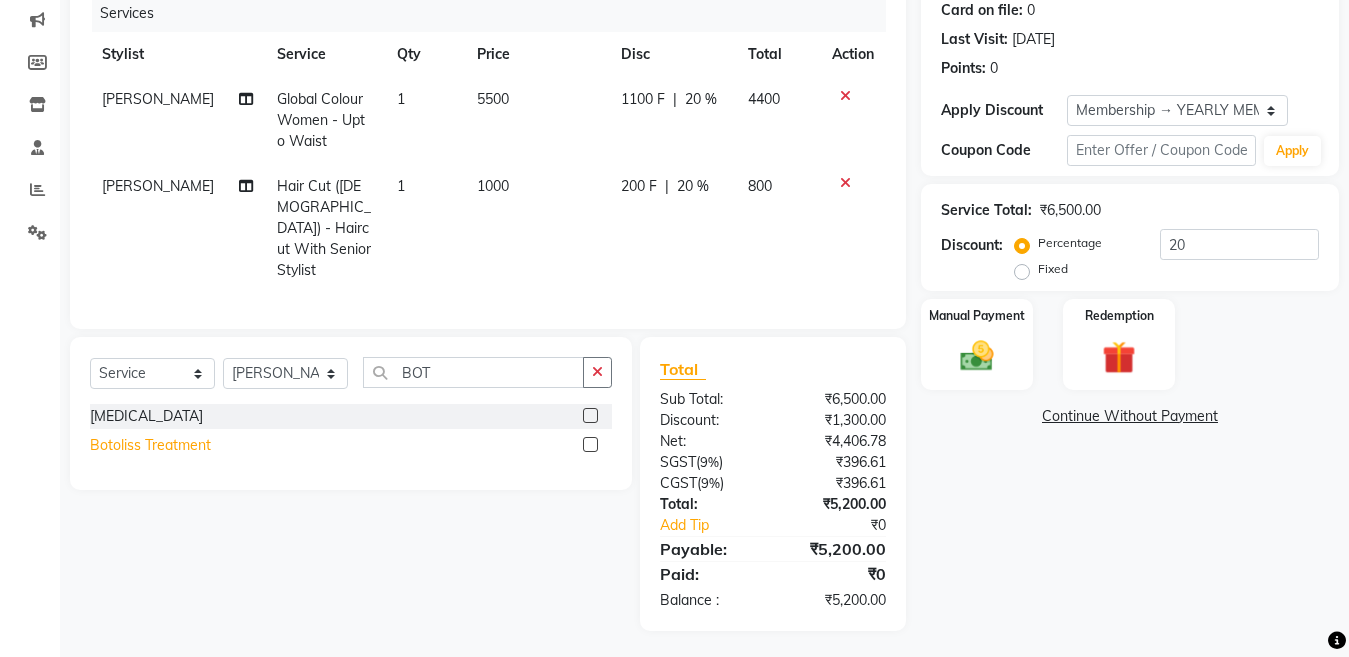 click on "Botoliss Treatment" 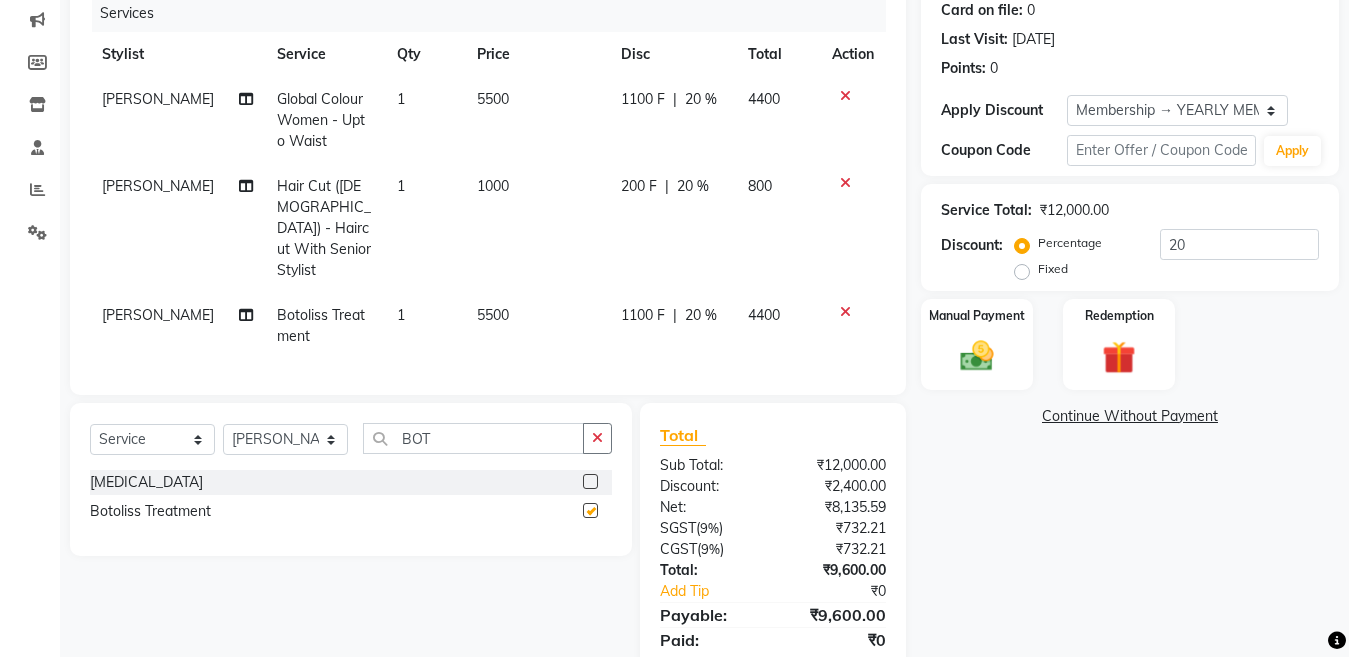 checkbox on "false" 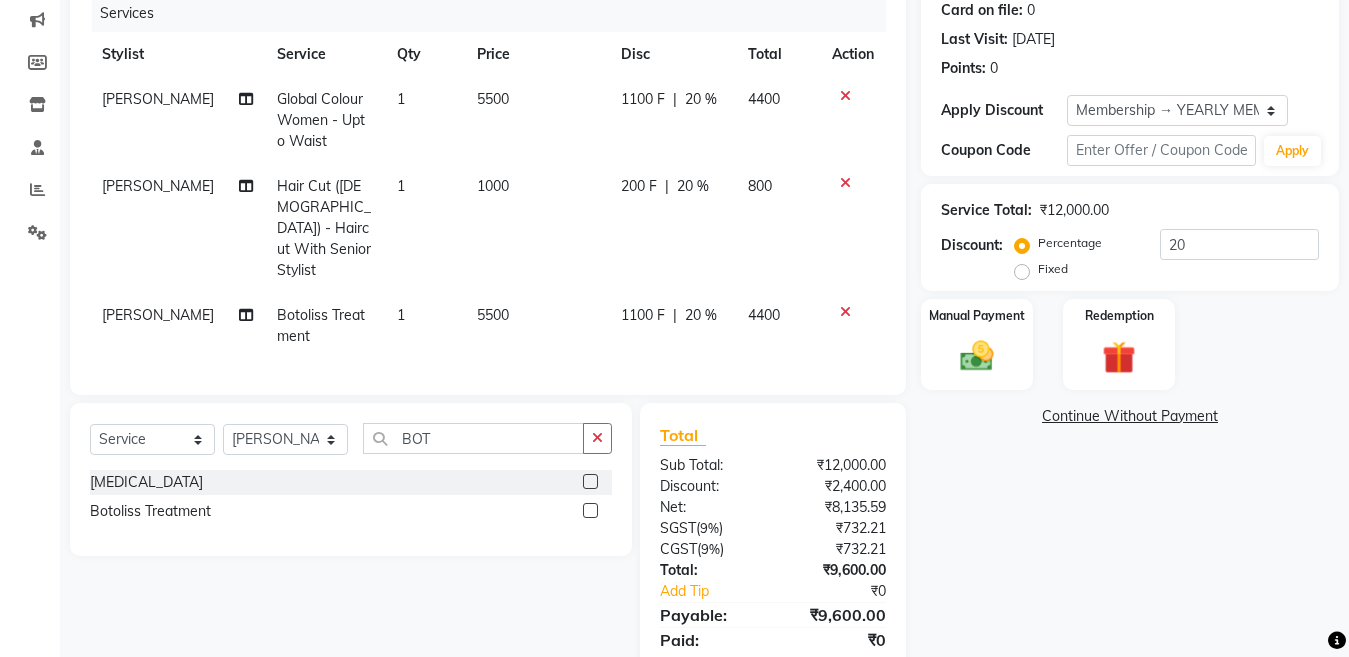 click on "1000" 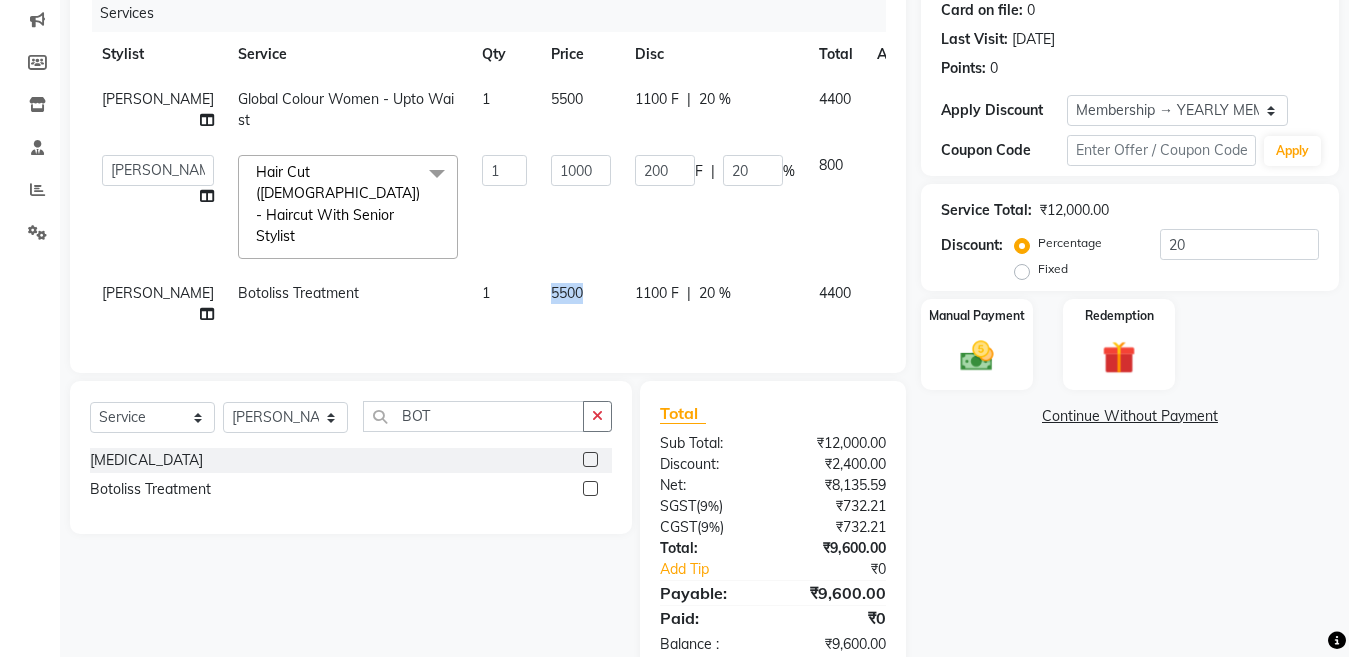 drag, startPoint x: 537, startPoint y: 280, endPoint x: 461, endPoint y: 286, distance: 76.23647 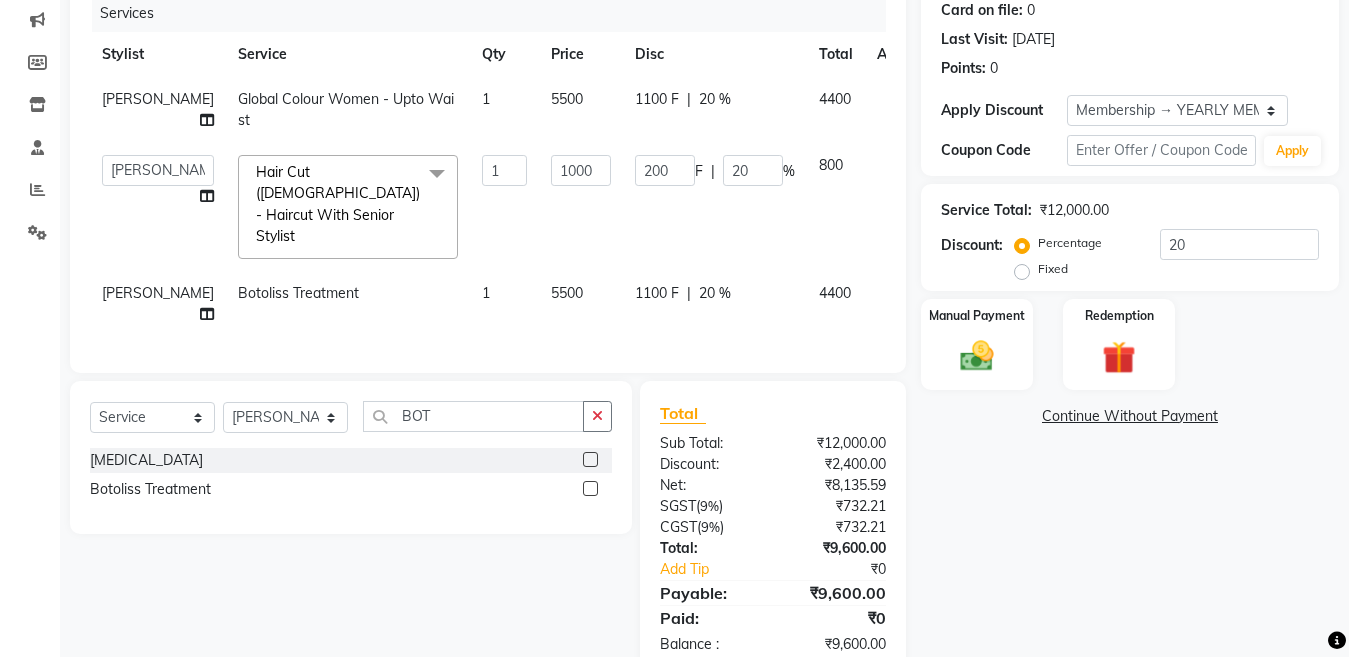 select on "28198" 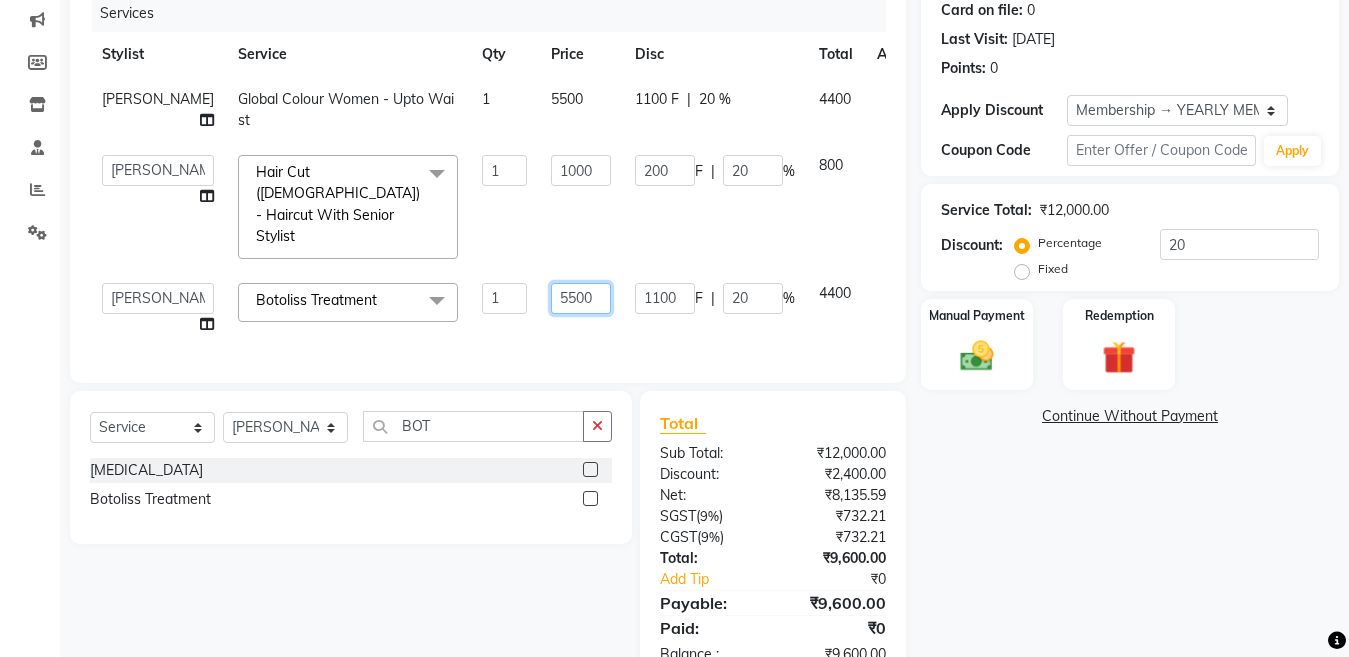 drag, startPoint x: 540, startPoint y: 277, endPoint x: 432, endPoint y: 280, distance: 108.04166 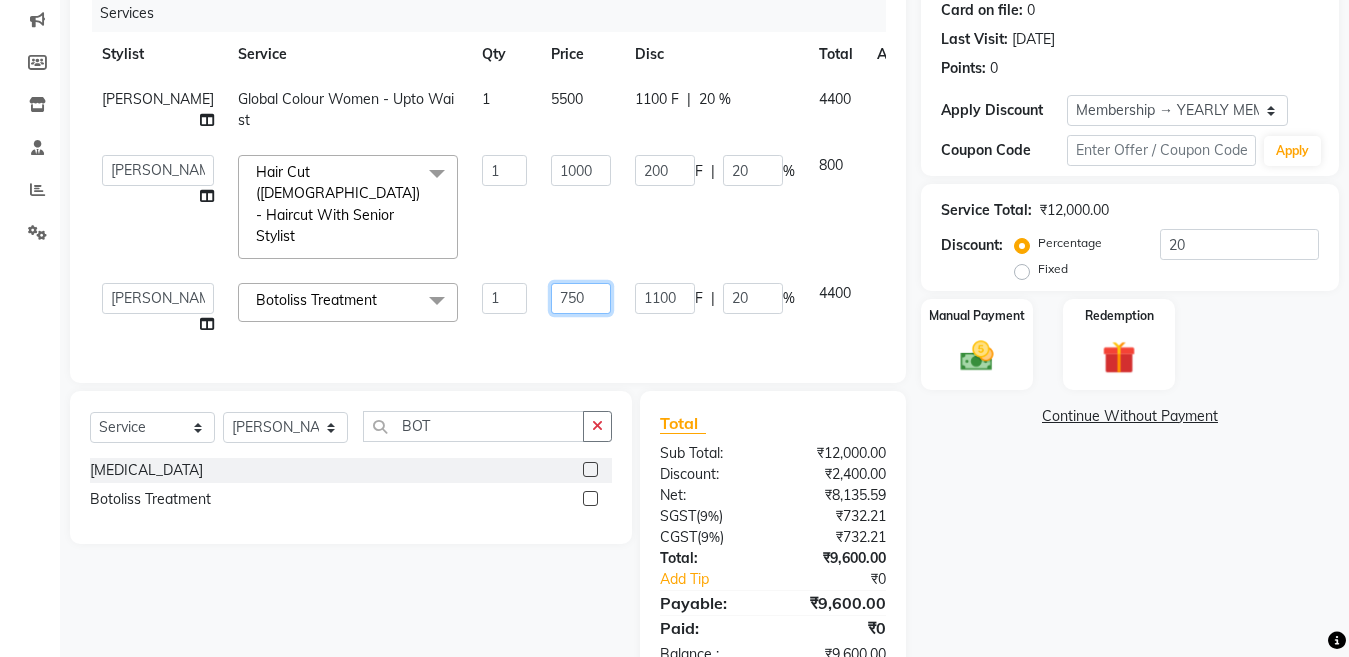 type on "7500" 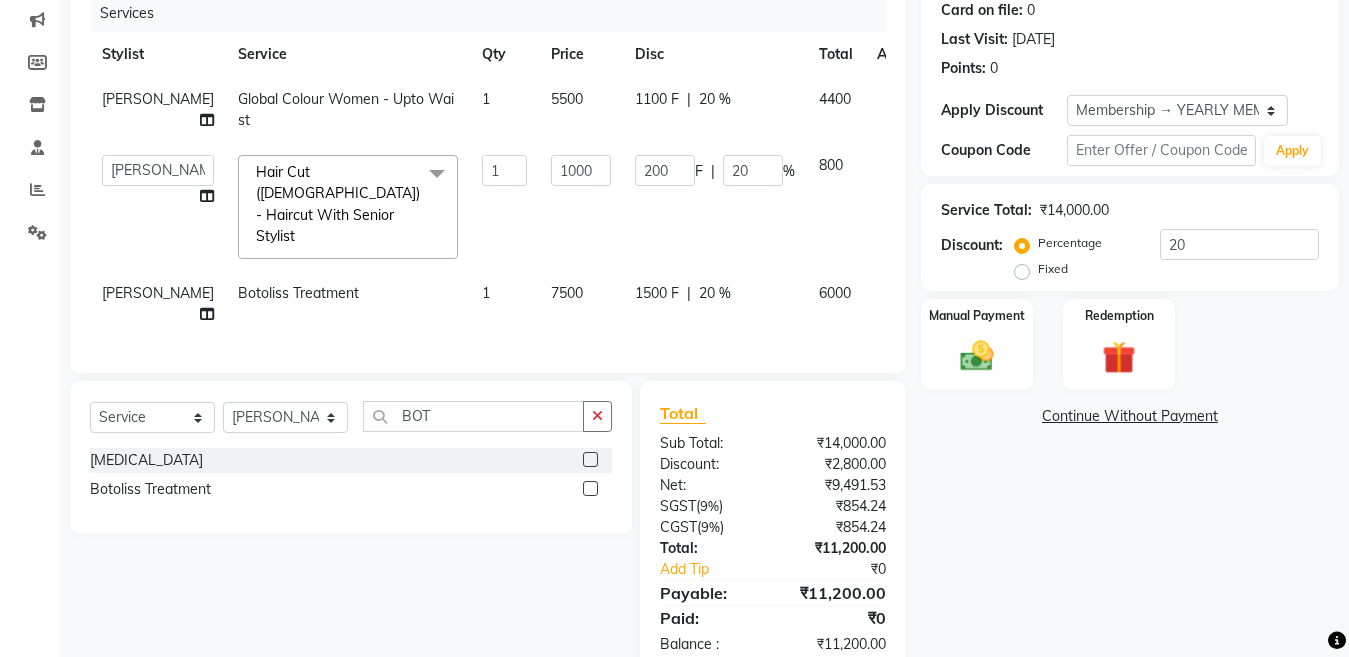click on "1" 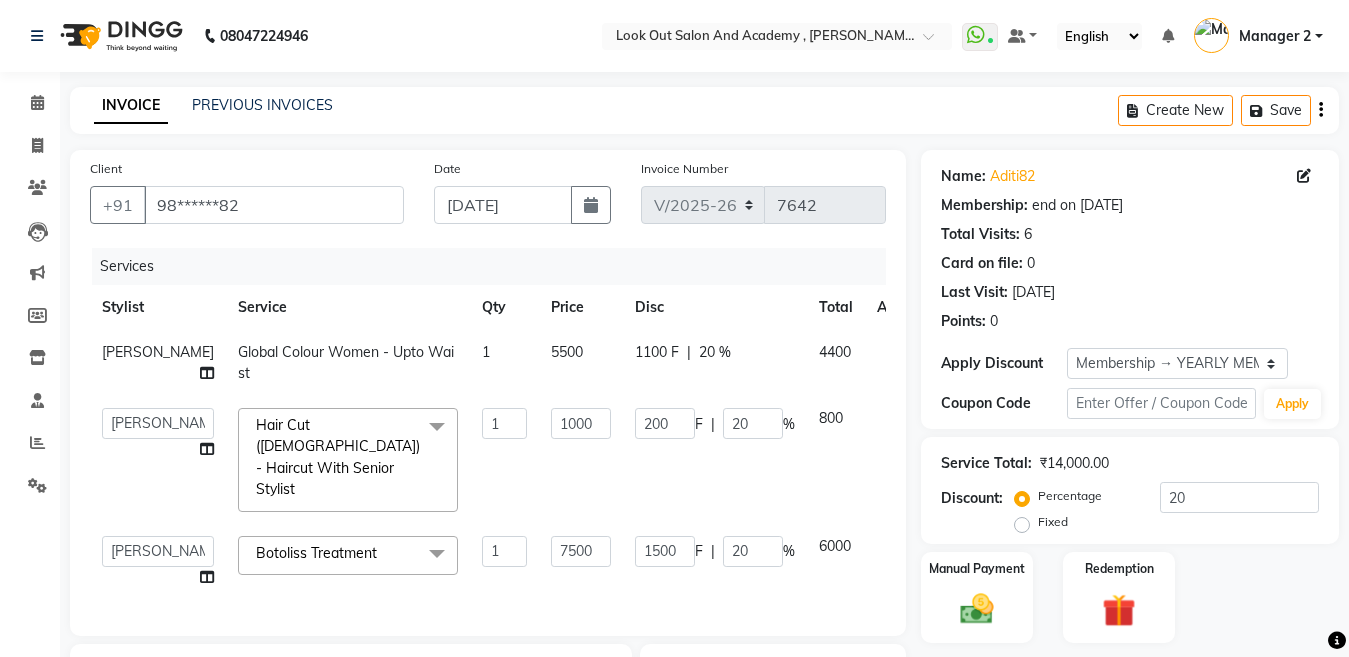 scroll, scrollTop: 300, scrollLeft: 0, axis: vertical 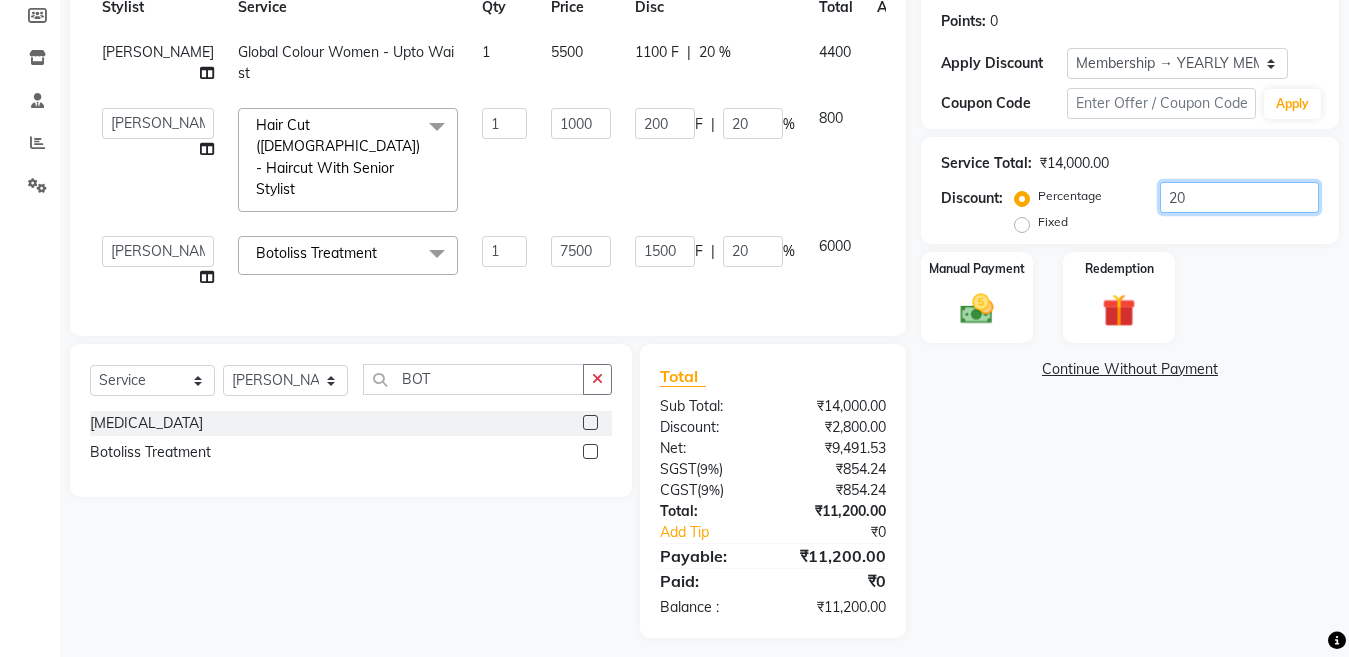 drag, startPoint x: 1138, startPoint y: 201, endPoint x: 1028, endPoint y: 215, distance: 110.88733 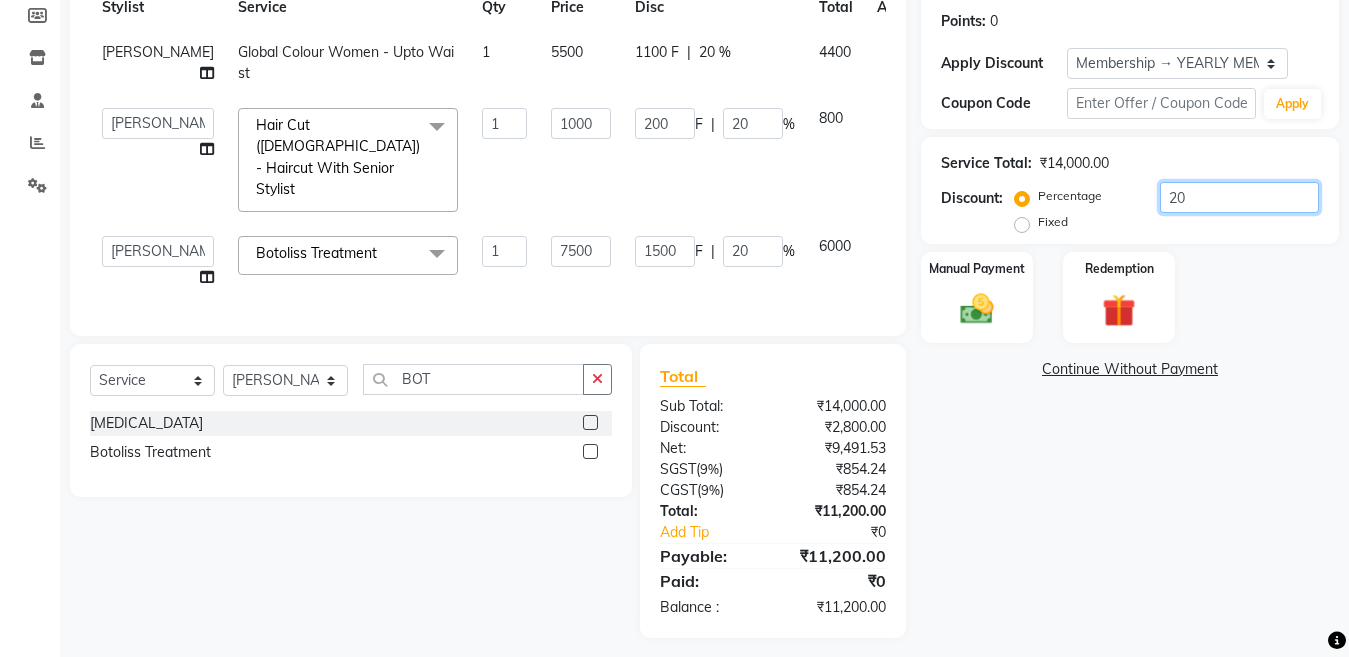 click on "Percentage   Fixed  20" 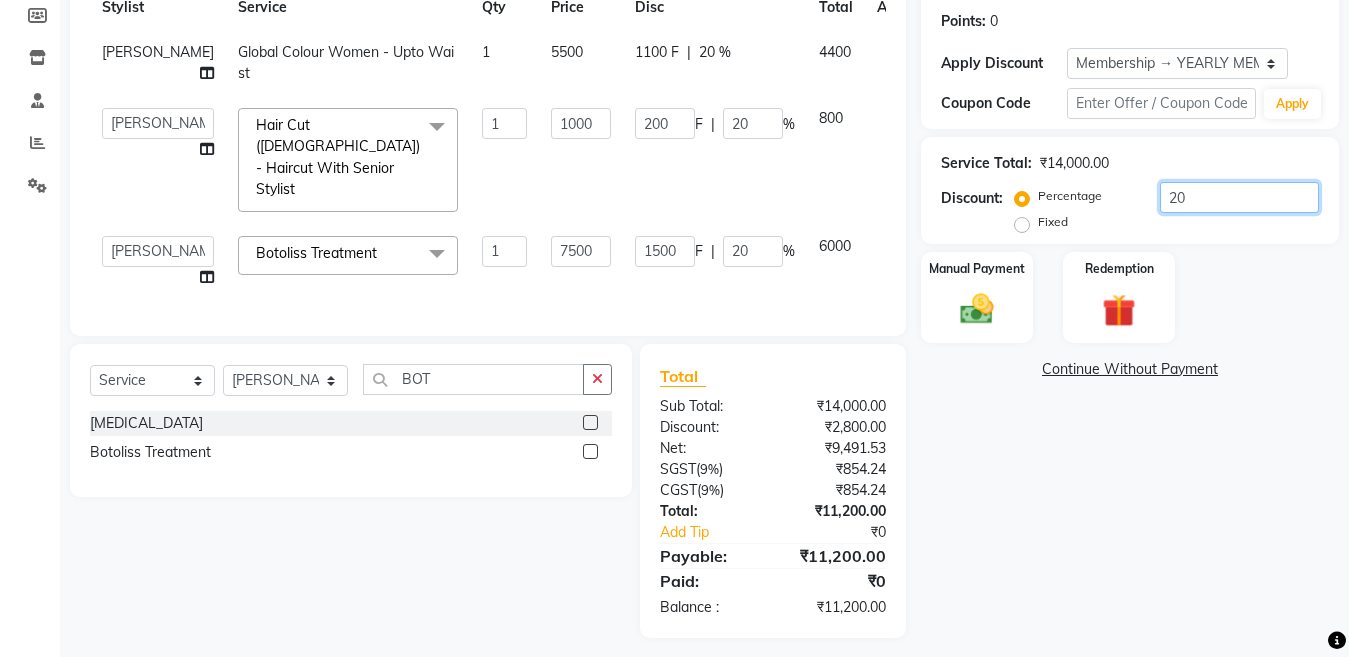 type on "5" 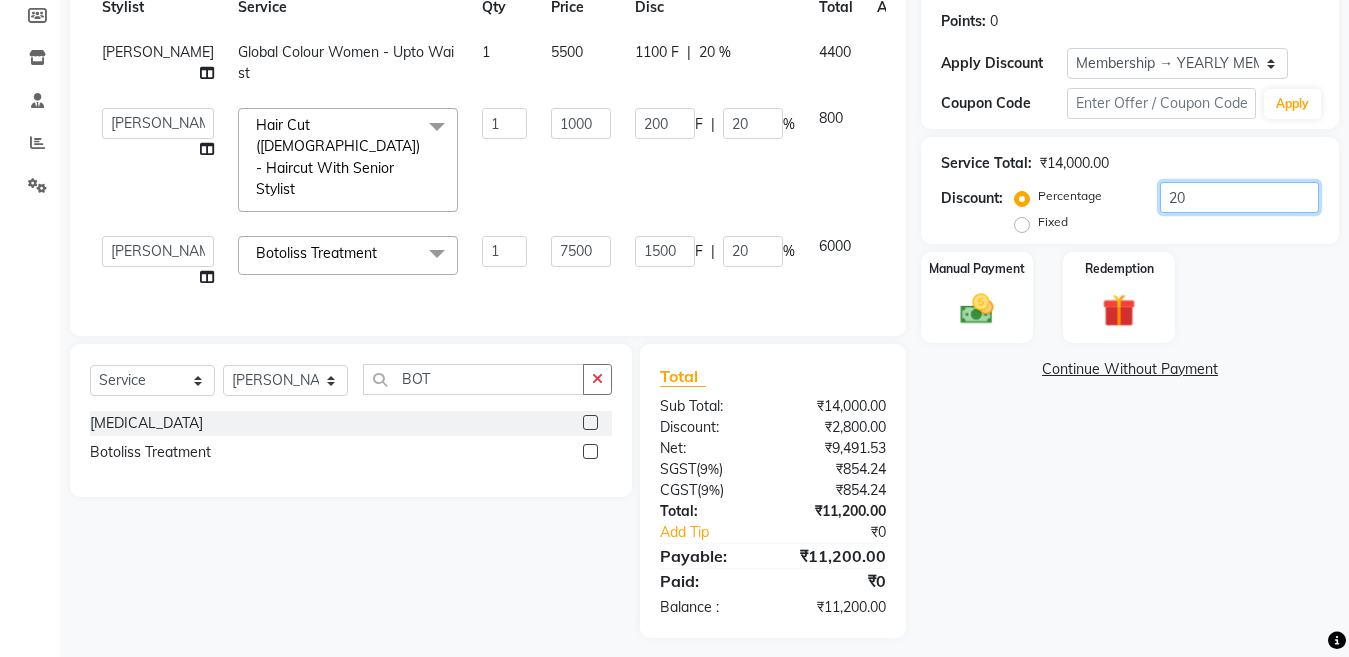 type on "50" 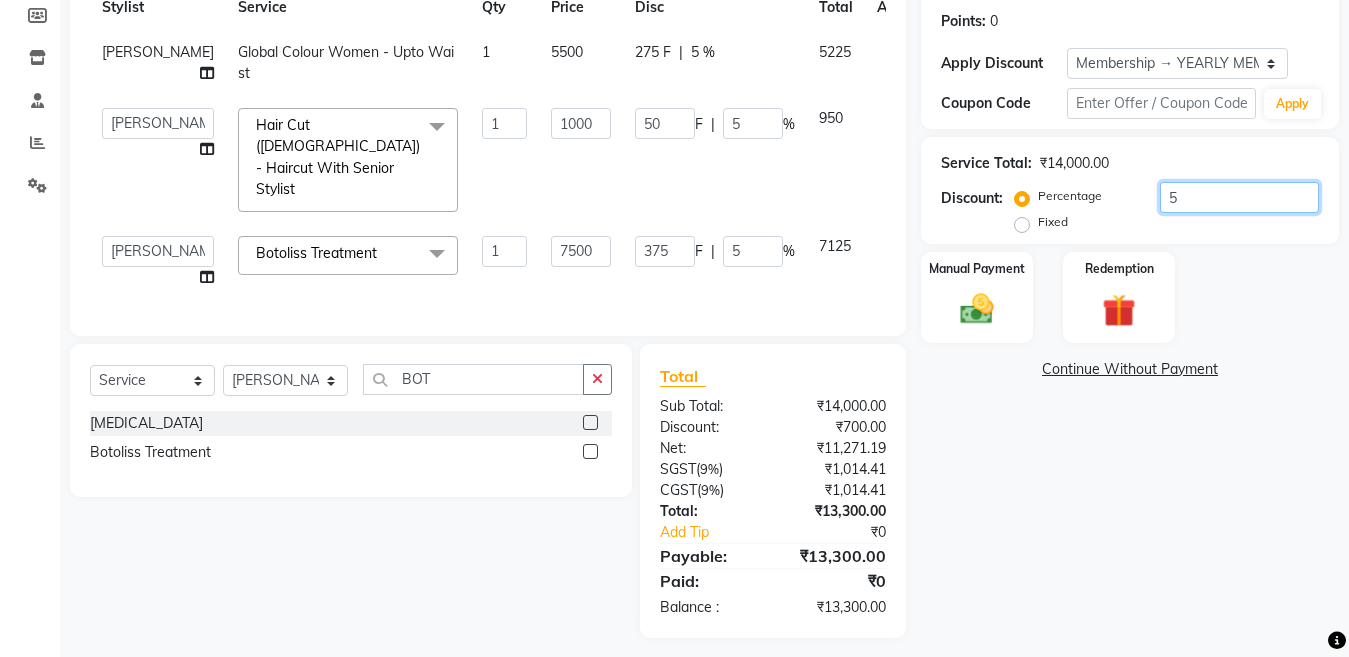 type on "50" 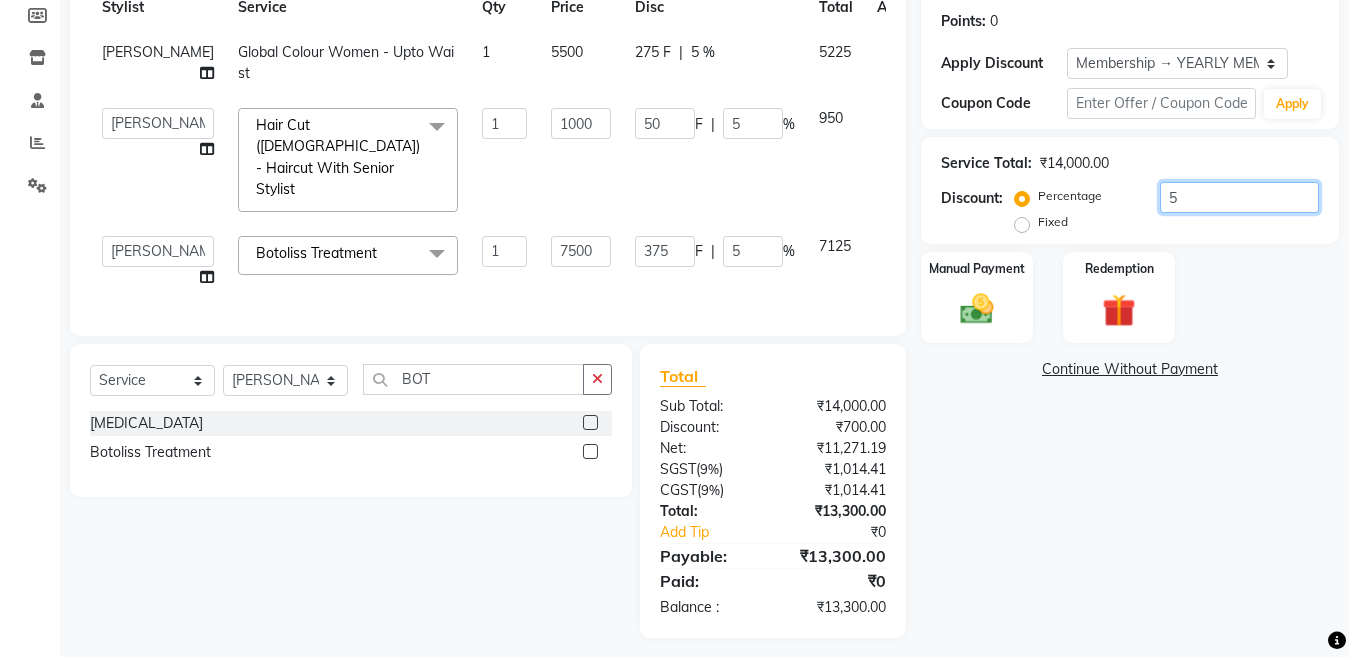 type on "500" 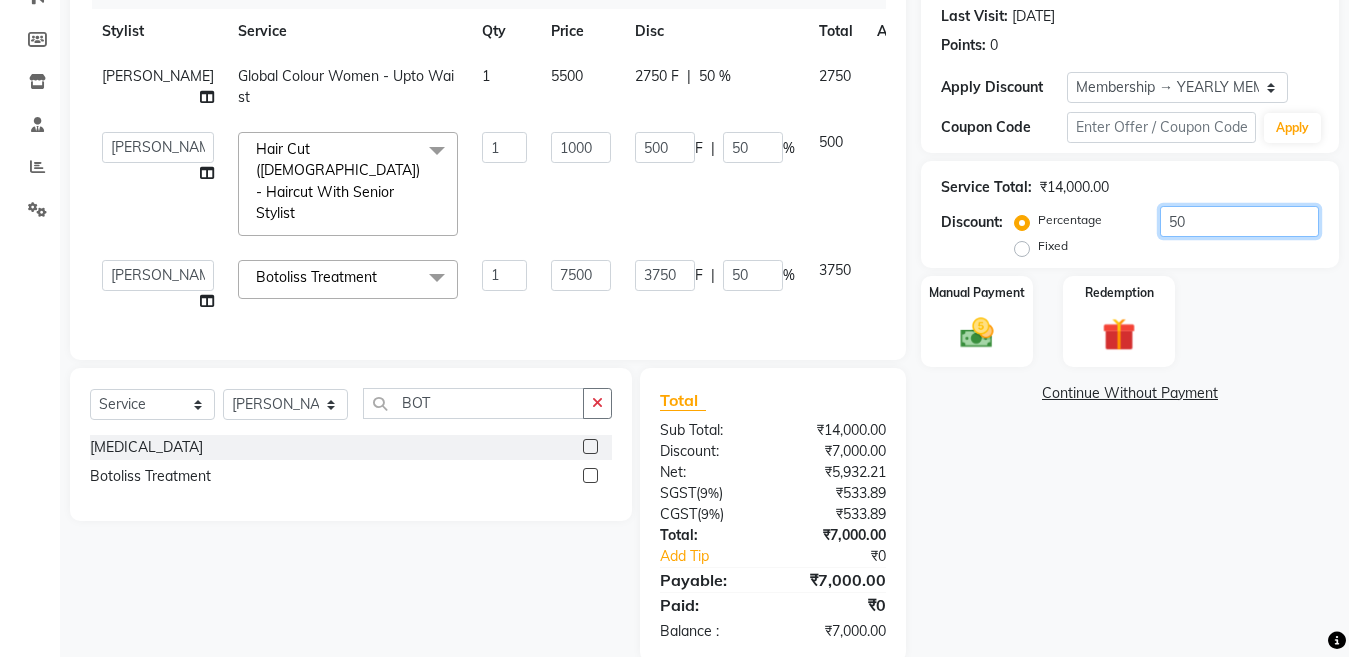 scroll, scrollTop: 200, scrollLeft: 0, axis: vertical 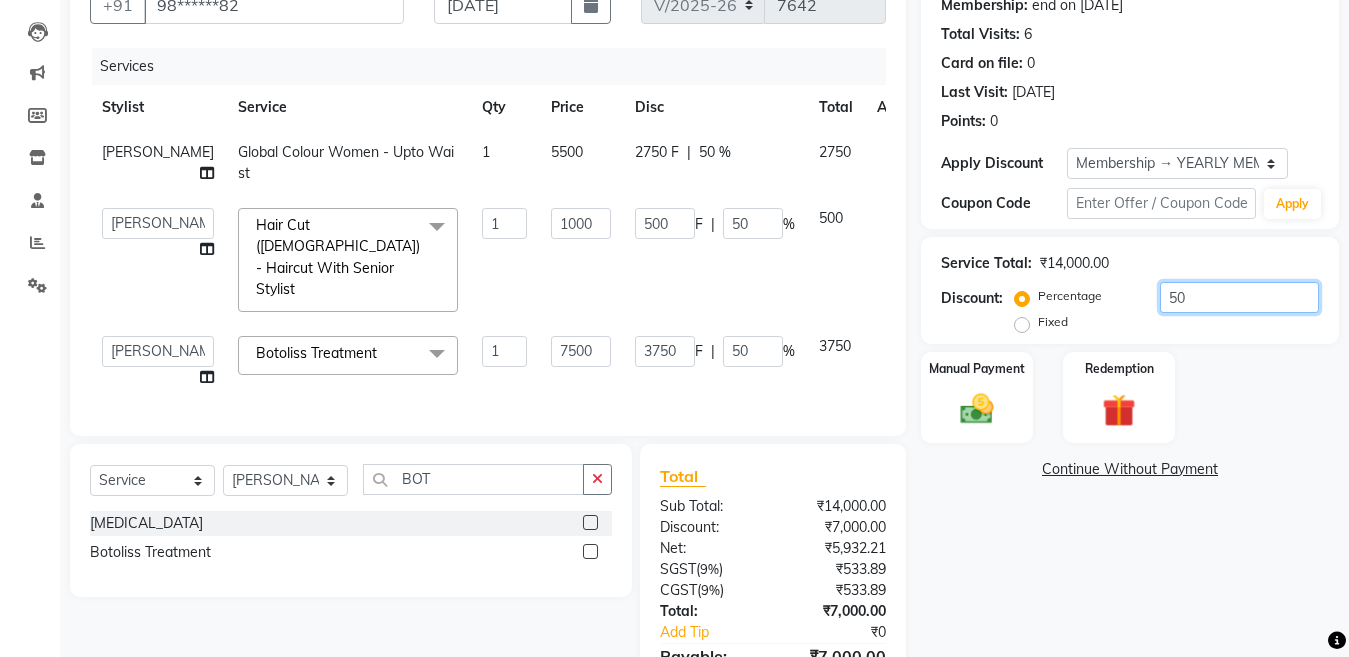 type on "50" 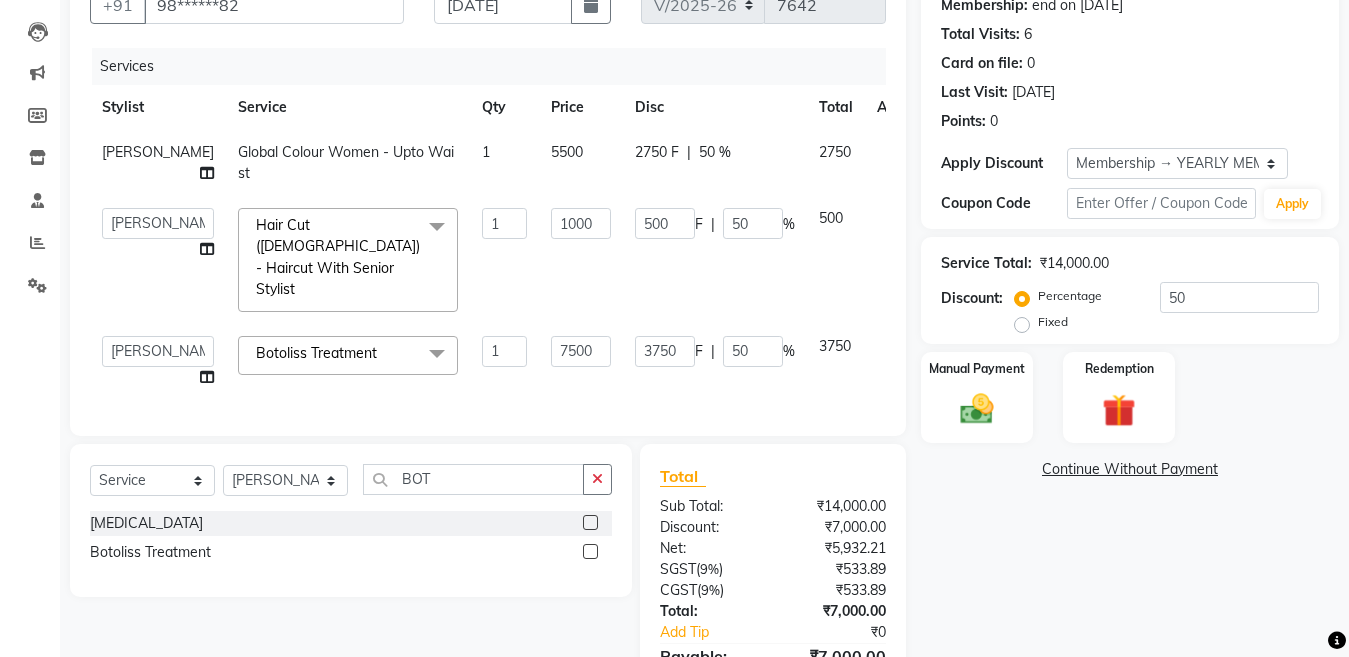 click on "1" 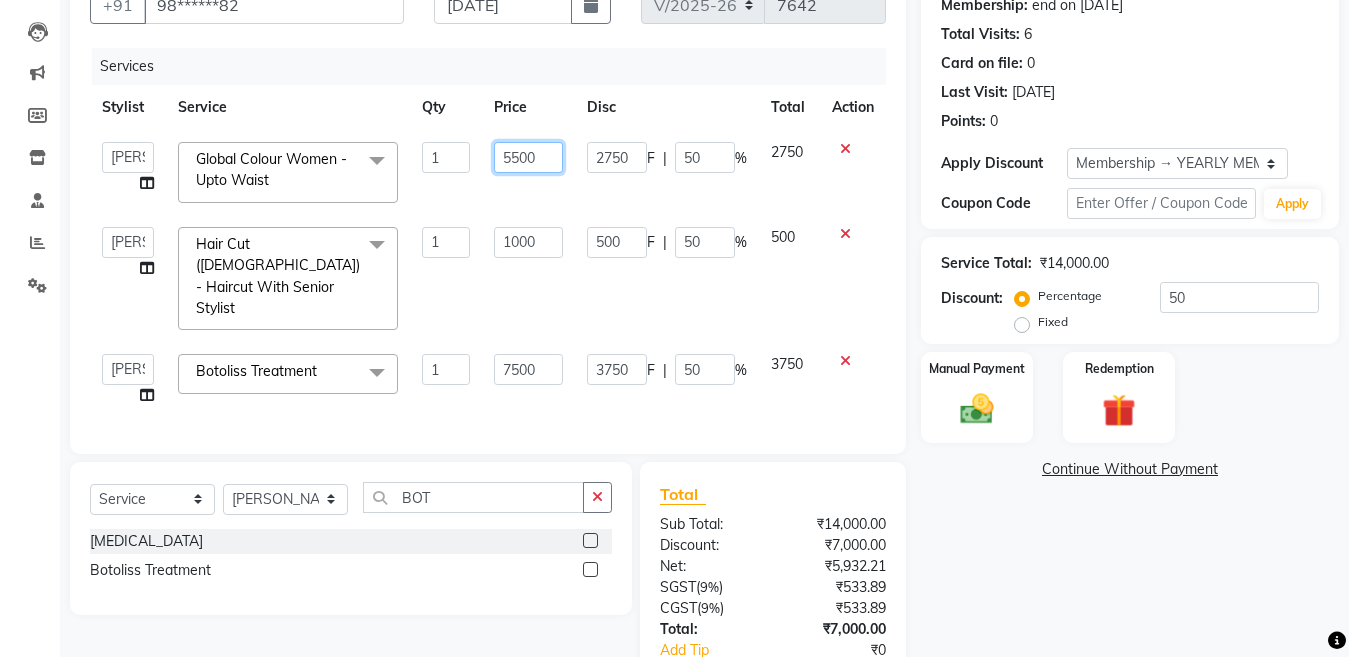 drag, startPoint x: 554, startPoint y: 161, endPoint x: 443, endPoint y: 183, distance: 113.15918 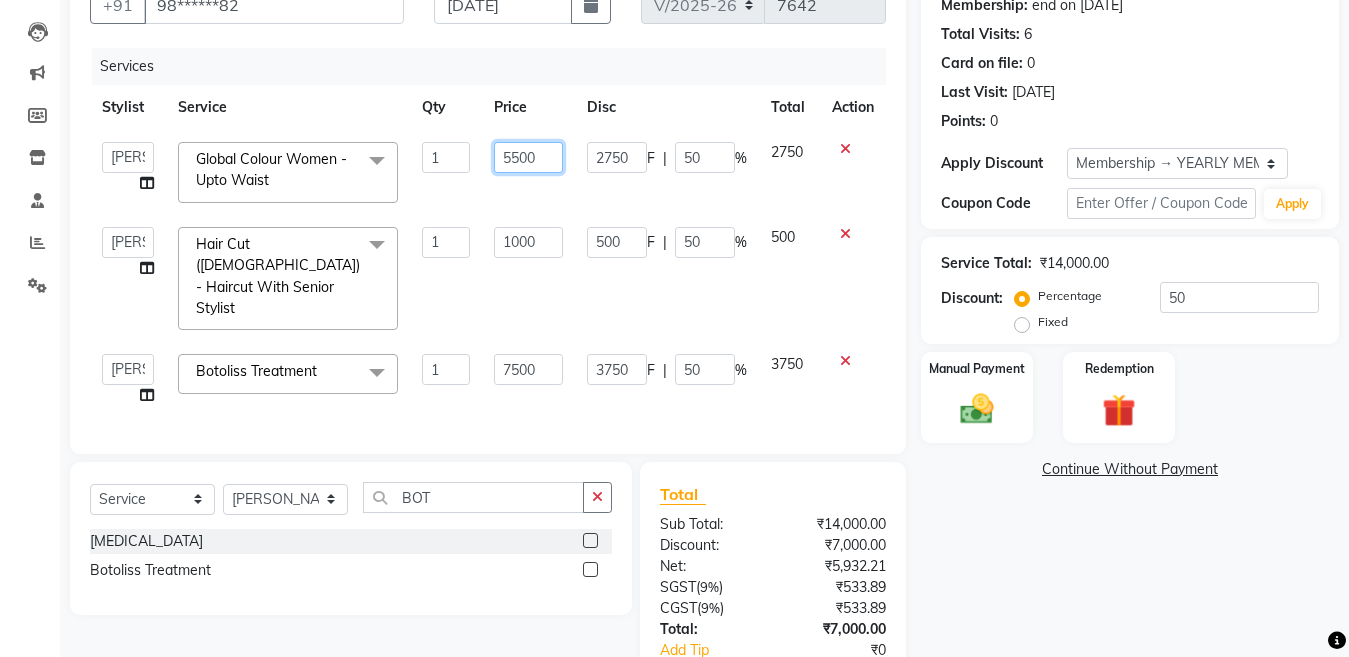 click on "Aarti   Aatish   ACHAM   Aftab    Afzal   AKSHADA ITWARI   Akthar Hussain    Almas   ARTI SAKPAL   ATUL RATHOD   Ayan    DEEPALI   Dhaval Solanki   DISHA H KAMDAR   Guddi   Huzaifa   Indrajeet   Irfan   KAJAL   karishma kapur   Mahesh   Manager 1   Manager 2   Manisha    Manoj   Mayuri   Mohini    Monu   NABIL   Nikita    Nisarg   Pawan    Poonam   PRABHA SAHAI   PRAKASH JADHAV   RADHIKA SOLANKI   Rajan   Rajesh   Ravi   Rishika   RRAHUL   SADIK   Sahil   Salmani   Sameer   Seema   SHIVAM   Siddhi   Siraj    SUJIT   Suresh   TEJAL   TOHSIF   UMAR   Vighnesh Jagkar  Global Colour Women - Upto Waist  x Hair Cut (Male) - Haircut With Jr Stylist Hair Cut (Male) - Haircut With Wash Jr Stylist Hair Cut (Male) - Haircut With Senior Stylist Hair Cut (Male) - Haircut With Master Stylist Hair Wash (Male) - Hairwash & Styling Beard  - Style Shave Clean Shave - Shave Beard Trim - Beard Trimming Hair Cut (Male) - Bald Kunal Buch Book Global (Inoa) MEN Global (Majirel) MEN Hair Cut (Female) - Fringes / Bangs BLUE SHAMPOO" 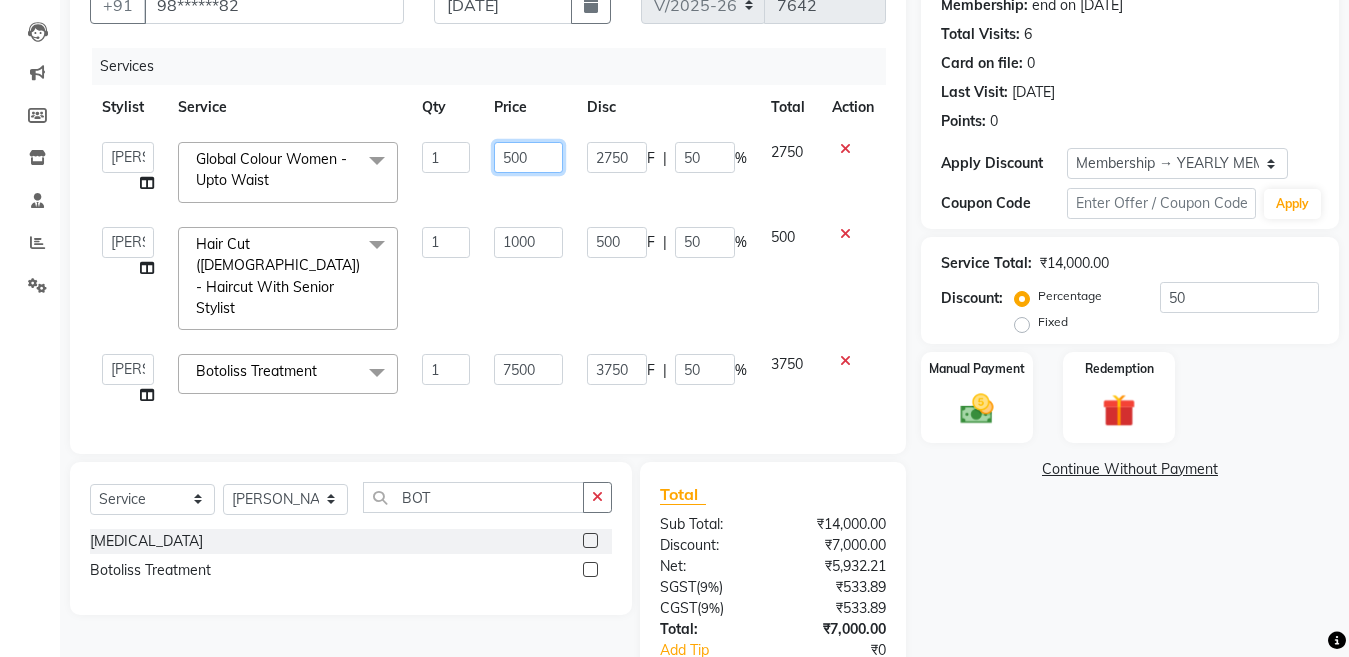 type on "5000" 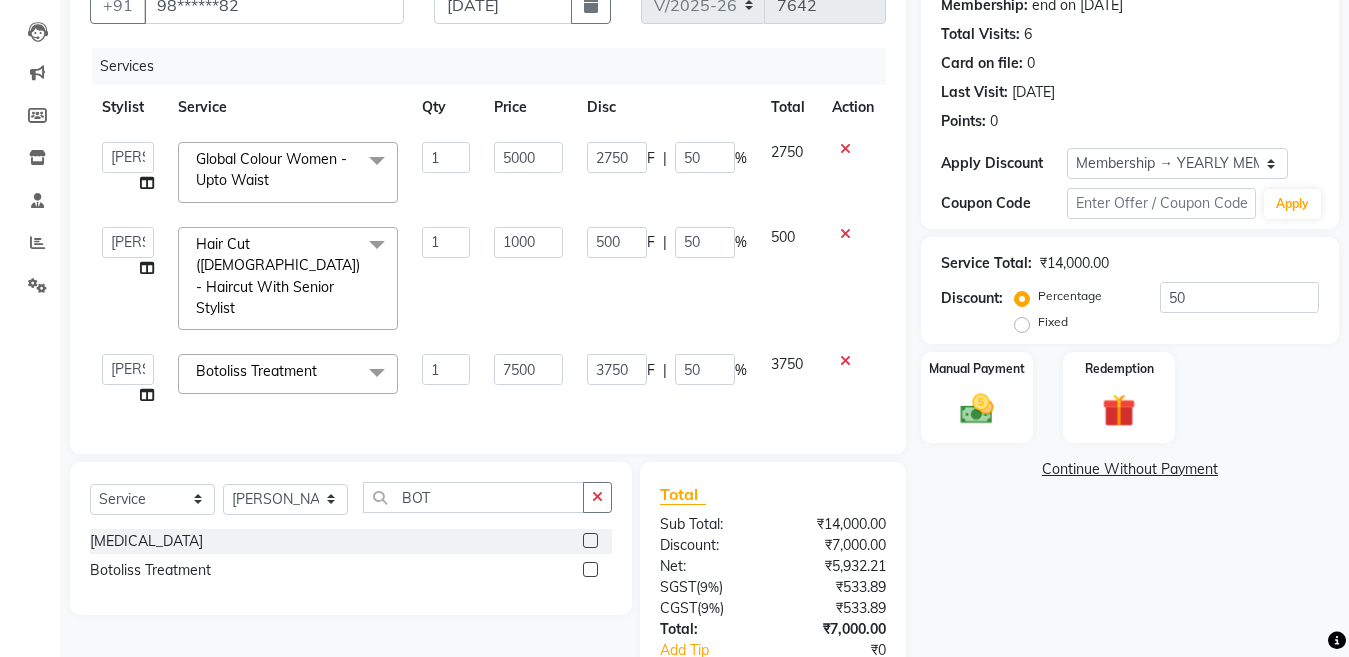 click on "Aarti   Aatish   ACHAM   Aftab    Afzal   AKSHADA ITWARI   Akthar Hussain    Almas   ARTI SAKPAL   ATUL RATHOD   Ayan    DEEPALI   Dhaval Solanki   DISHA H KAMDAR   Guddi   Huzaifa   Indrajeet   Irfan   KAJAL   karishma kapur   Mahesh   Manager 1   Manager 2   Manisha    Manoj   Mayuri   Mohini    Monu   NABIL   Nikita    Nisarg   Pawan    Poonam   PRABHA SAHAI   PRAKASH JADHAV   RADHIKA SOLANKI   Rajan   Rajesh   Ravi   Rishika   RRAHUL   SADIK   Sahil   Salmani   Sameer   Seema   SHIVAM   Siddhi   Siraj    SUJIT   Suresh   TEJAL   TOHSIF   UMAR   Vighnesh Jagkar  Global Colour Women - Upto Waist  x Hair Cut (Male) - Haircut With Jr Stylist Hair Cut (Male) - Haircut With Wash Jr Stylist Hair Cut (Male) - Haircut With Senior Stylist Hair Cut (Male) - Haircut With Master Stylist Hair Wash (Male) - Hairwash & Styling Beard  - Style Shave Clean Shave - Shave Beard Trim - Beard Trimming Hair Cut (Male) - Bald Kunal Buch Book Global (Inoa) MEN Global (Majirel) MEN Hair Cut (Female) - Fringes / Bangs BLUE SHAMPOO" 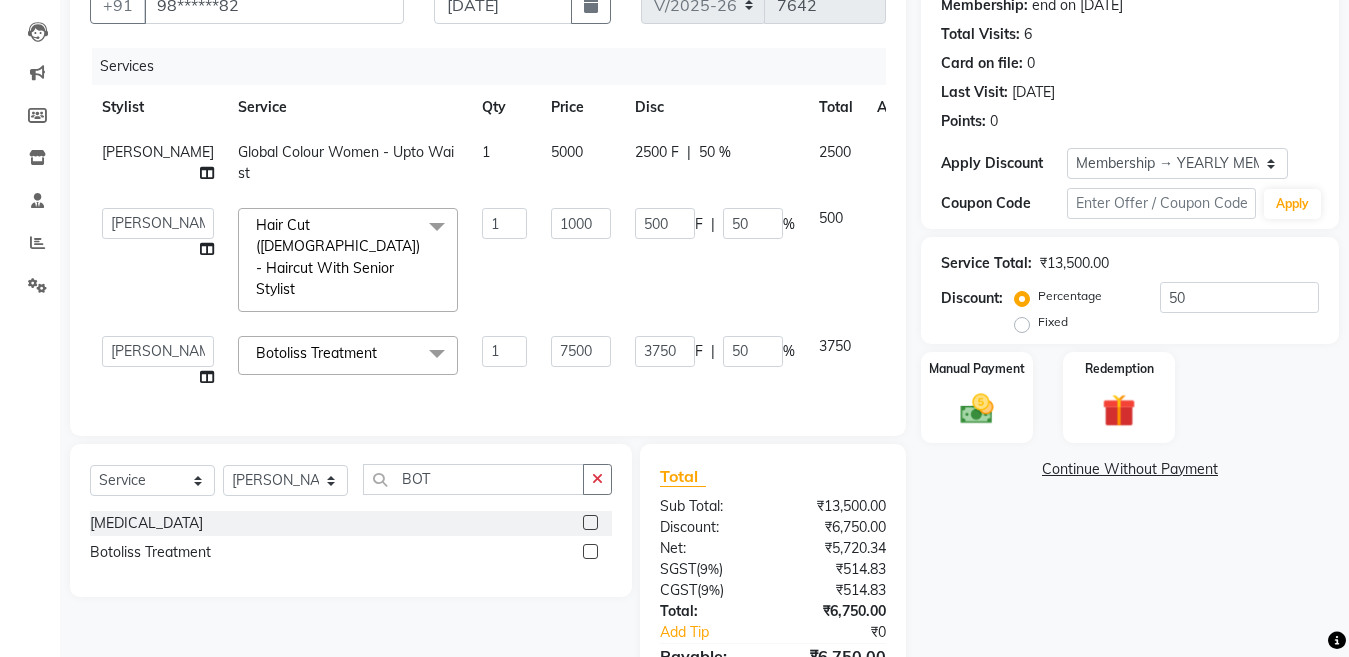 click on "3750 F | 50 %" 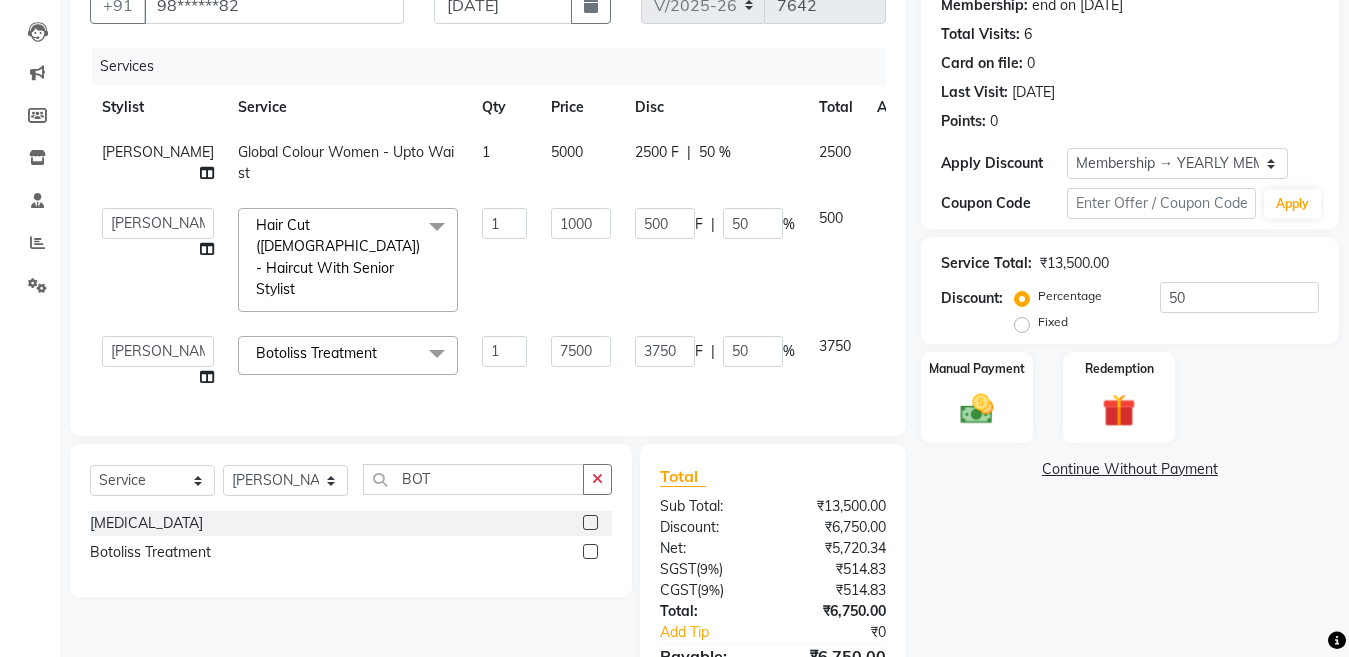 scroll, scrollTop: 306, scrollLeft: 0, axis: vertical 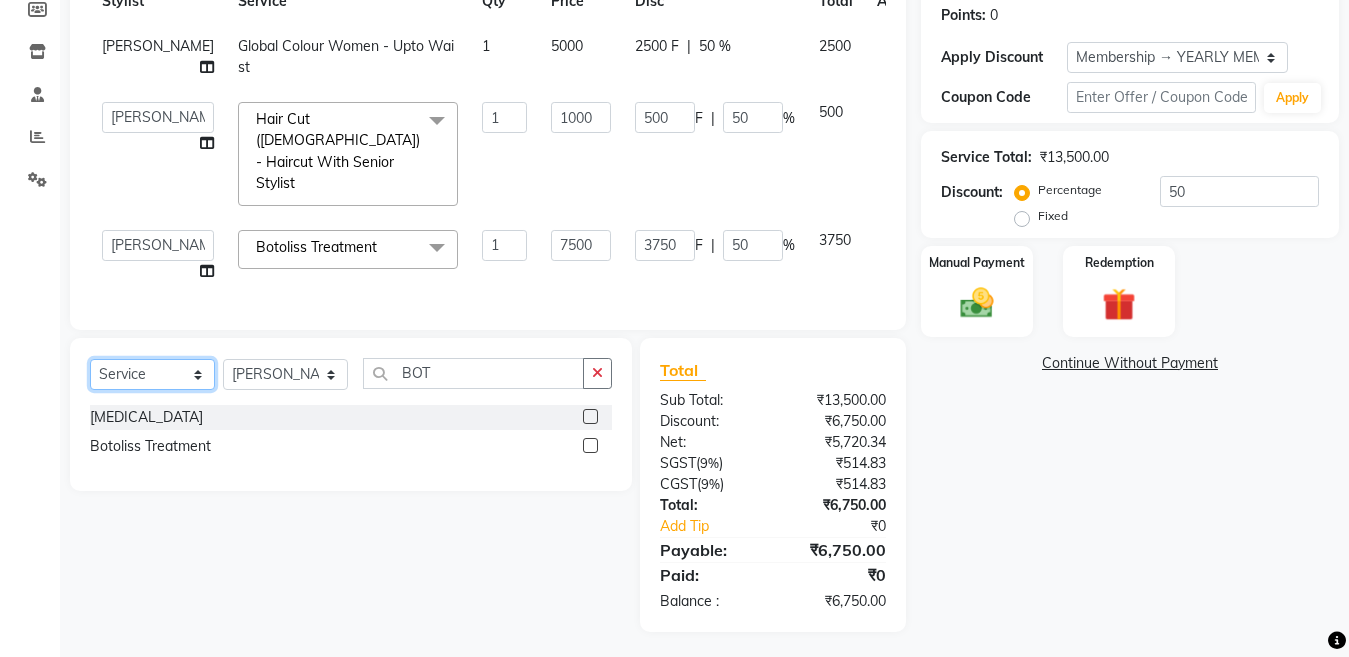 click on "Select  Service  Product  Membership  Package Voucher Prepaid Gift Card" 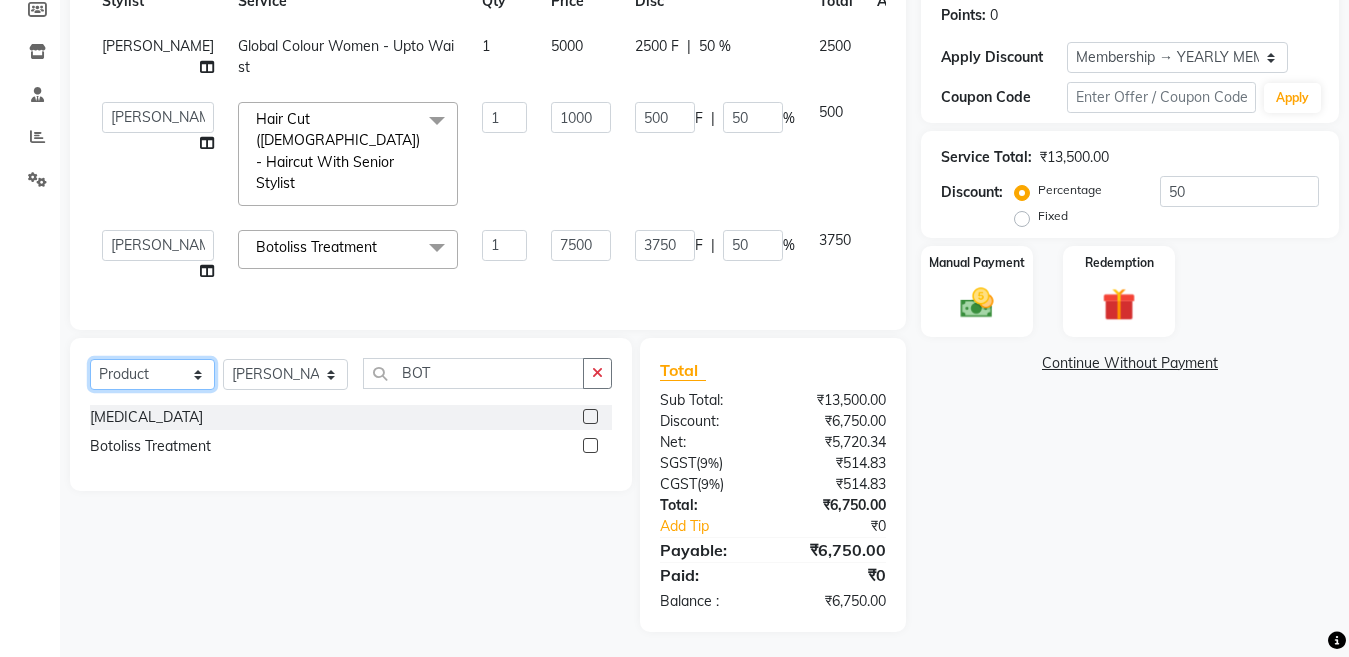 click on "Select  Service  Product  Membership  Package Voucher Prepaid Gift Card" 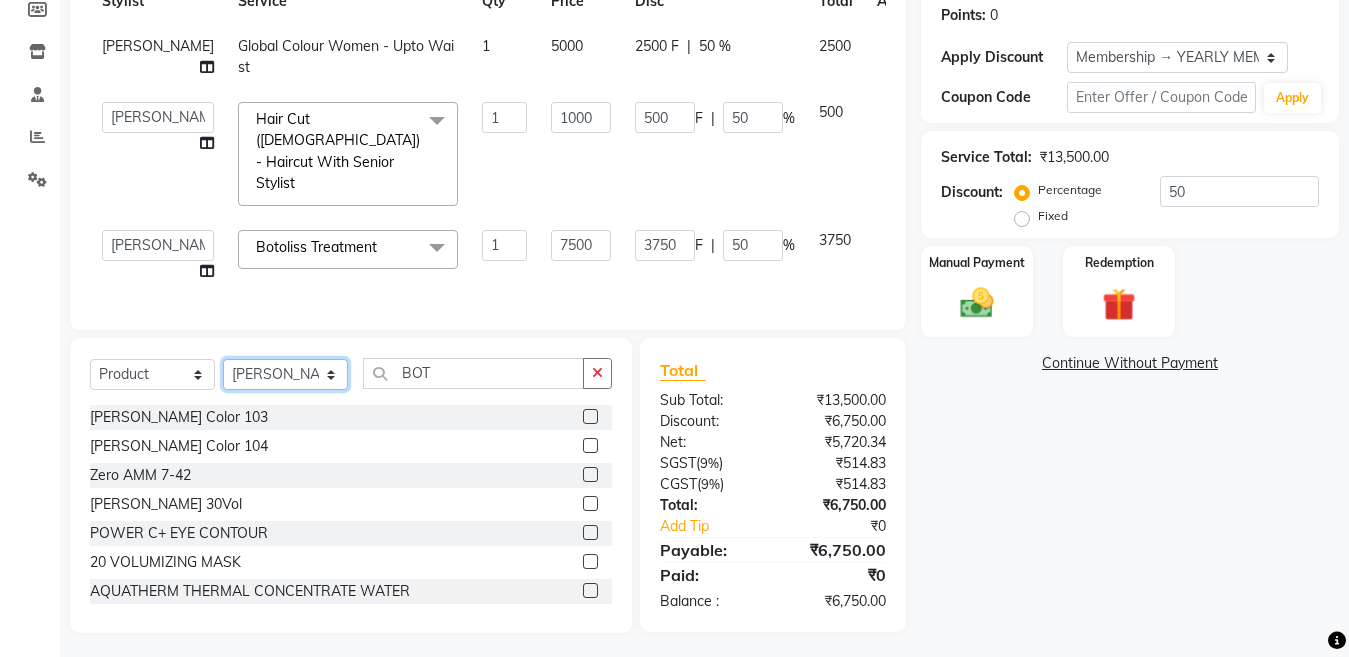 click on "Select Stylist Aarti Aatish ACHAM Aftab  Afzal AKSHADA ITWARI Akthar Hussain  Almas ARTI SAKPAL ATUL RATHOD Ayan  DEEPALI Dhaval Solanki DISHA H KAMDAR Guddi Huzaifa Indrajeet Irfan KAJAL karishma kapur Mahesh Manager 1 Manager 2 Manisha  Manoj Mayuri Mohini  Monu NABIL Nikita  Nisarg Pawan  Poonam PRABHA SAHAI PRAKASH JADHAV RADHIKA SOLANKI Rajan Rajesh Ravi Rishika RRAHUL SADIK Sahil Salmani Sameer Seema SHIVAM Siddhi Siraj  SUJIT Suresh TEJAL TOHSIF UMAR Vighnesh Jagkar" 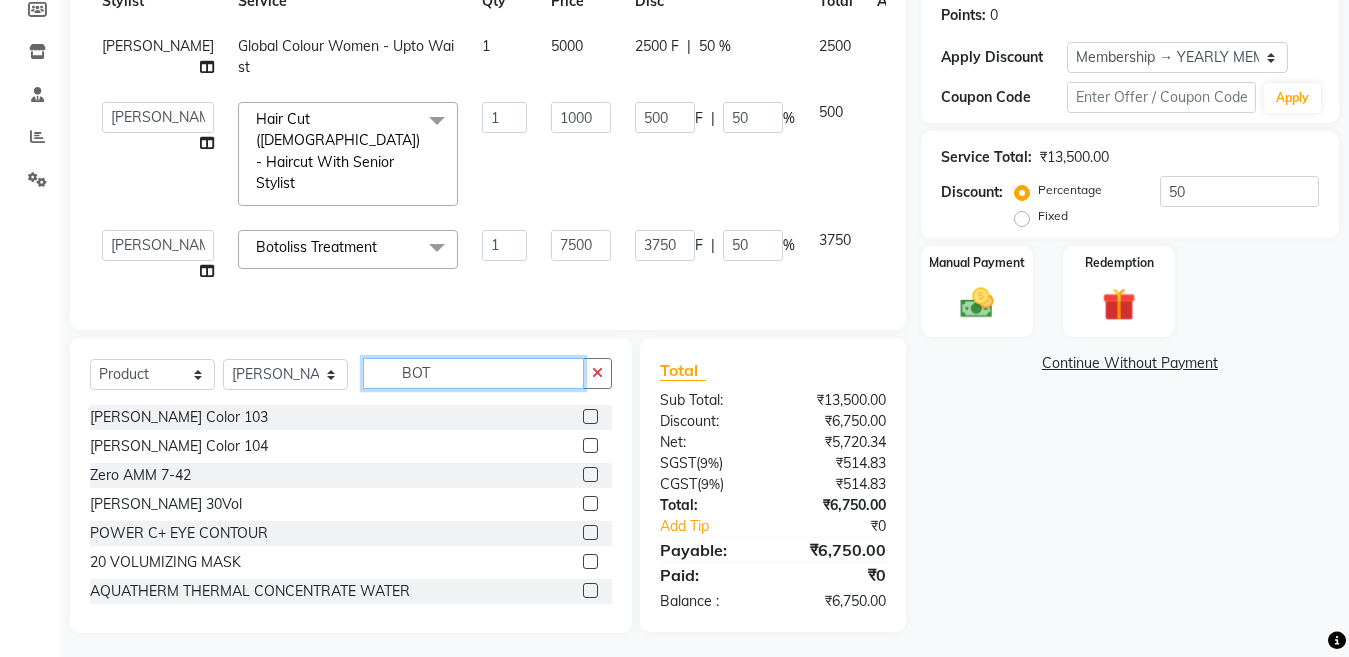 drag, startPoint x: 418, startPoint y: 369, endPoint x: 290, endPoint y: 386, distance: 129.12398 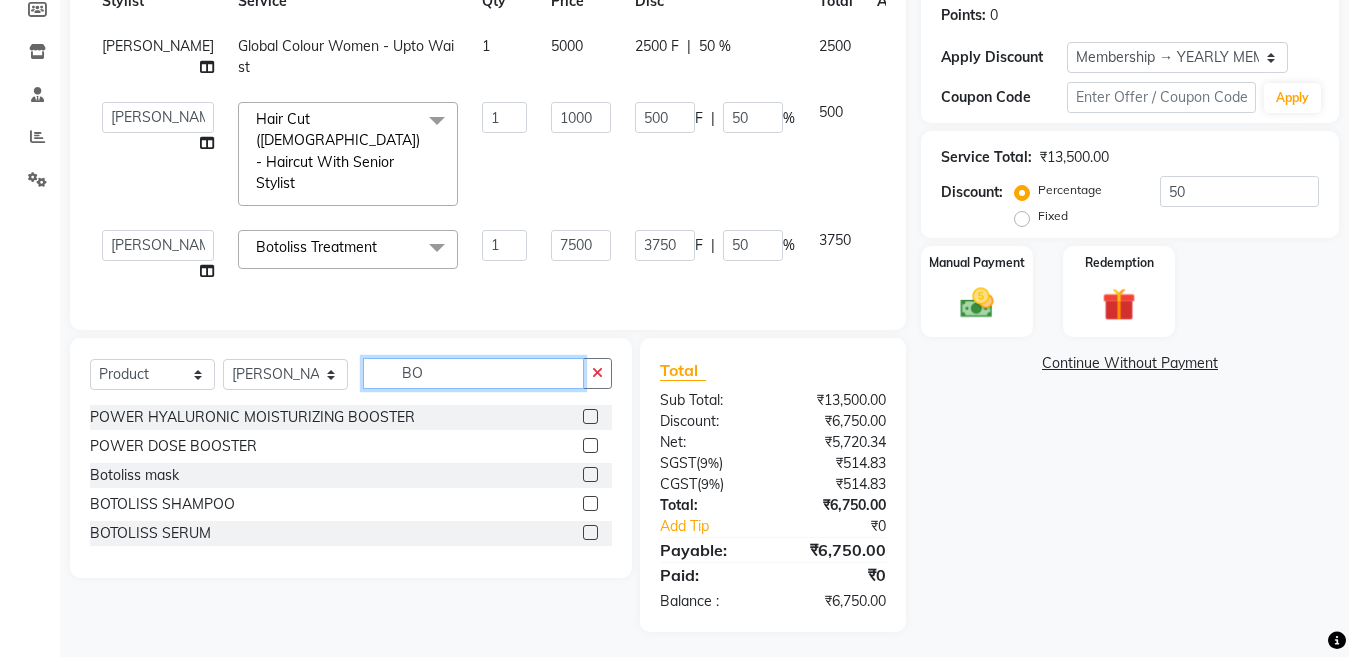 type on "BOT" 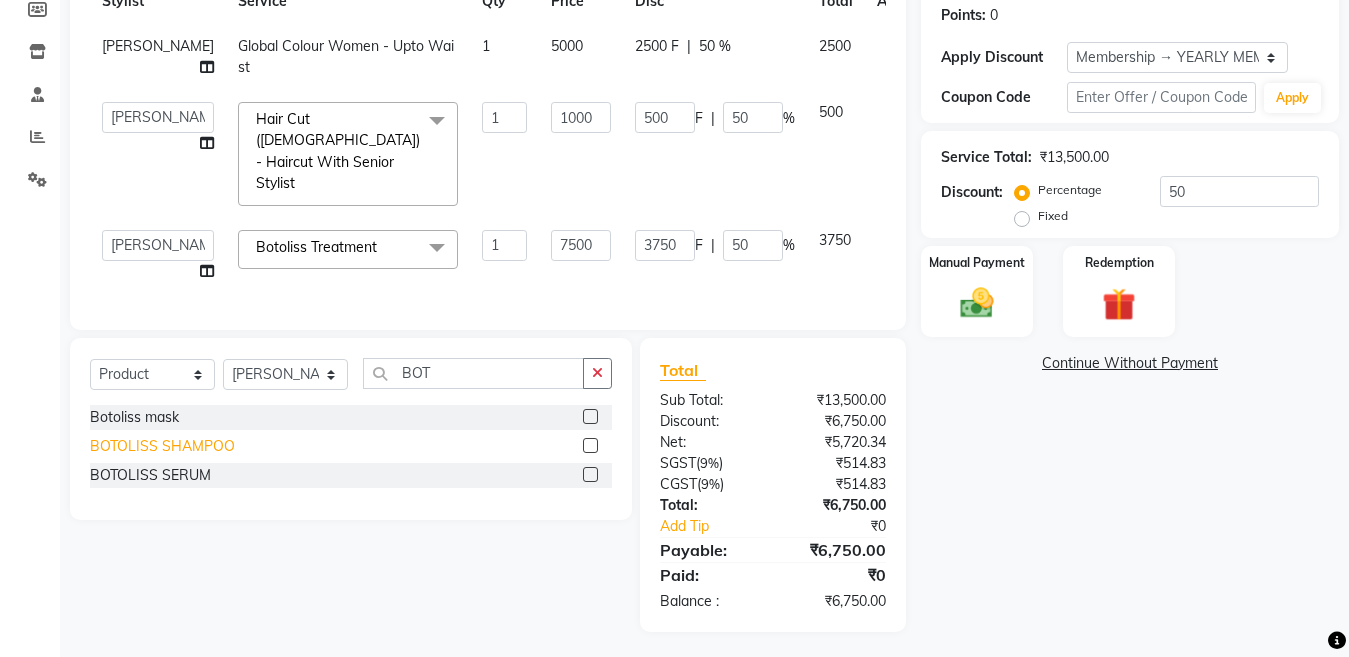 click on "BOTOLISS SHAMPOO" 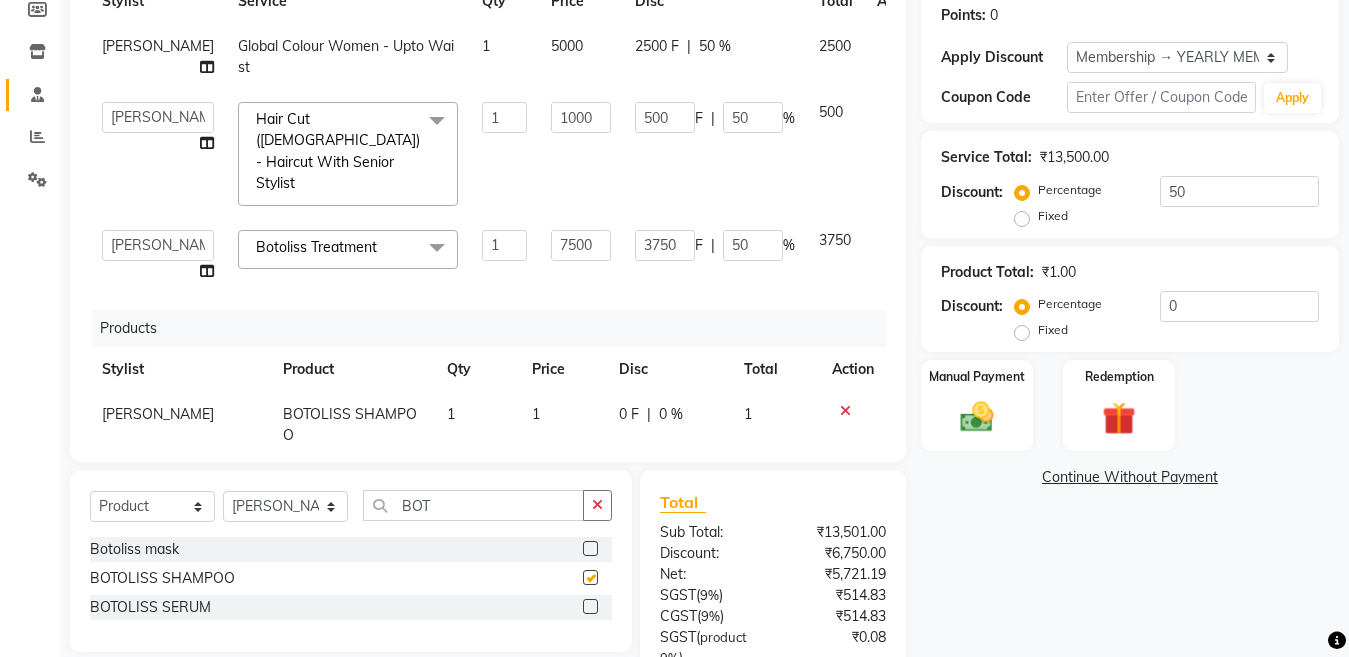 checkbox on "false" 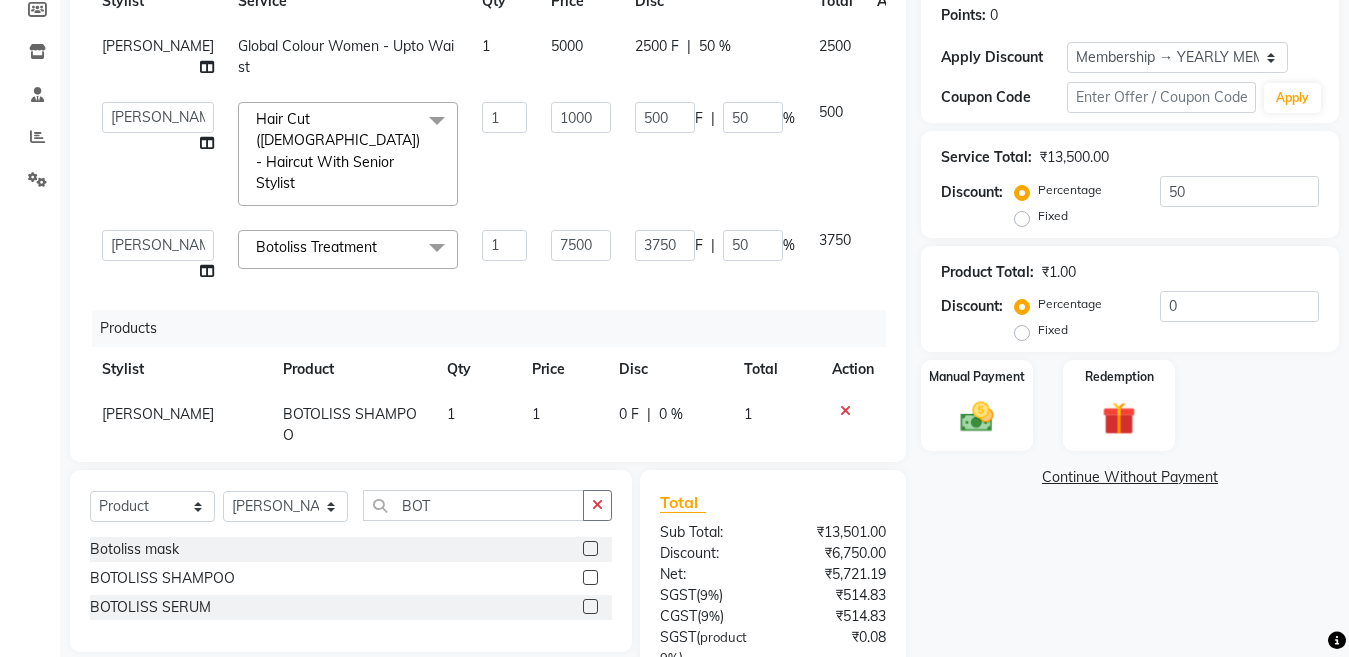 click on "Botoliss mask" 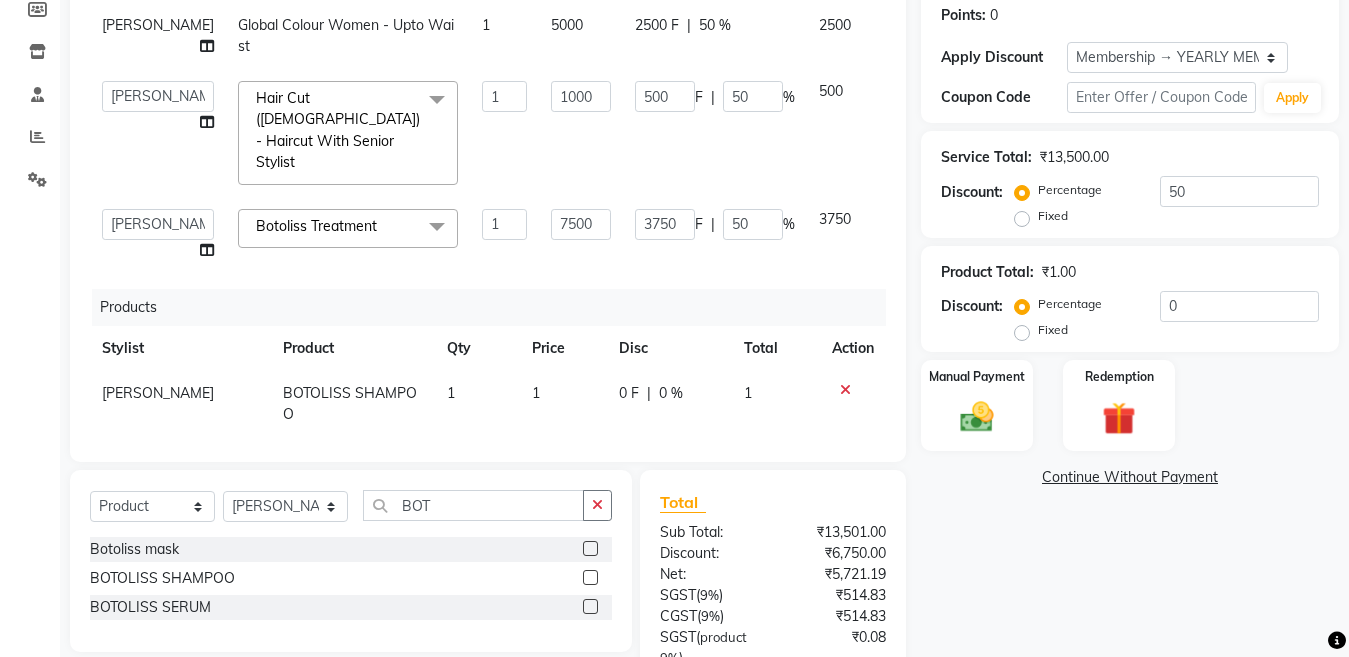 scroll, scrollTop: 27, scrollLeft: 0, axis: vertical 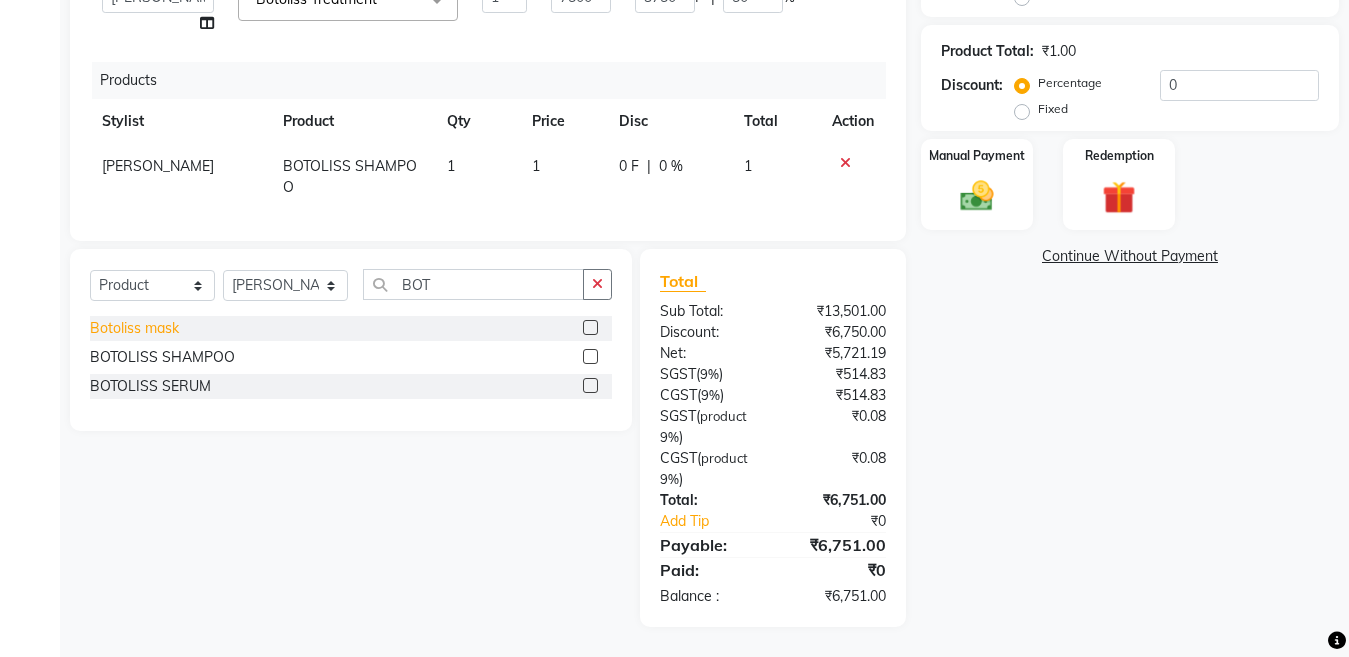 click on "Botoliss mask" 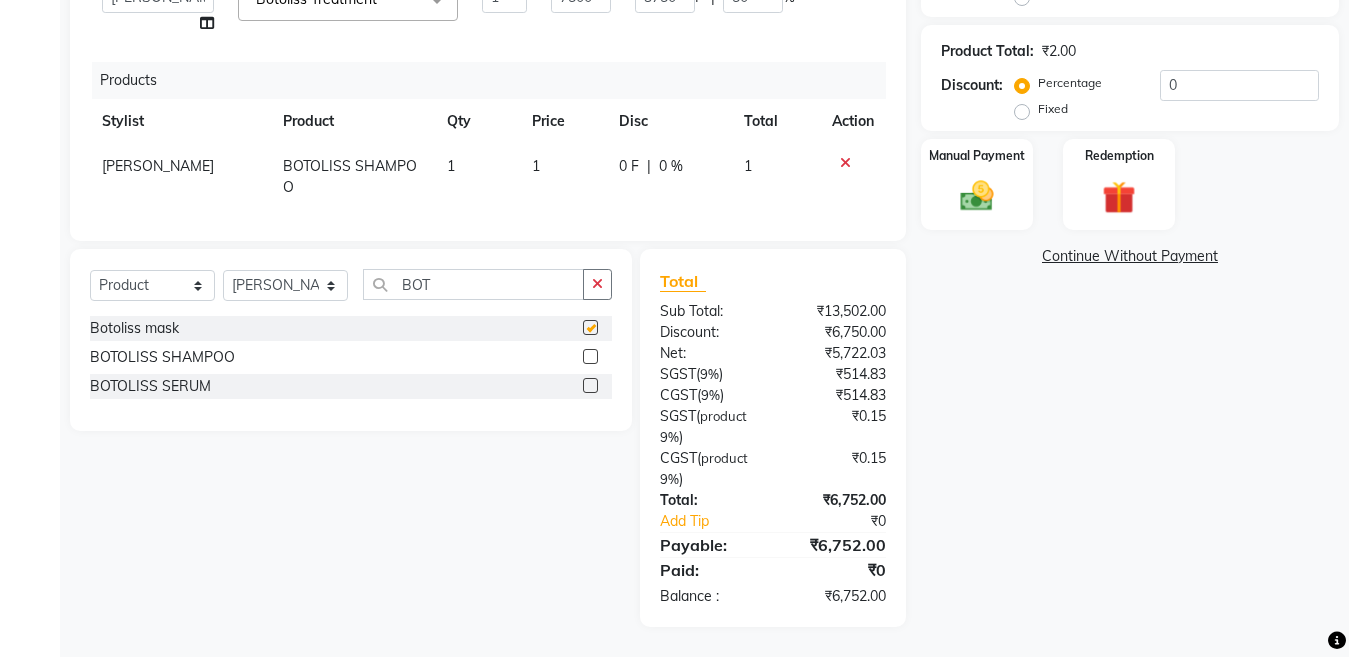 checkbox on "false" 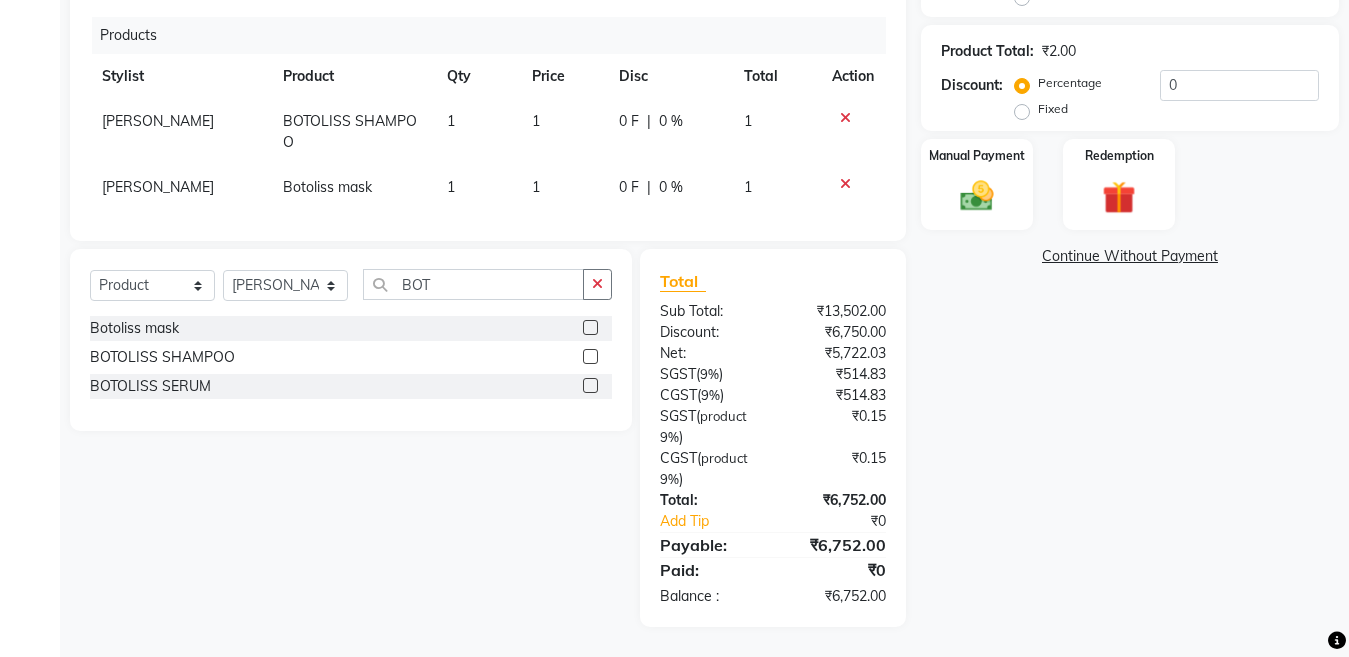 click on "1" 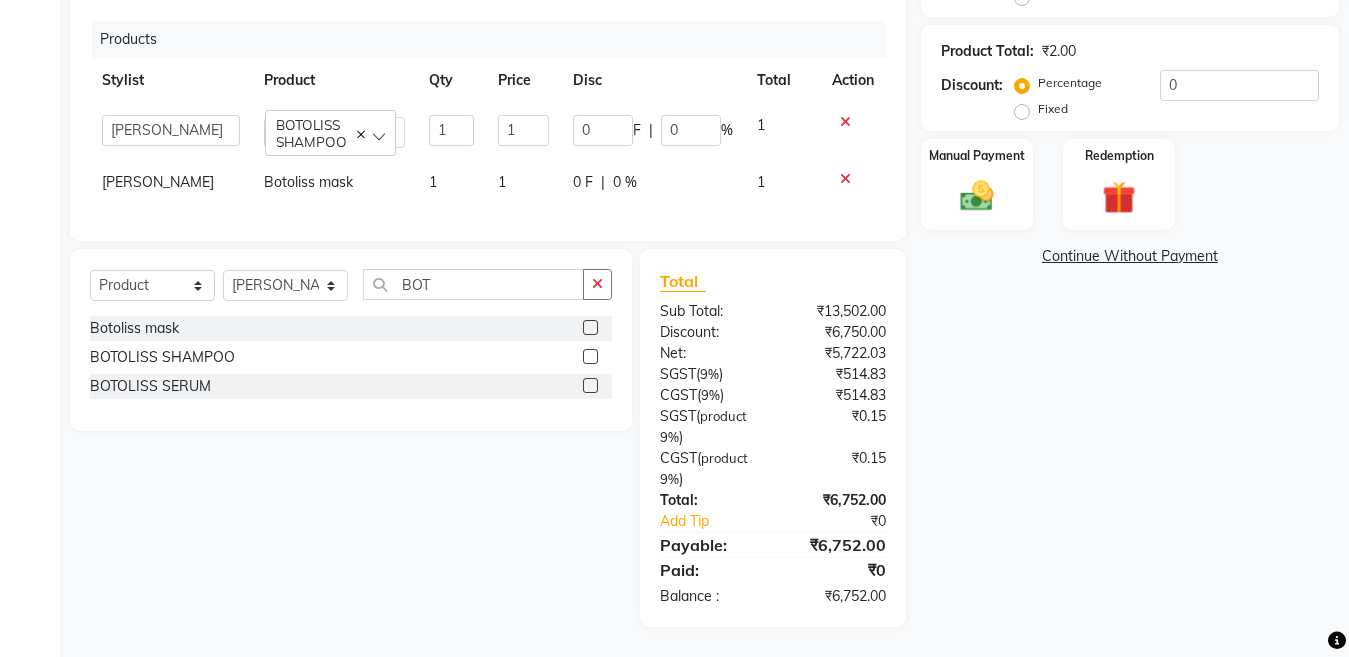 scroll, scrollTop: 64, scrollLeft: 0, axis: vertical 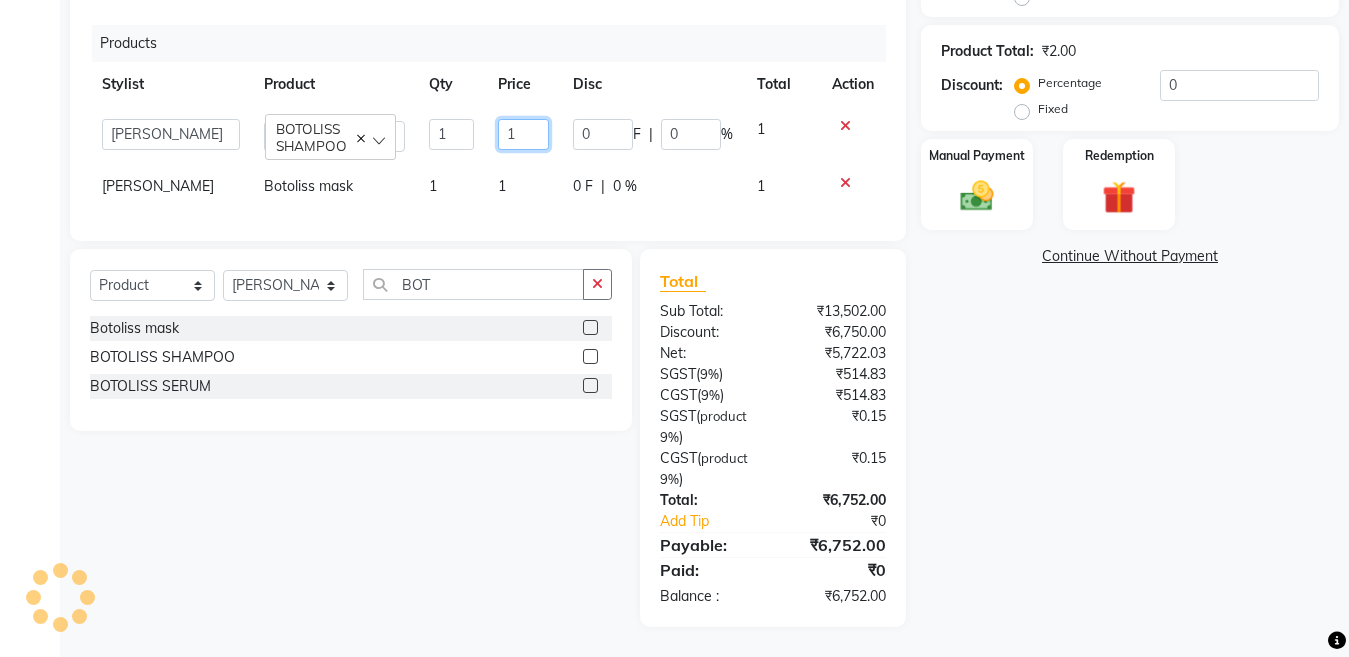 drag, startPoint x: 520, startPoint y: 112, endPoint x: 451, endPoint y: 126, distance: 70.40597 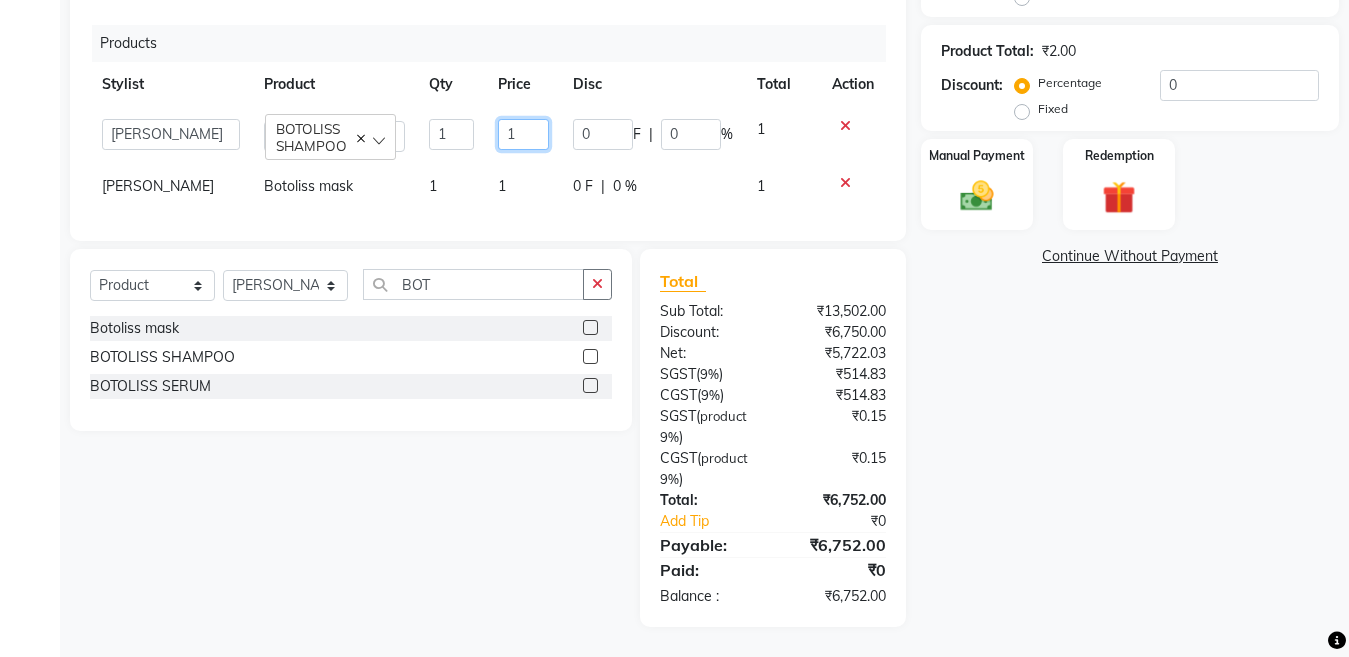 type on "2" 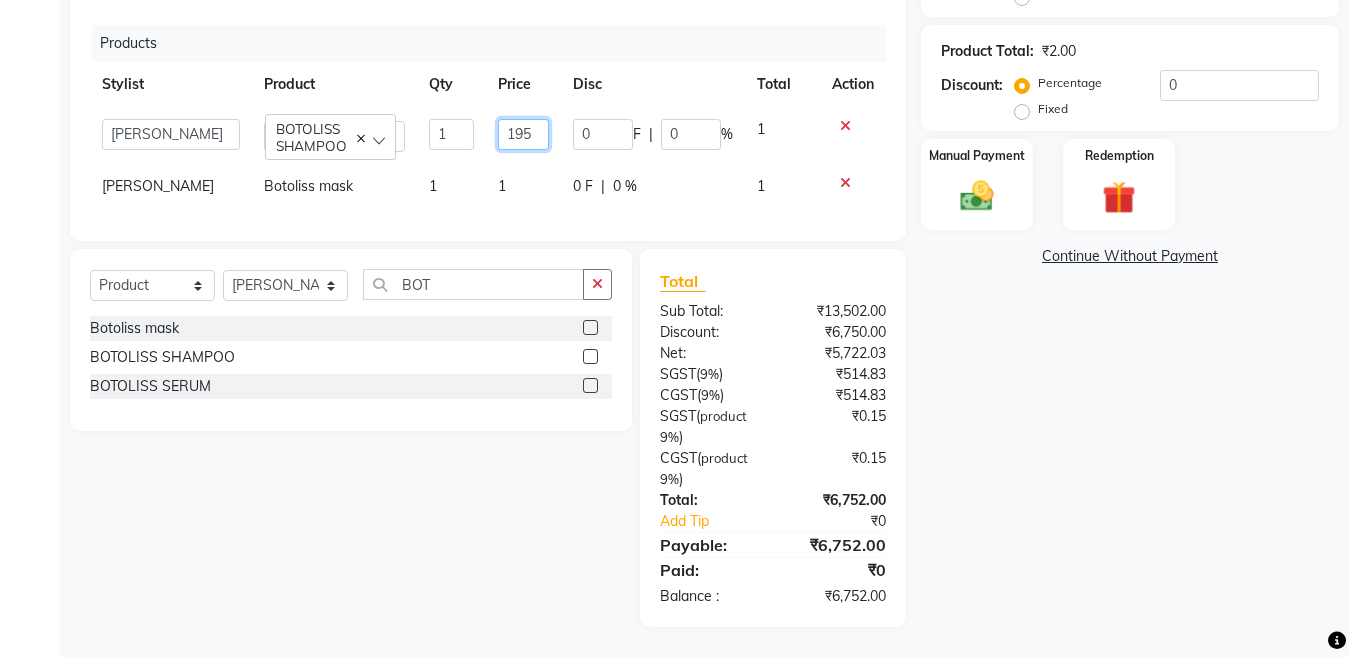 type on "1950" 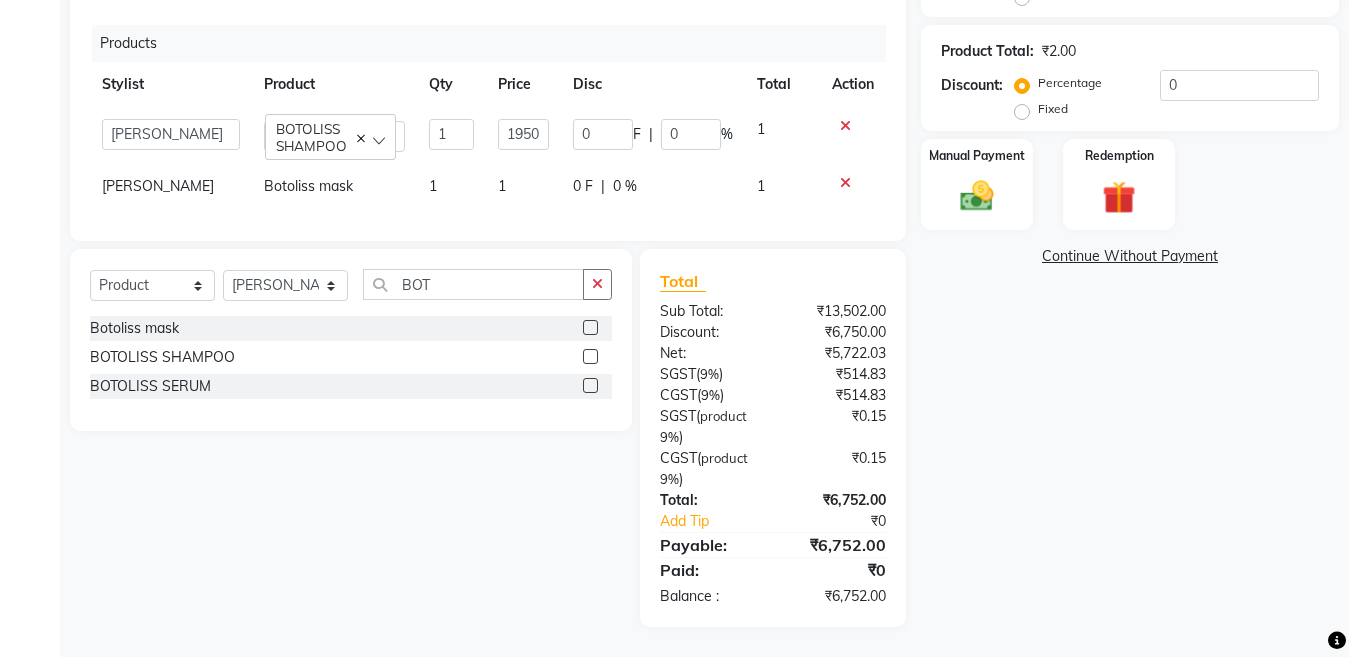 click on "1" 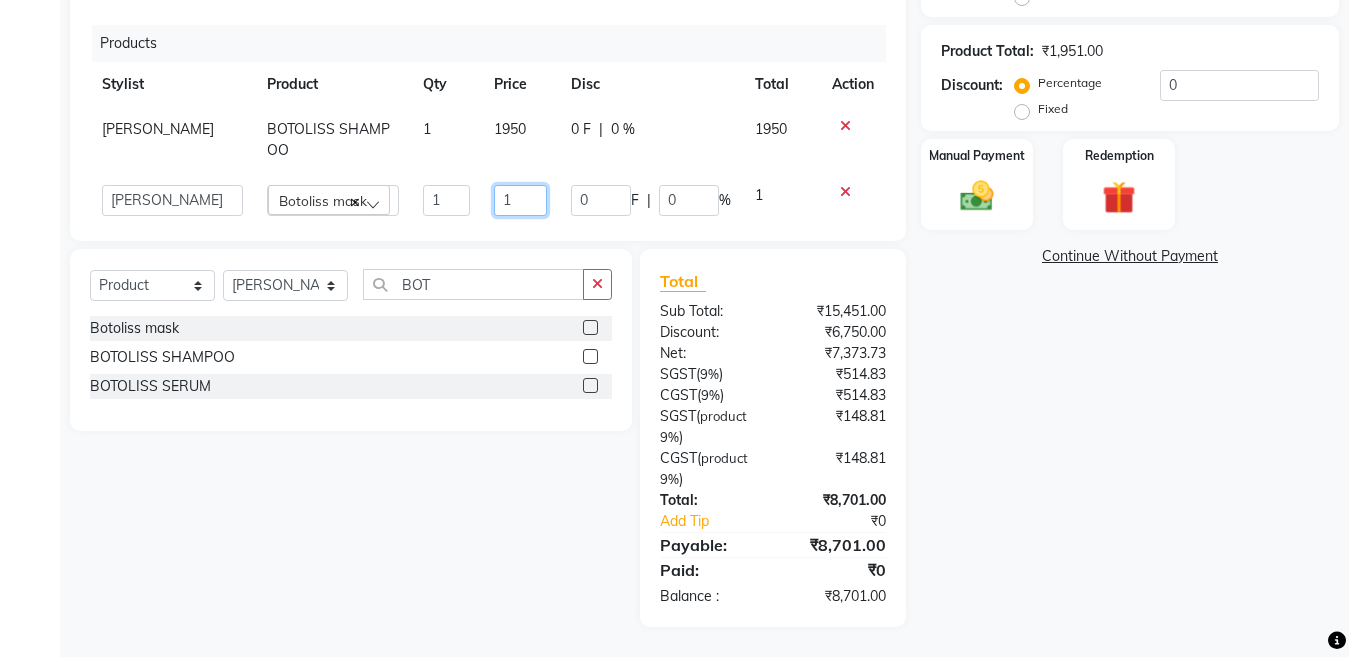 click on "1" 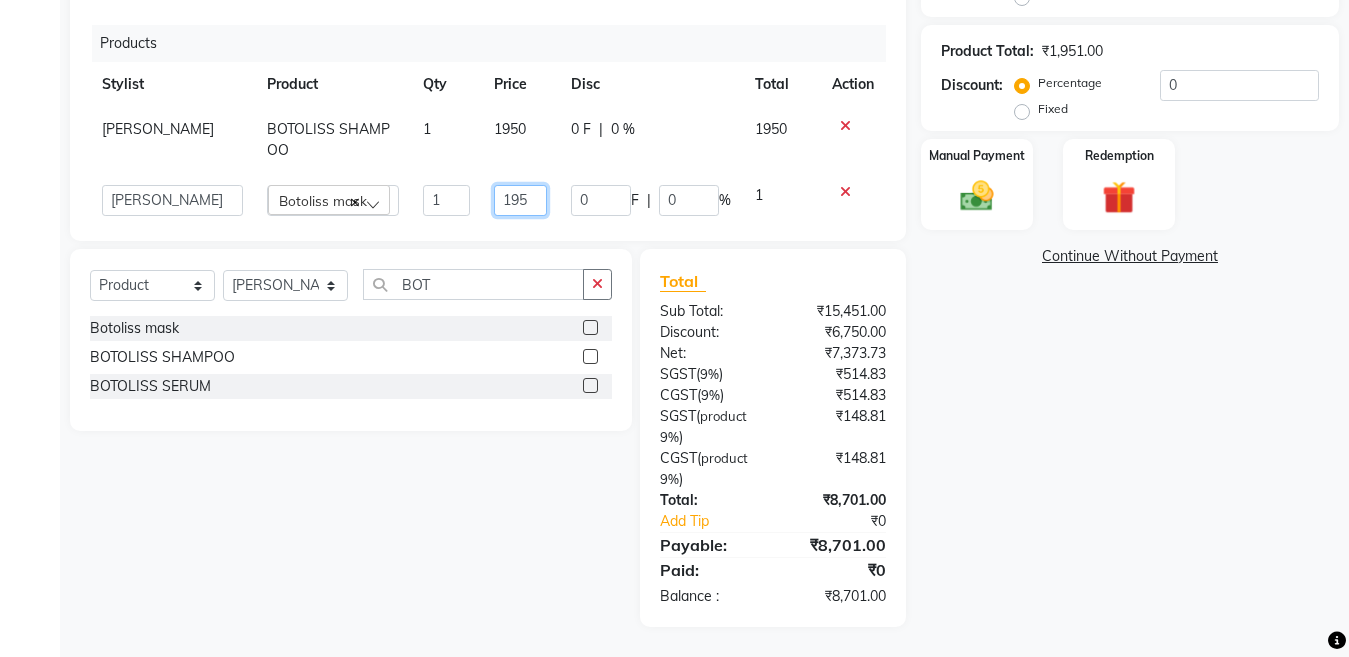 type on "1950" 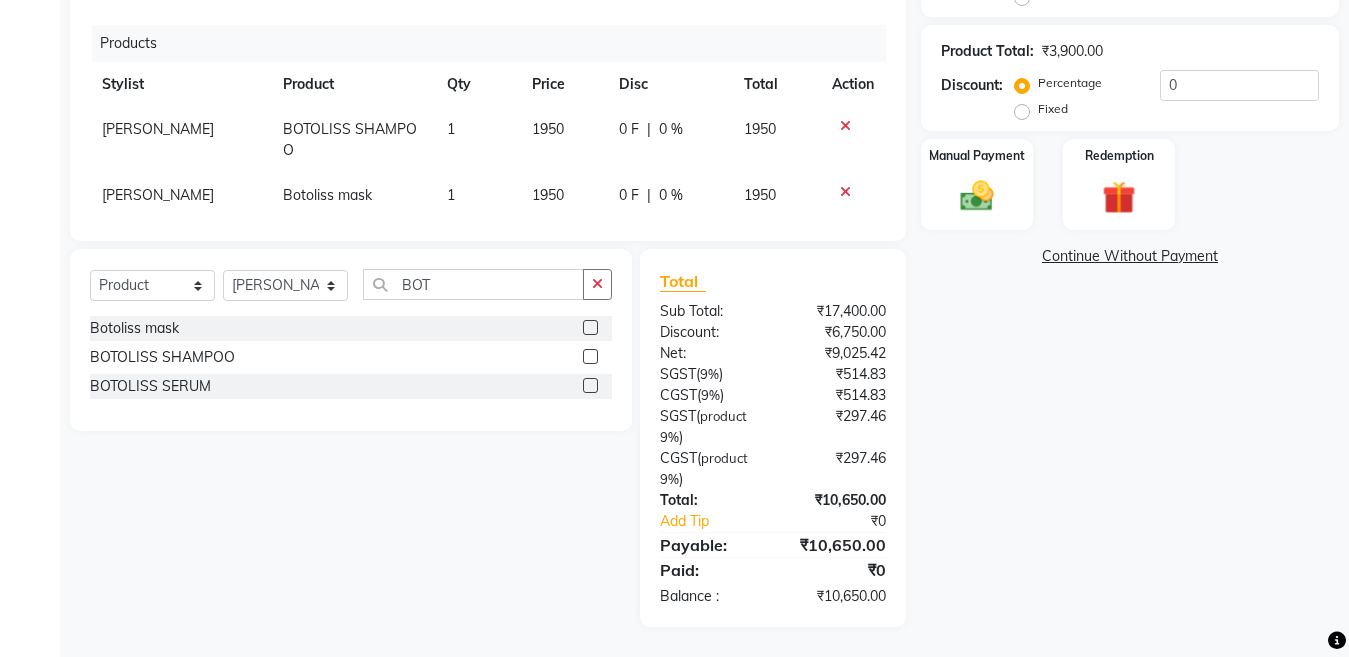 click on "Services Stylist Service Qty Price Disc Total Action  Nisarg Global Colour Women - Upto Waist 1 5000 2500 F | 50 % 2500  Aarti   Aatish   ACHAM   Aftab    Afzal   AKSHADA ITWARI   Akthar Hussain    Almas   ARTI SAKPAL   ATUL RATHOD   Ayan    DEEPALI   Dhaval Solanki   DISHA H KAMDAR   Guddi   Huzaifa   Indrajeet   Irfan   KAJAL   karishma kapur   Mahesh   Manager 1   Manager 2   Manisha    Manoj   Mayuri   Mohini    Monu   NABIL   Nikita    Nisarg   Pawan    Poonam   PRABHA SAHAI   PRAKASH JADHAV   RADHIKA SOLANKI   Rajan   Rajesh   Ravi   Rishika   RRAHUL   SADIK   Sahil   Salmani   Sameer   Seema   SHIVAM   Siddhi   Siraj    SUJIT   Suresh   TEJAL   TOHSIF   UMAR   Vighnesh Jagkar  Hair Cut (Female) - Haircut With Senior Stylist  x Hair Cut (Male) - Haircut With Jr Stylist Hair Cut (Male) - Haircut With Wash Jr Stylist Hair Cut (Male) - Haircut With Senior Stylist Hair Cut (Male) - Haircut With Master Stylist Hair Wash (Male) - Hairwash & Styling Beard  - Style Shave Clean Shave - Shave Kunal Buch Book 1 F" 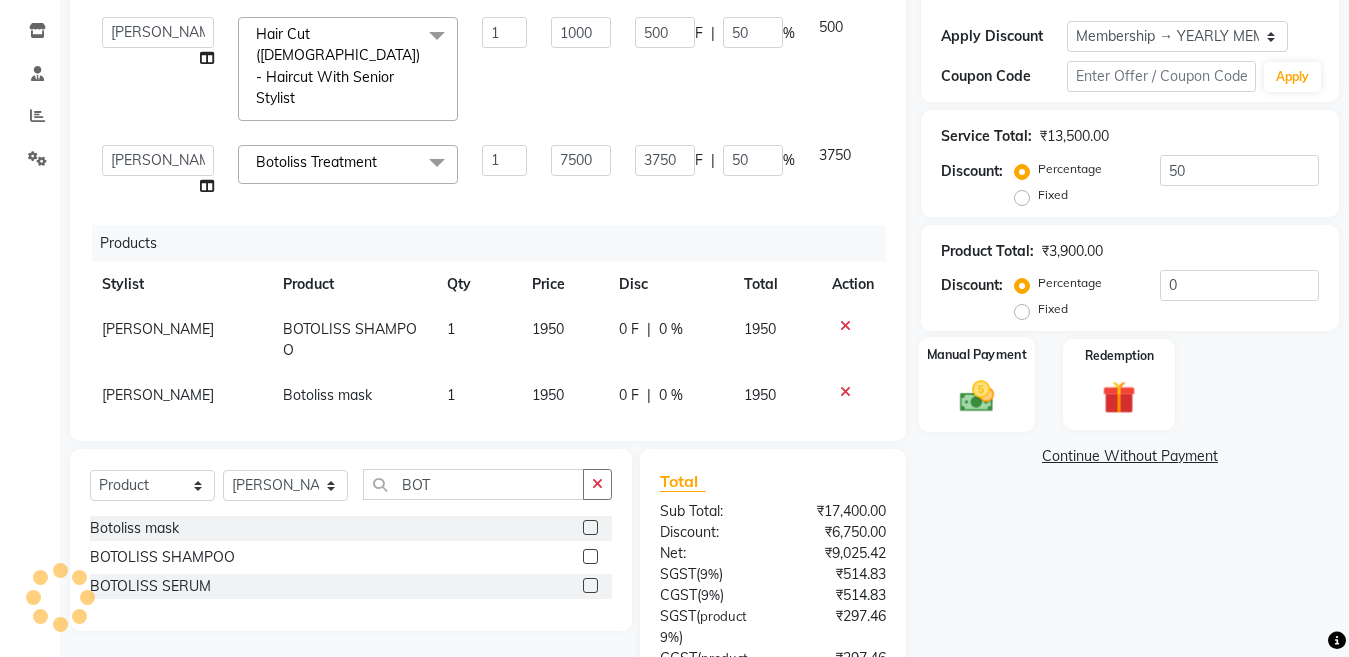 click on "Manual Payment" 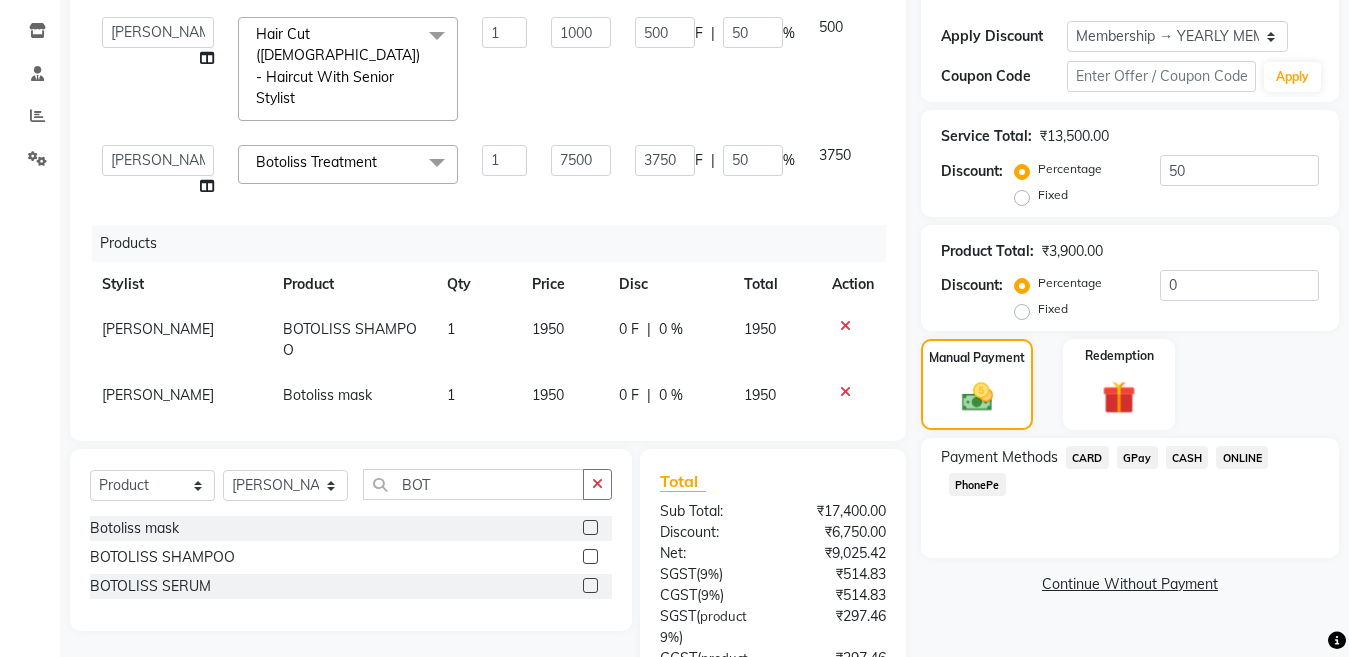 click on "CARD" 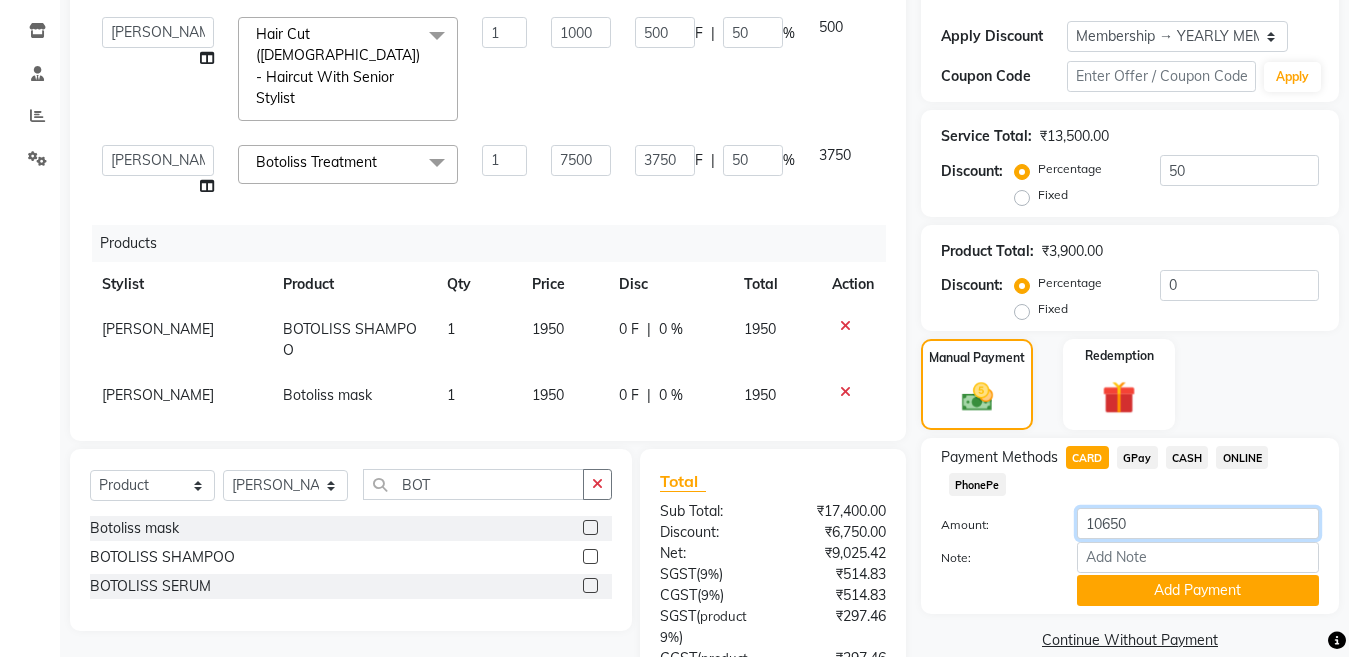 drag, startPoint x: 1170, startPoint y: 525, endPoint x: 1015, endPoint y: 528, distance: 155.02902 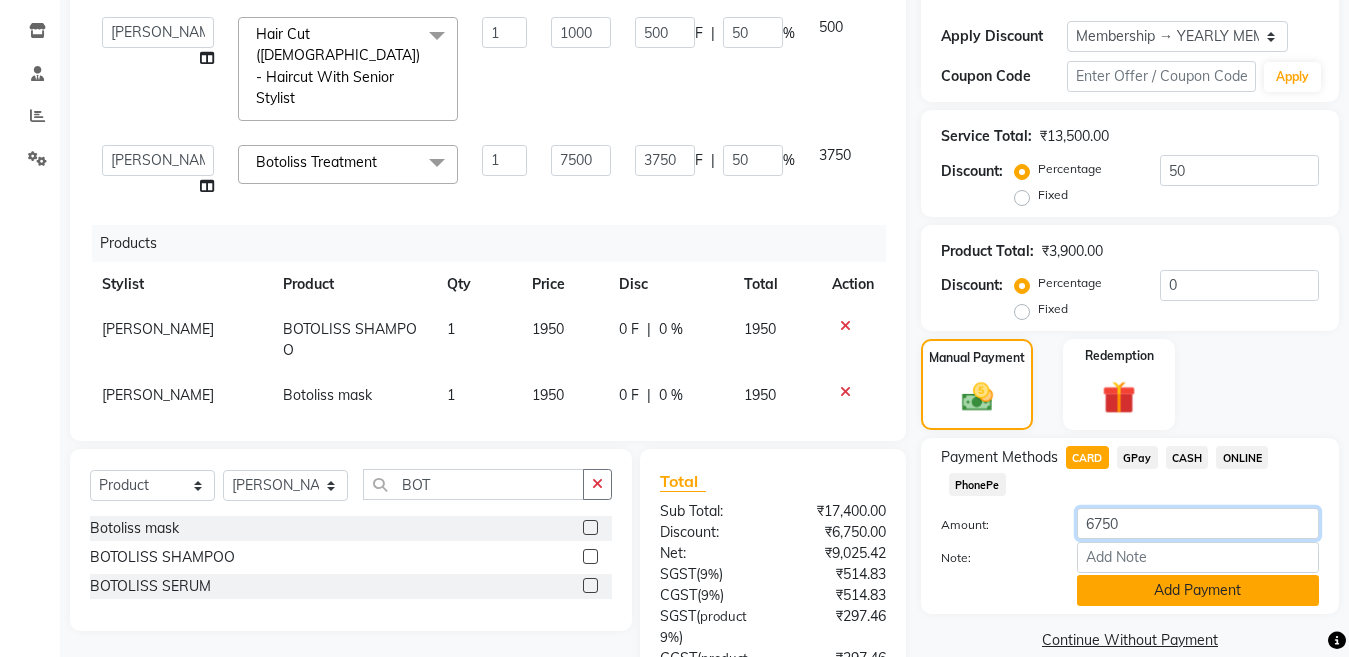 type on "6750" 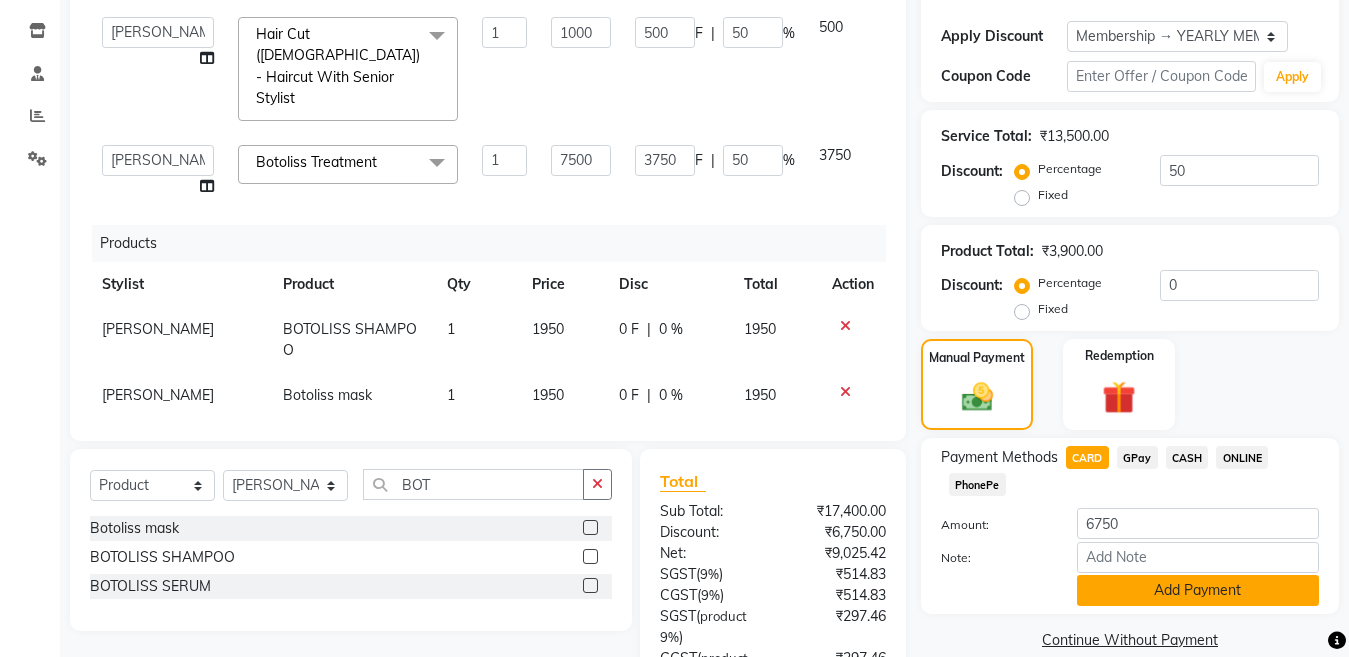 click on "Add Payment" 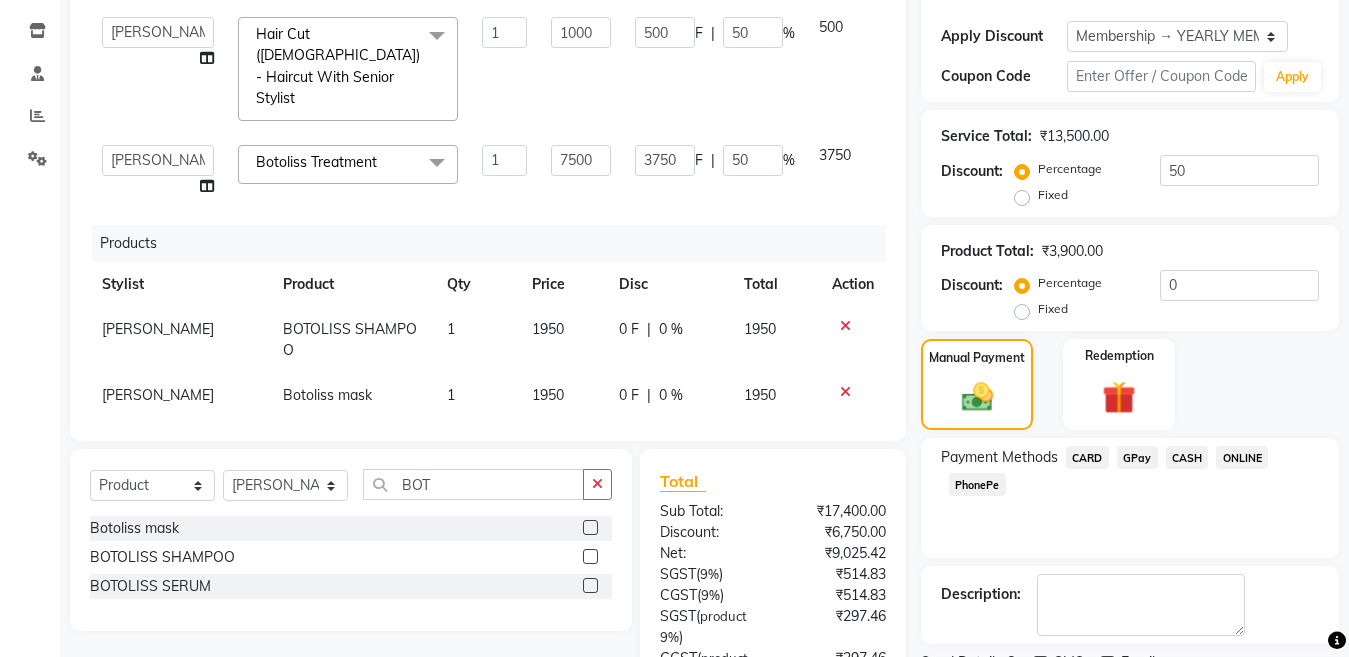 click on "GPay" 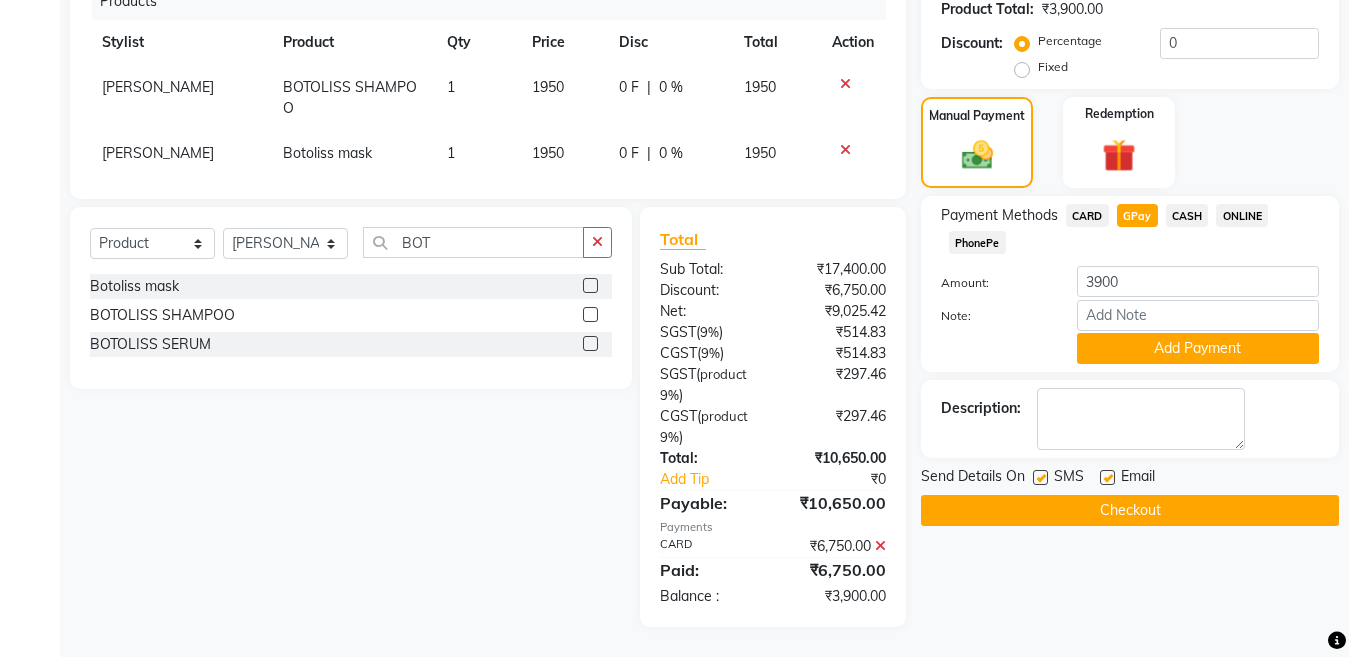 scroll, scrollTop: 469, scrollLeft: 0, axis: vertical 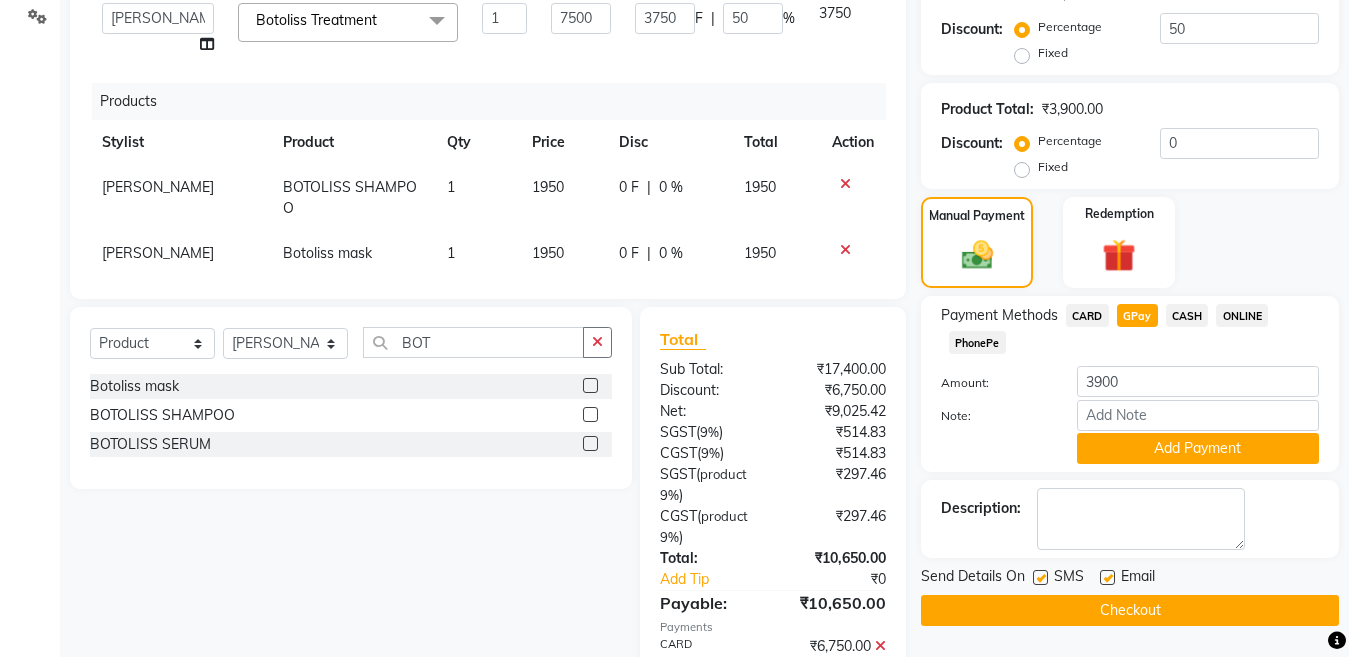 click on "Percentage   Fixed" 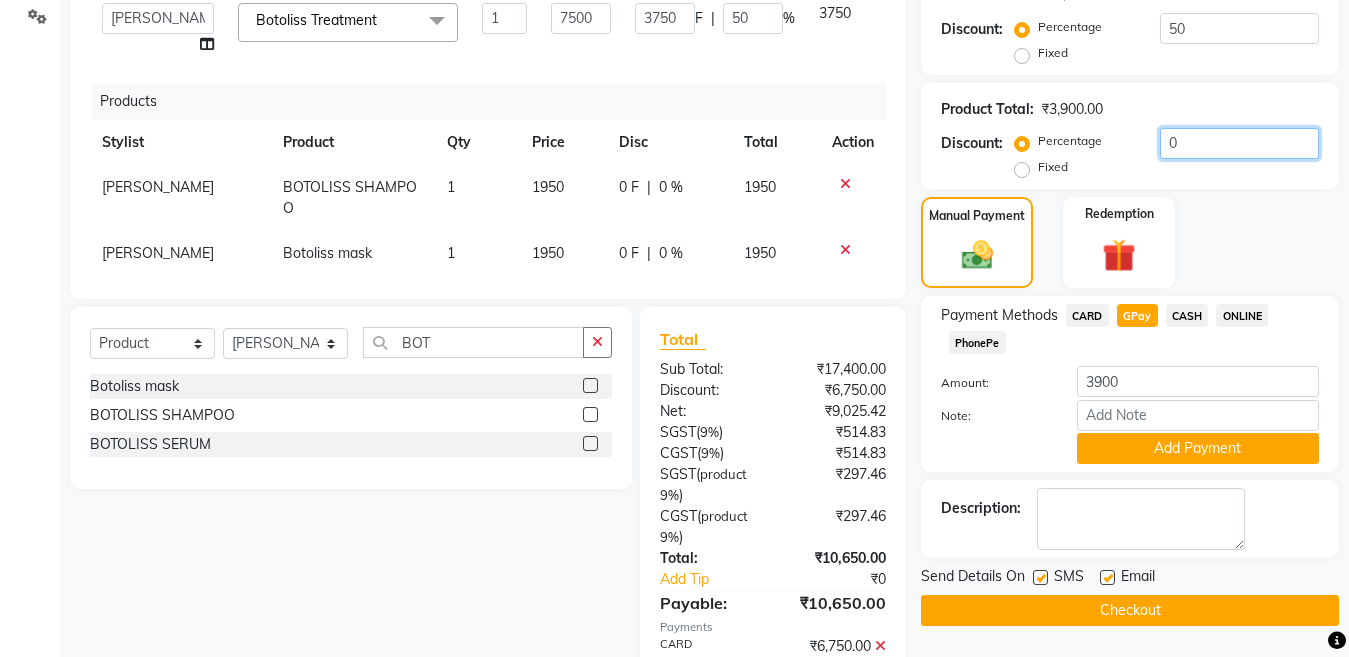 click on "0" 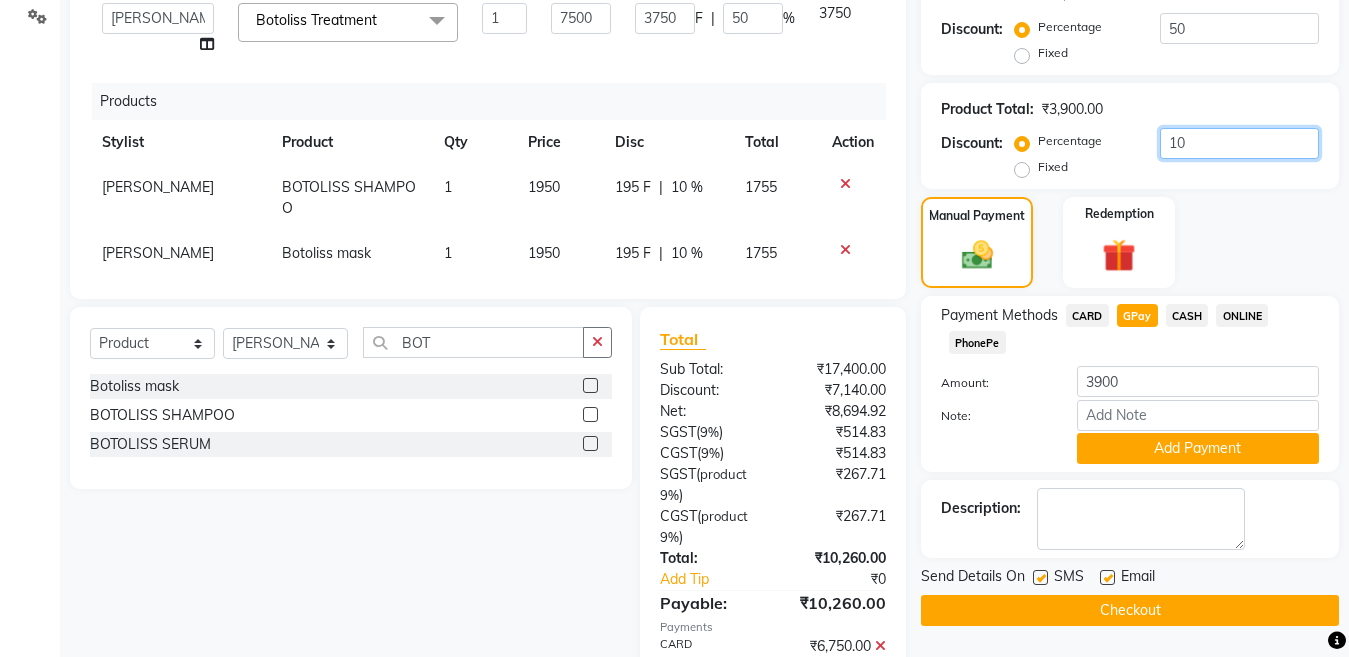 type on "10" 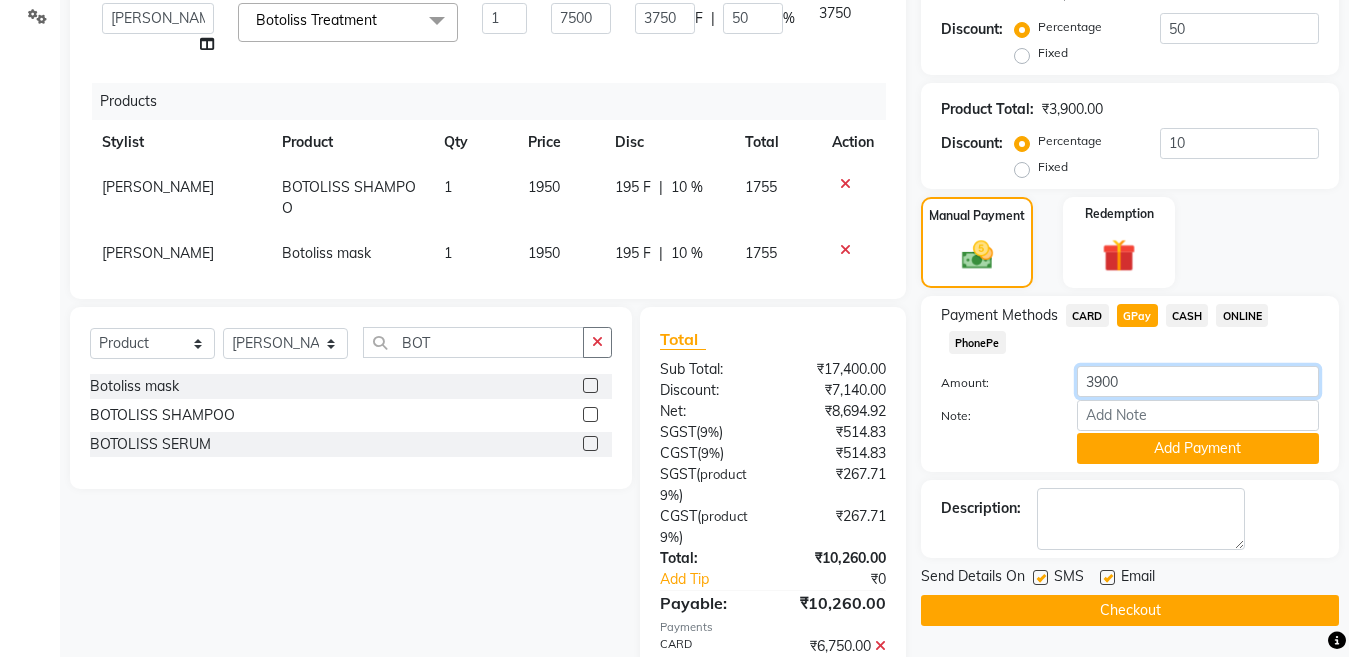 drag, startPoint x: 1224, startPoint y: 374, endPoint x: 1191, endPoint y: 335, distance: 51.088158 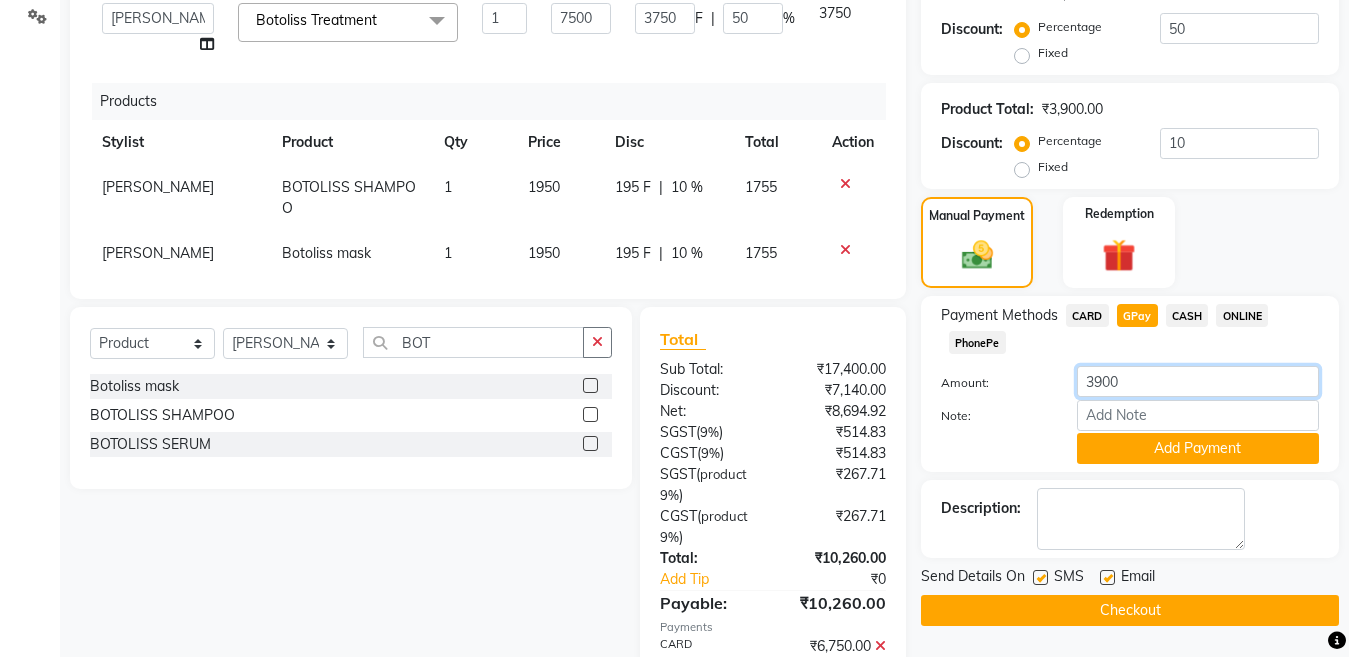 click on "3900" 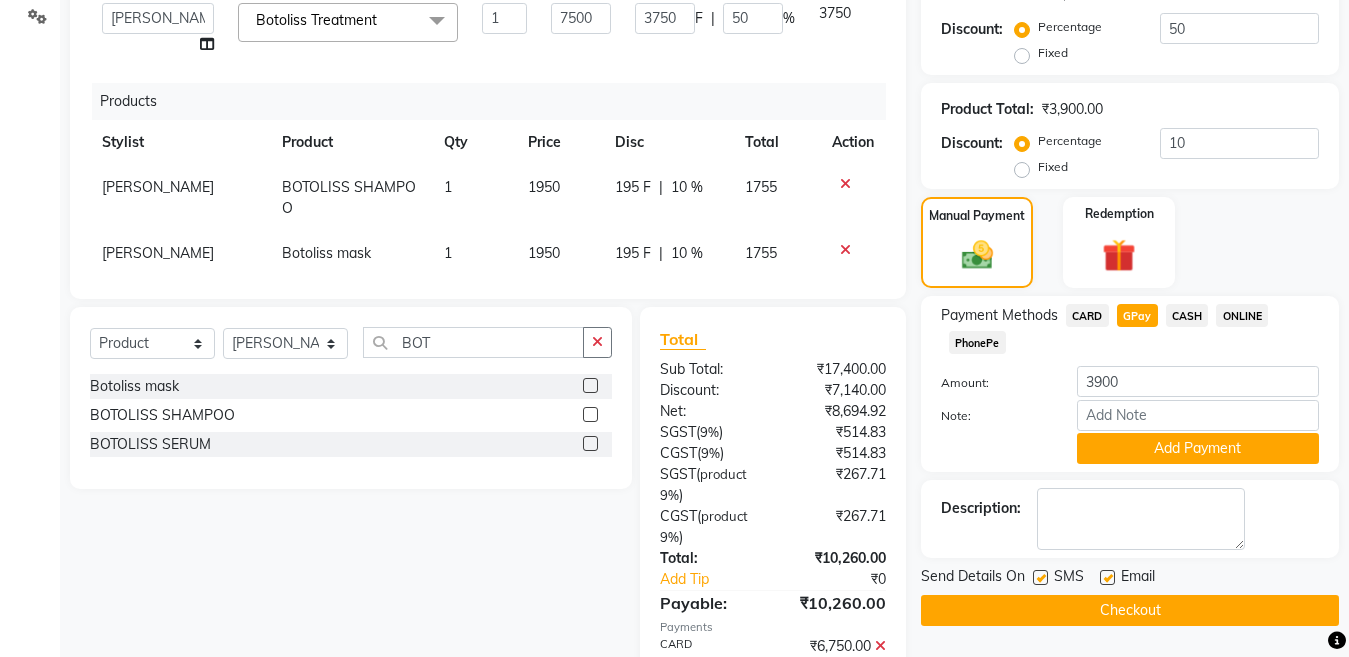 click on "CASH" 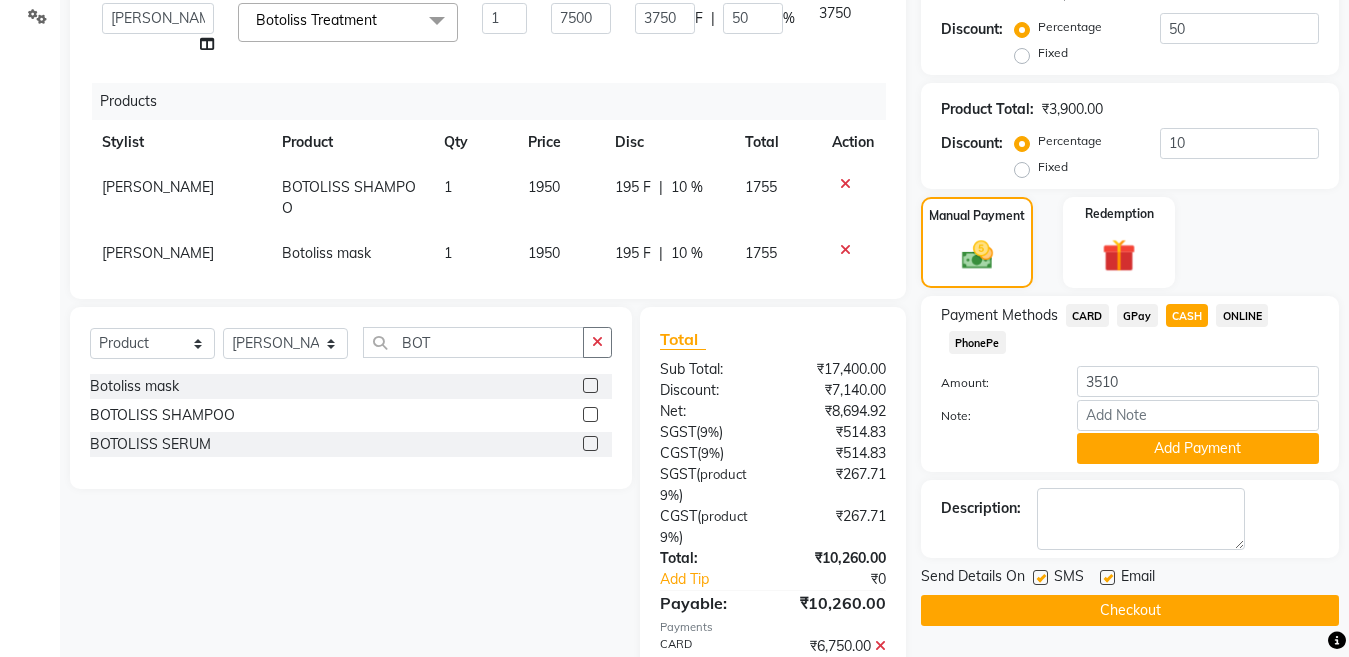 click on "GPay" 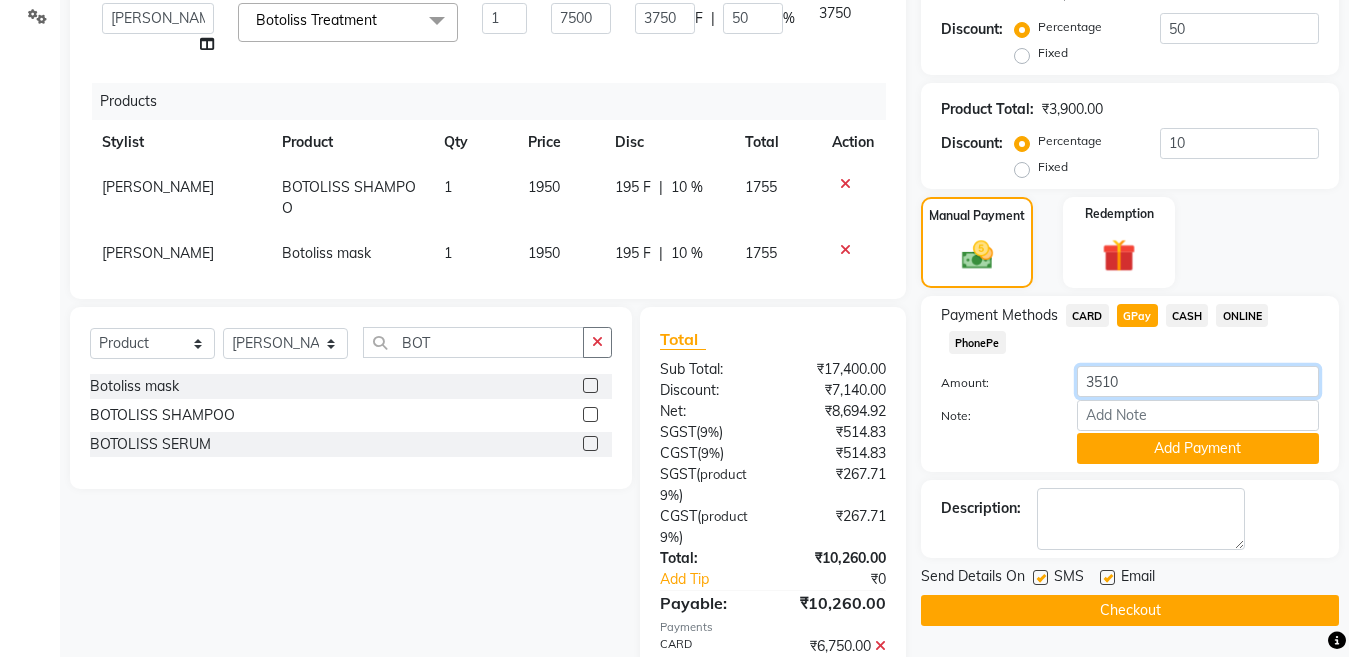 drag, startPoint x: 1083, startPoint y: 389, endPoint x: 1093, endPoint y: 392, distance: 10.440307 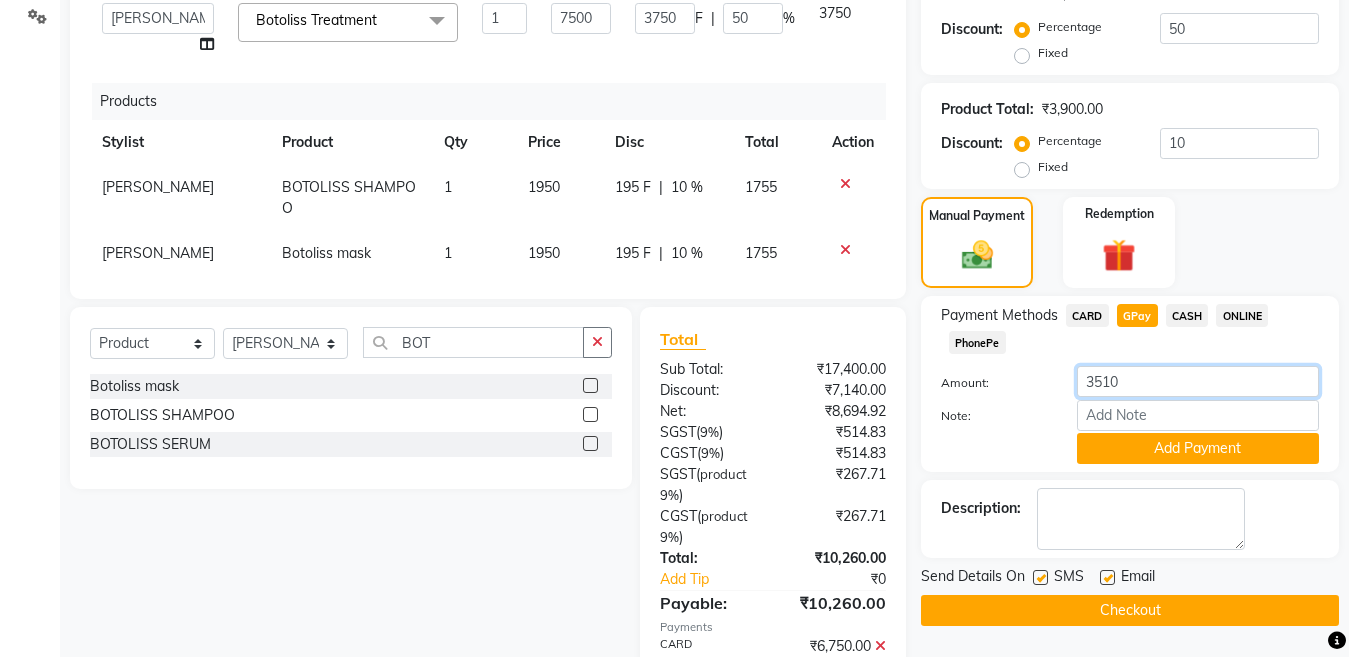 click on "3510" 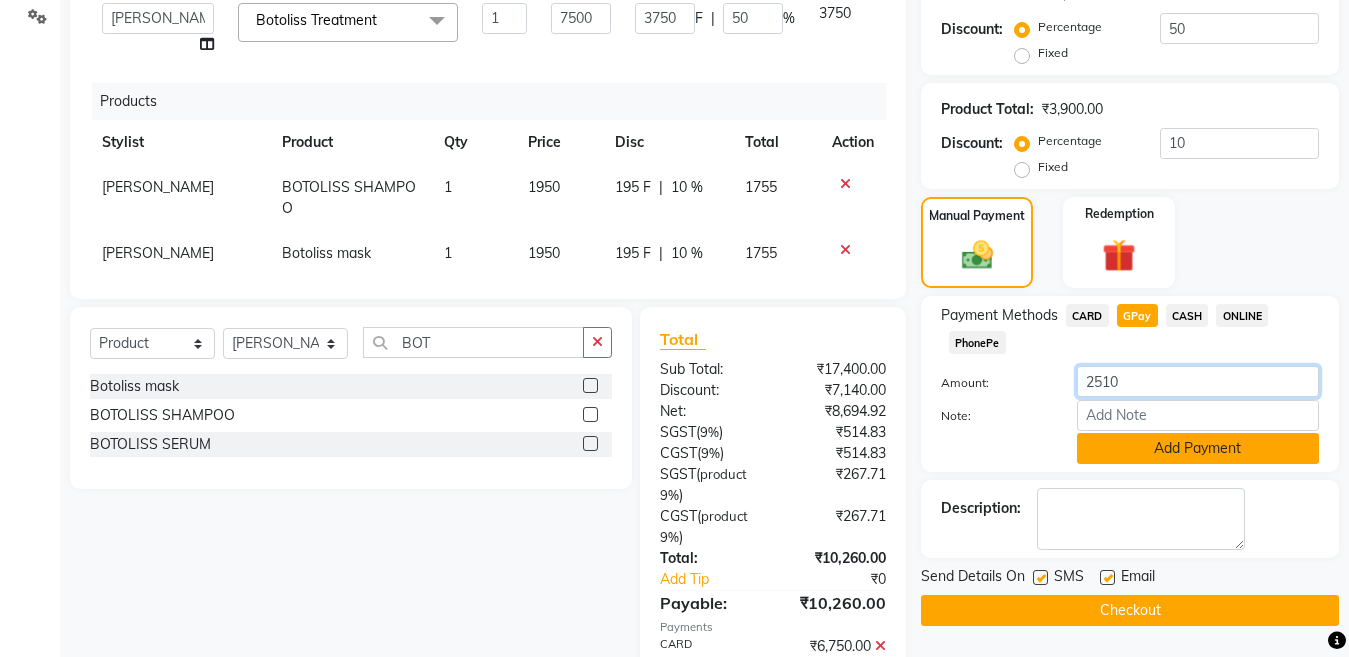 type on "2510" 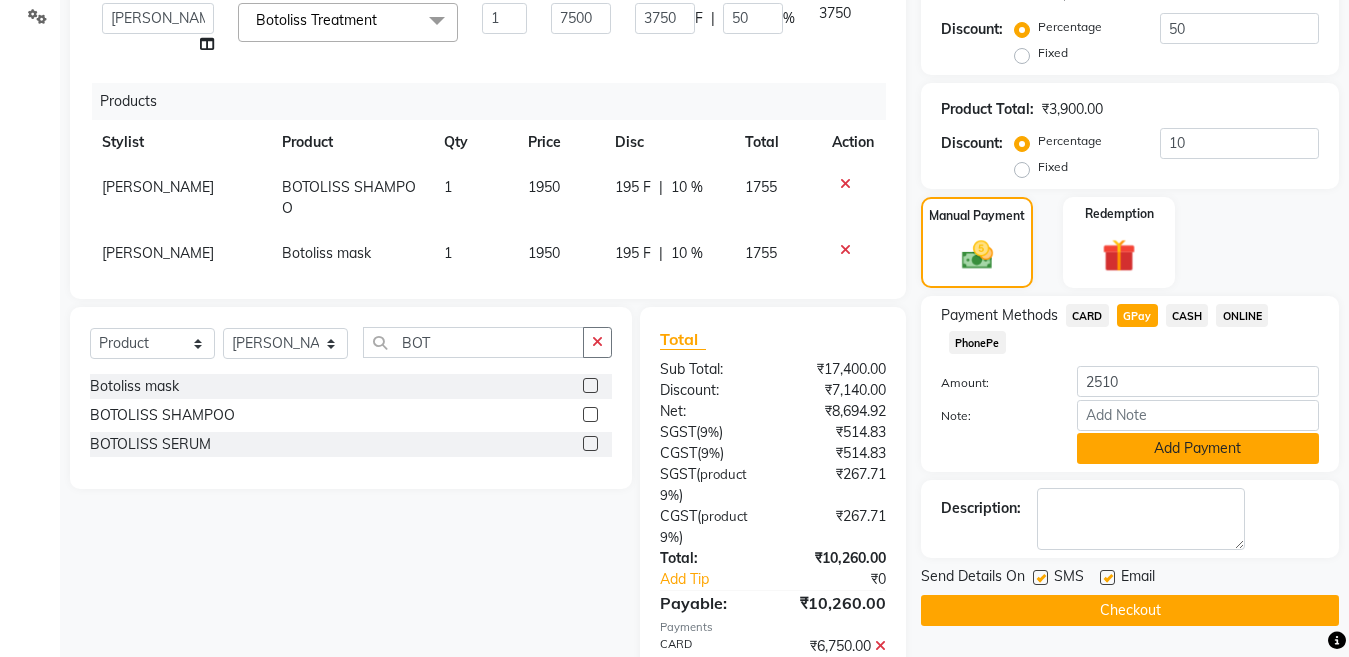click on "Add Payment" 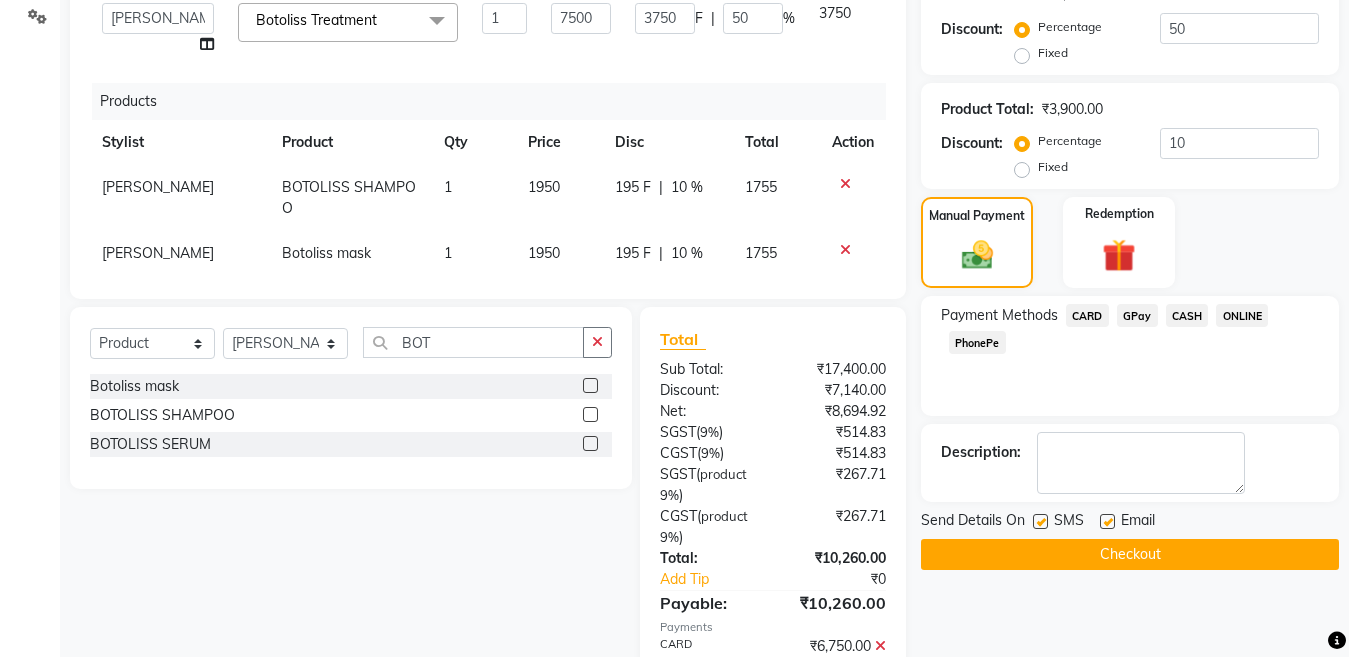 click 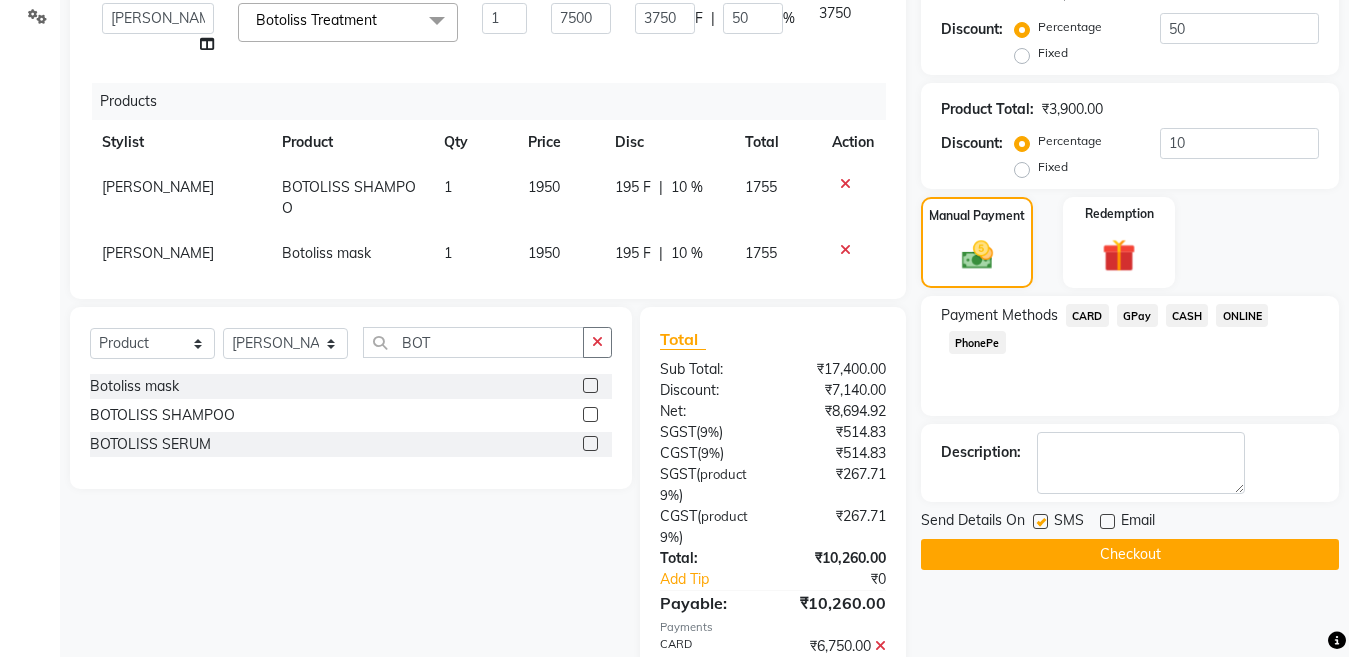 click 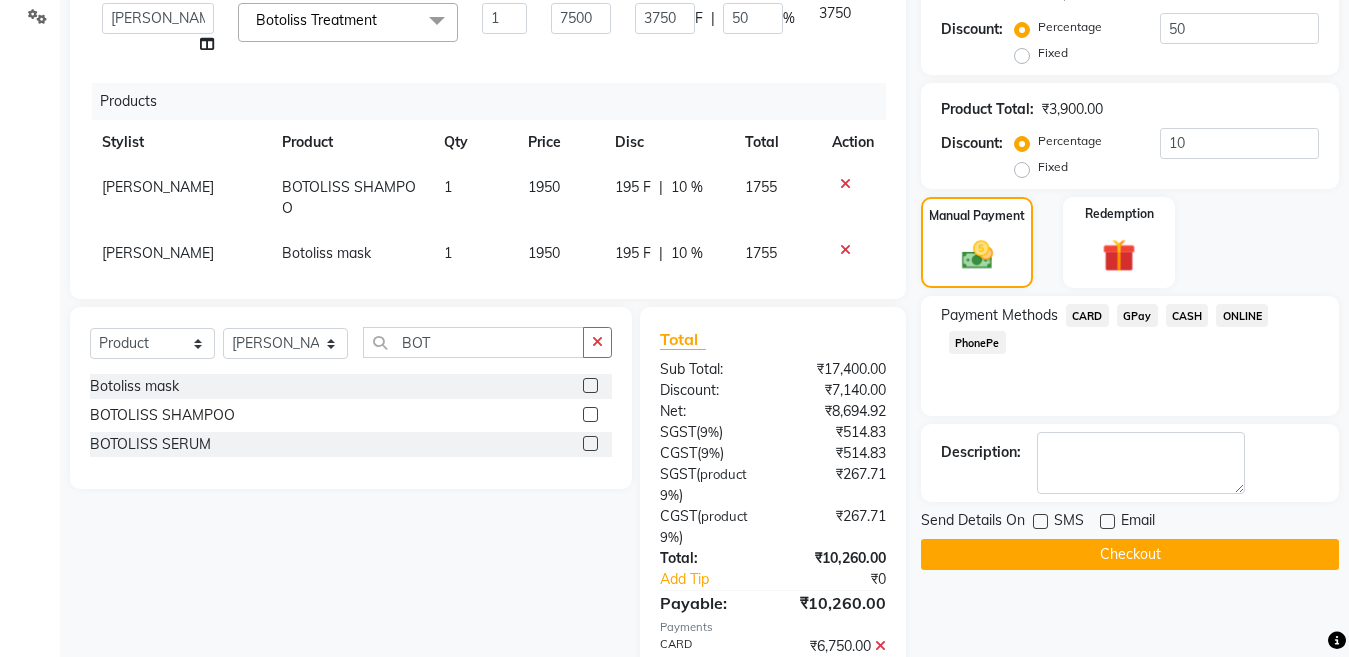 scroll, scrollTop: 590, scrollLeft: 0, axis: vertical 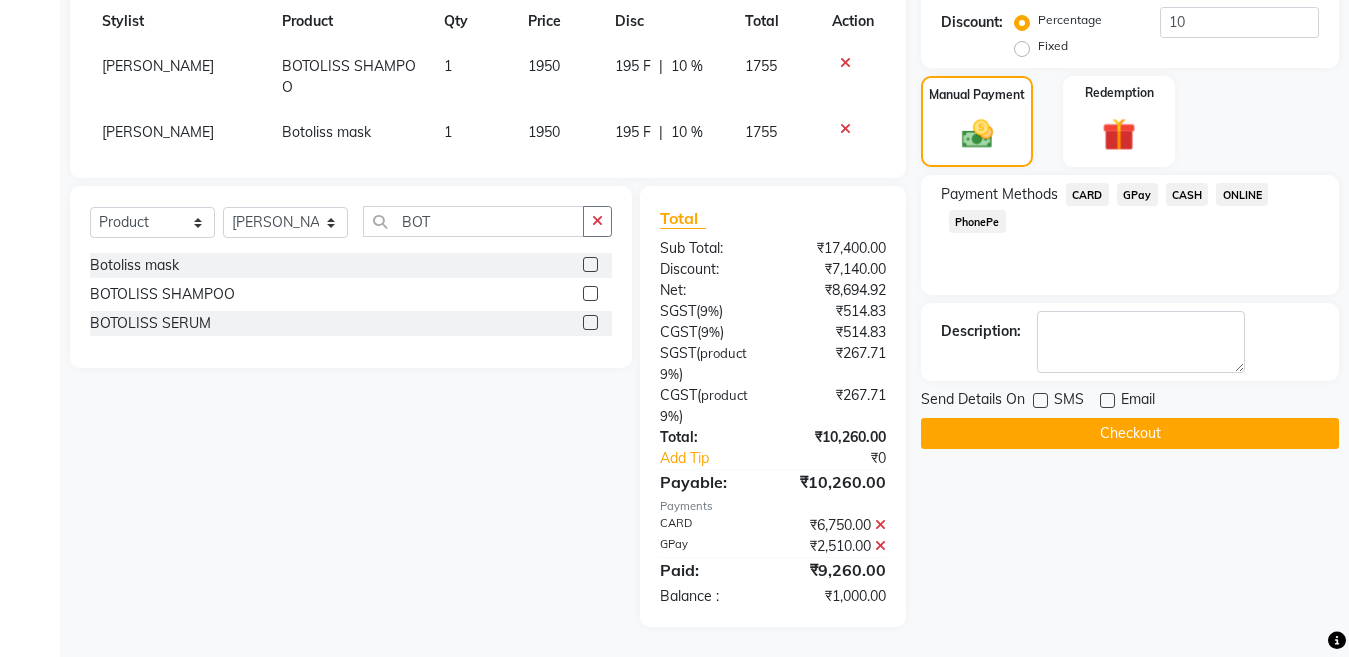 click on "Checkout" 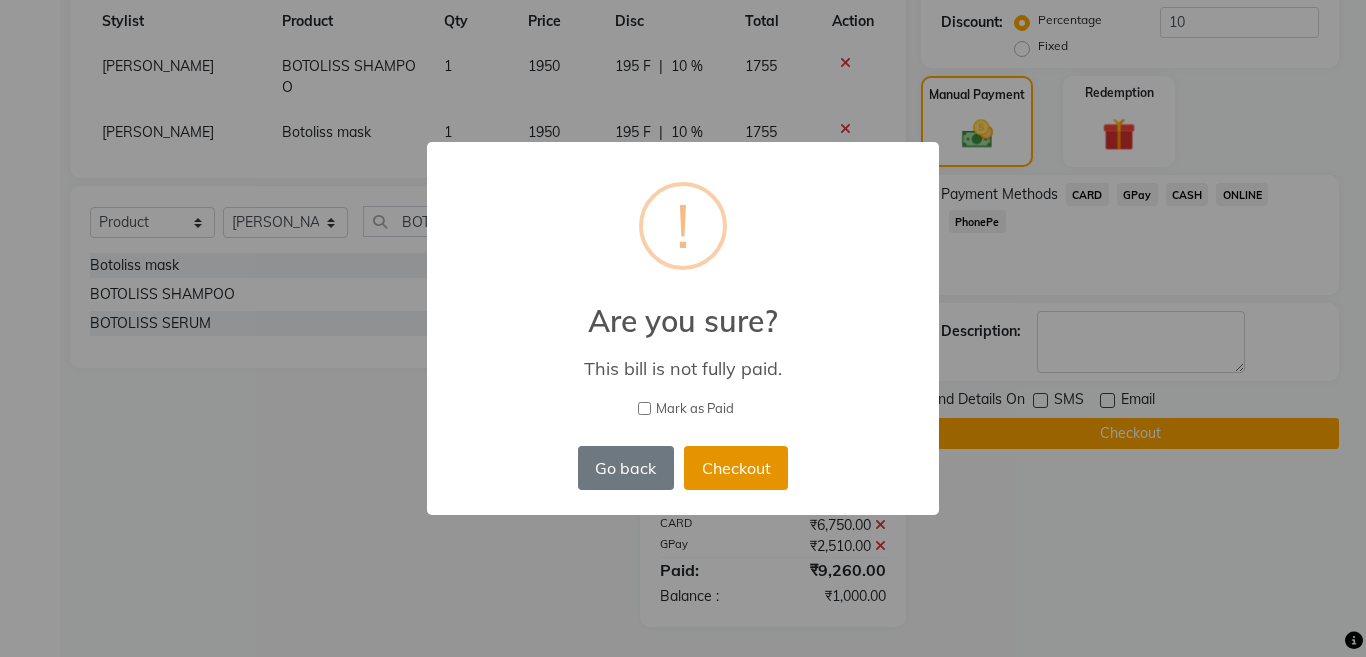 click on "Checkout" at bounding box center (736, 468) 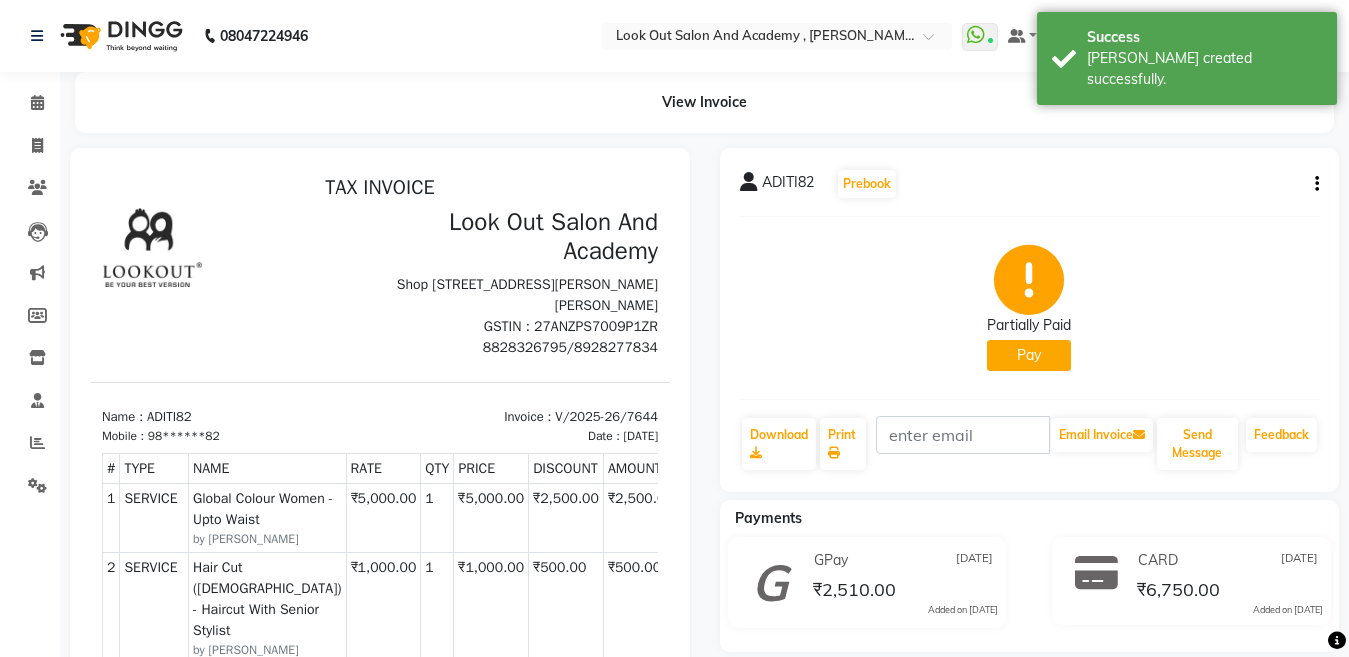 scroll, scrollTop: 0, scrollLeft: 0, axis: both 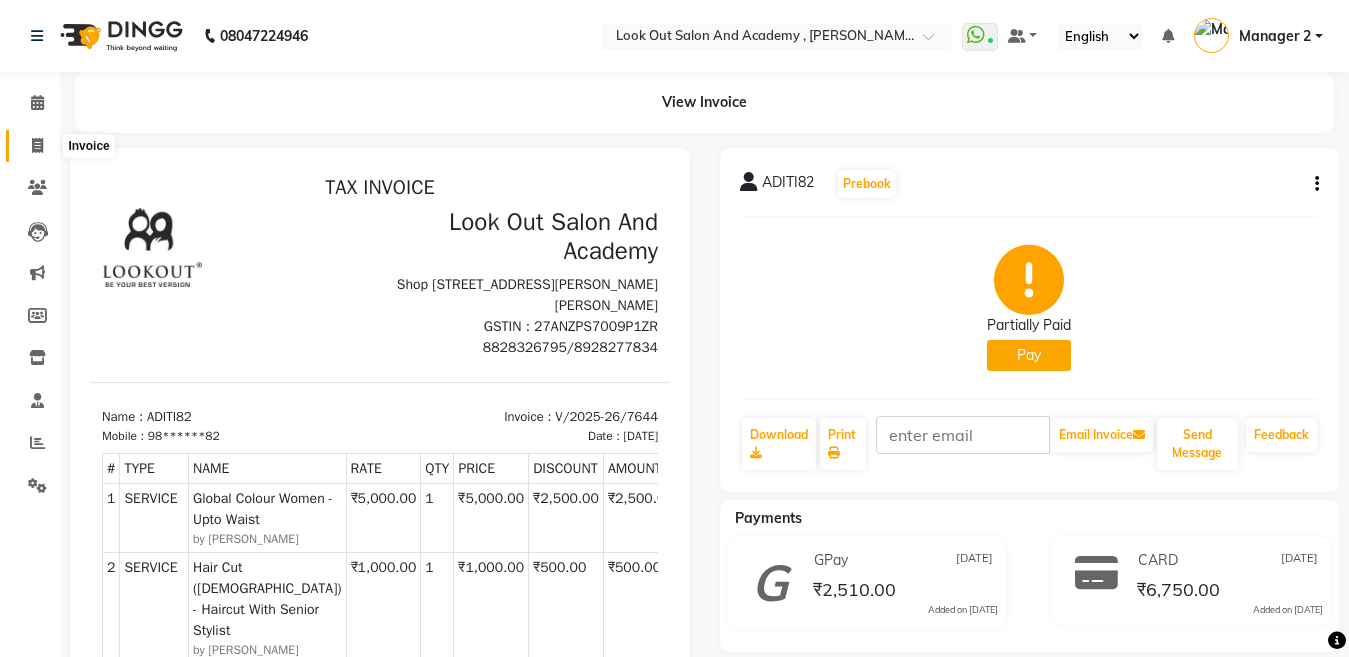 click 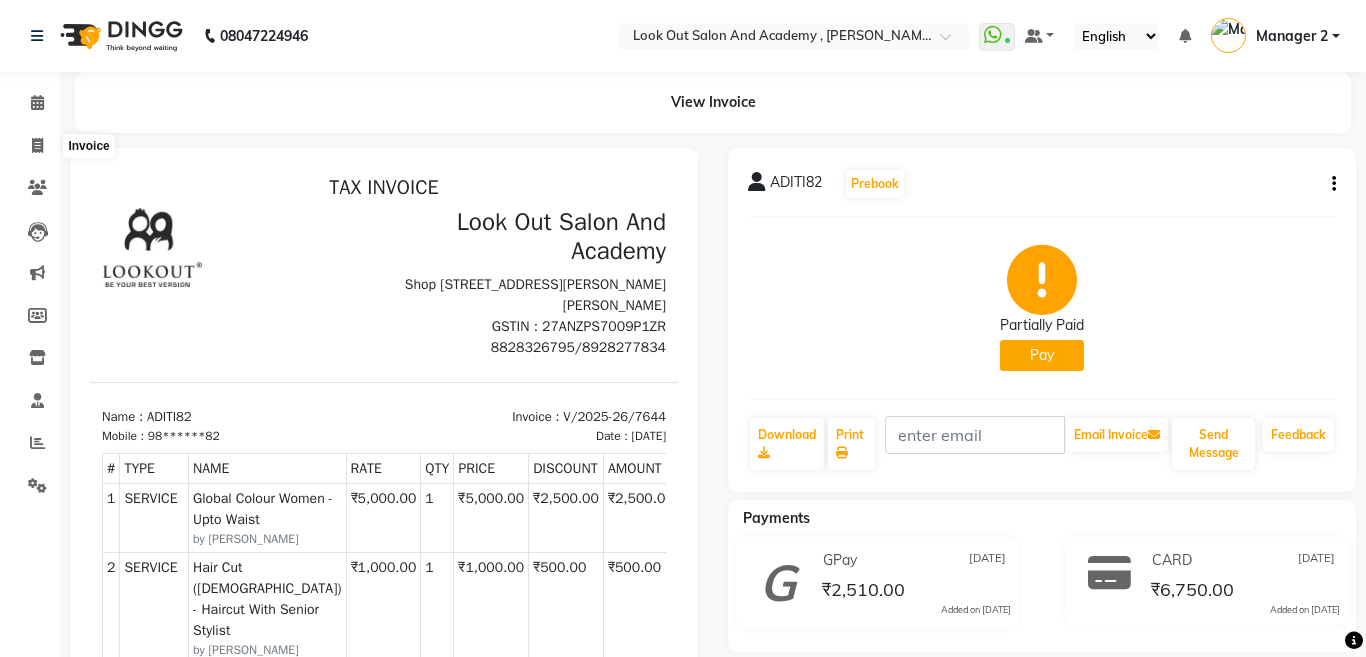 select on "4708" 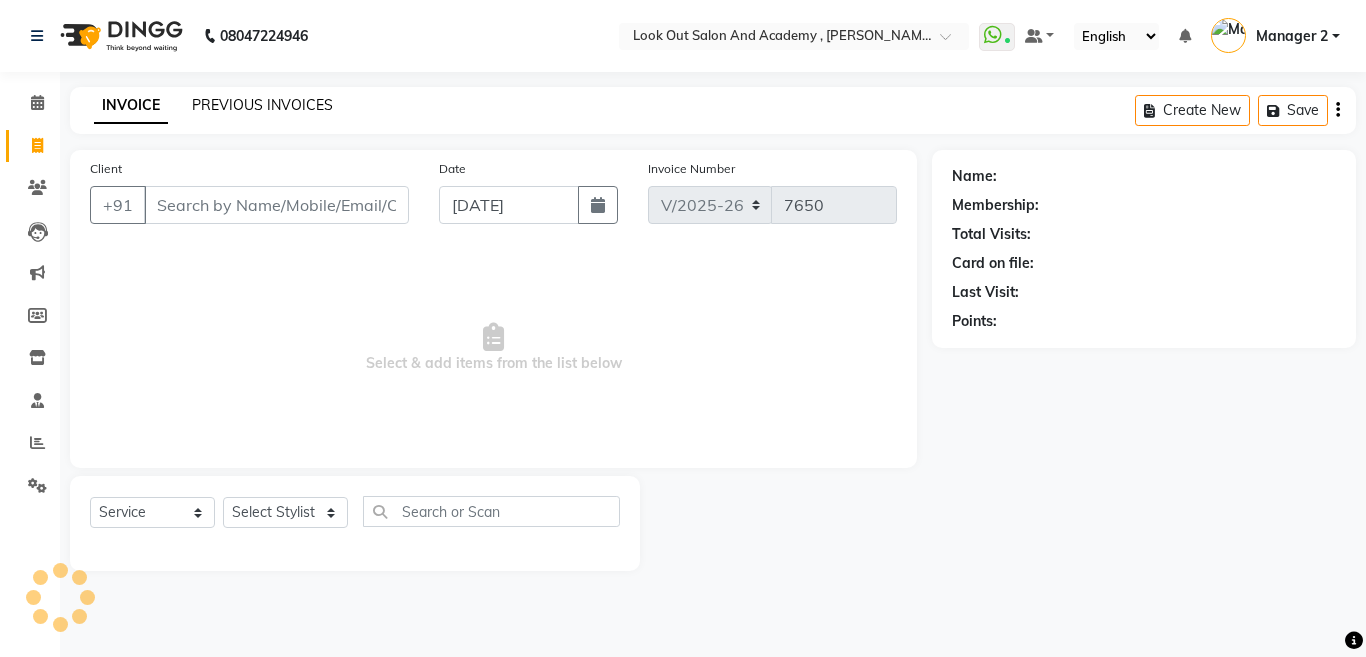 click on "PREVIOUS INVOICES" 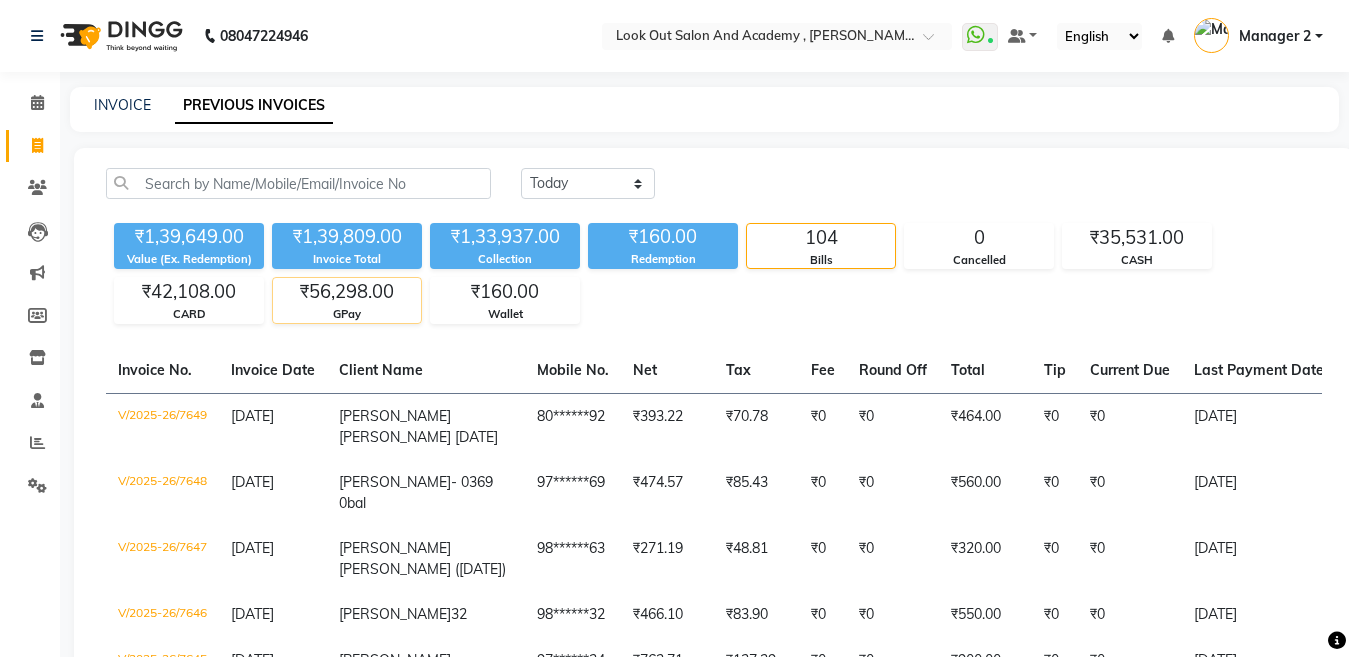 click on "GPay" 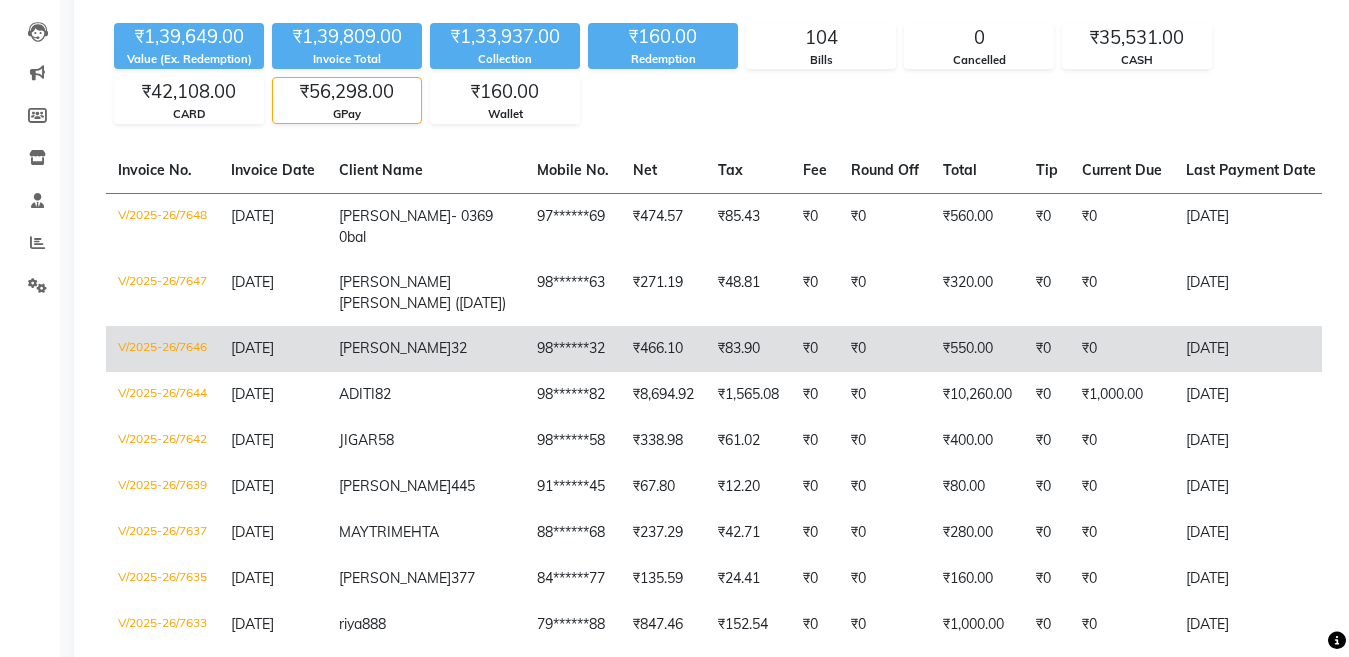 scroll, scrollTop: 300, scrollLeft: 0, axis: vertical 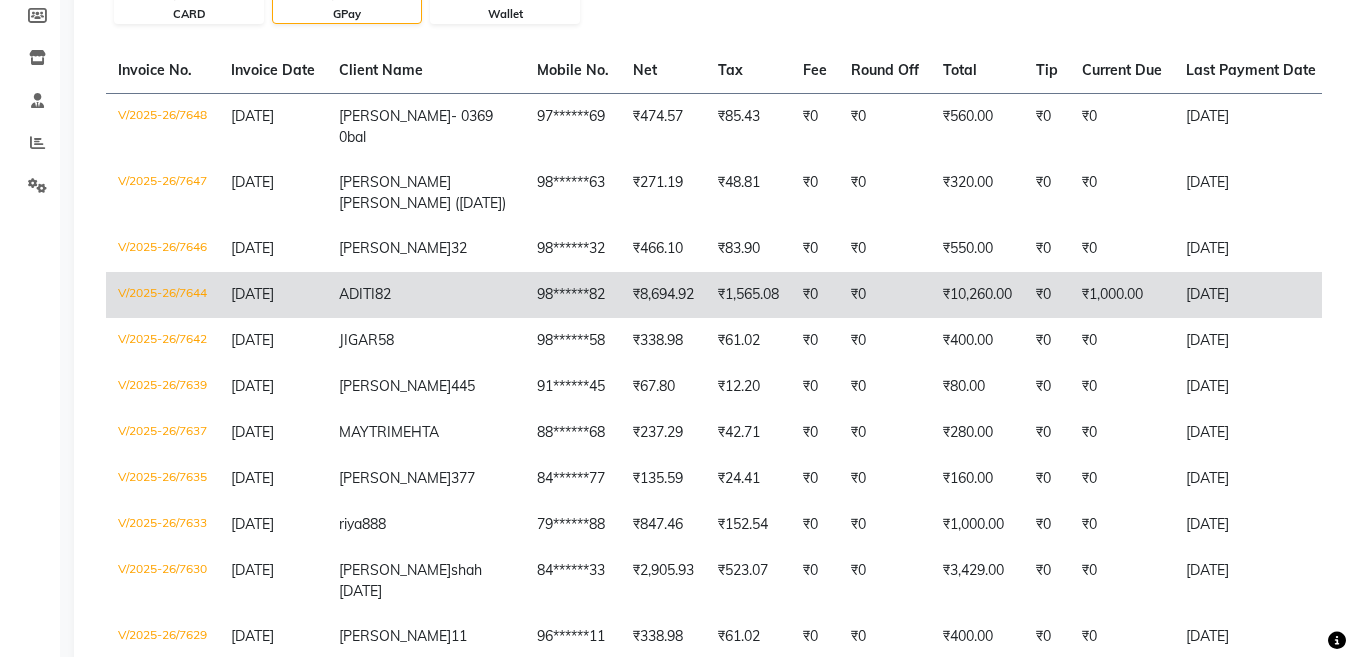 click on "₹1,000.00" 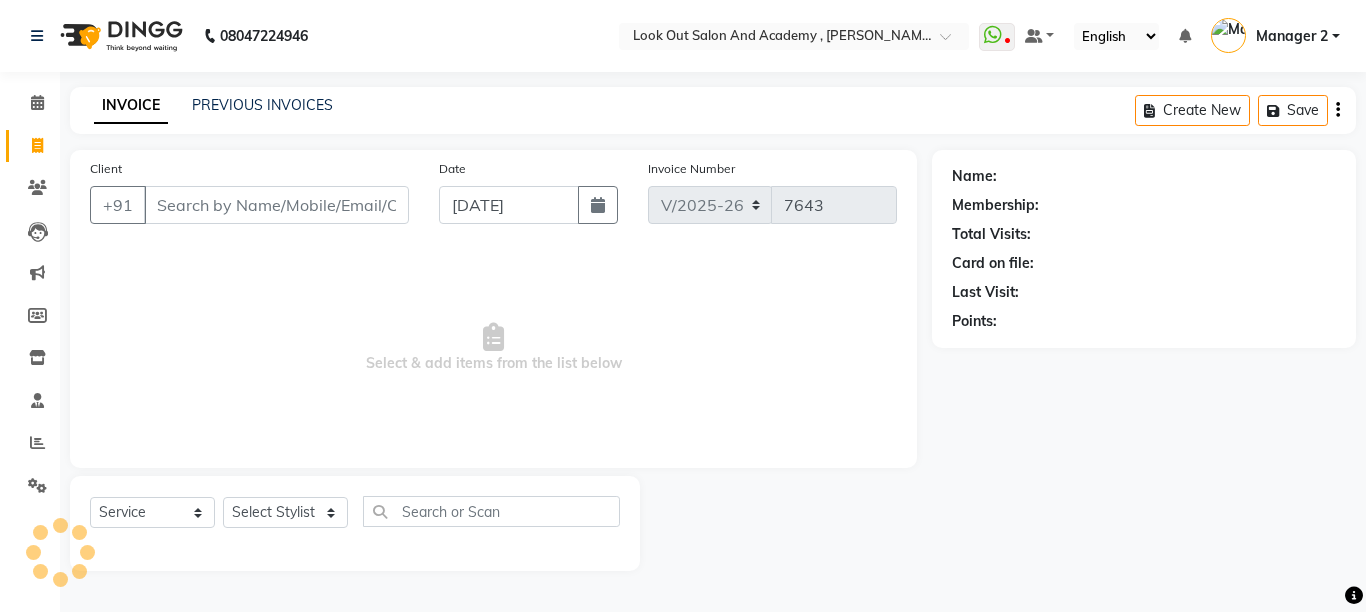 select on "4708" 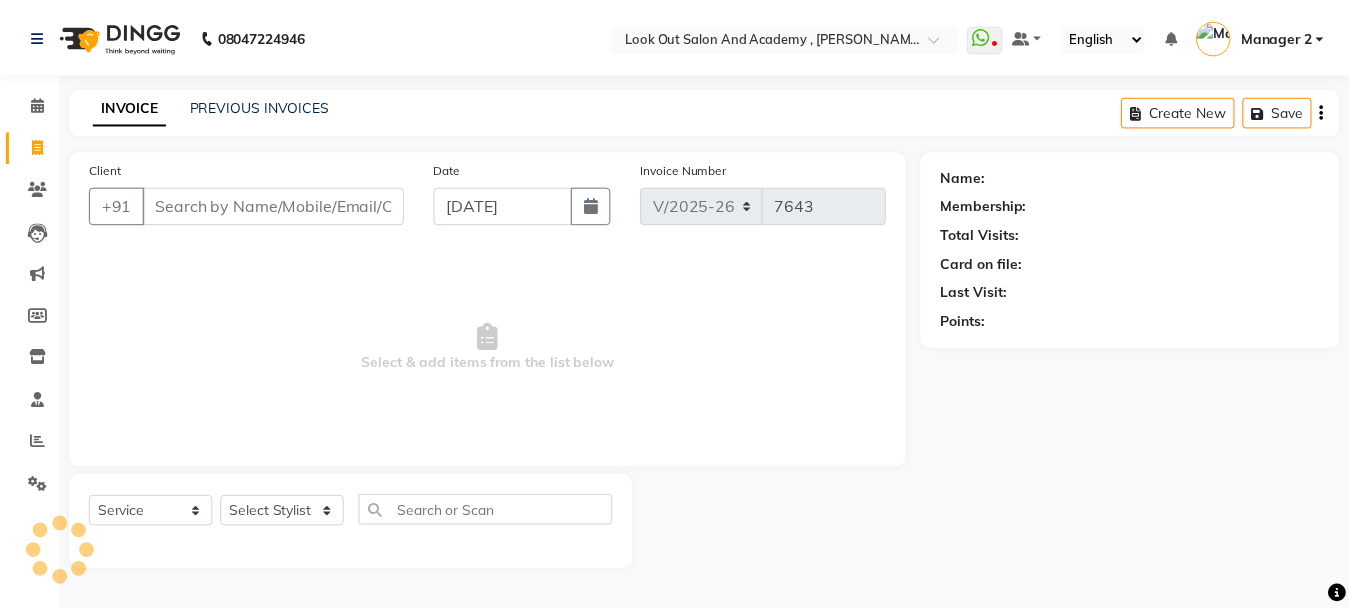 scroll, scrollTop: 0, scrollLeft: 0, axis: both 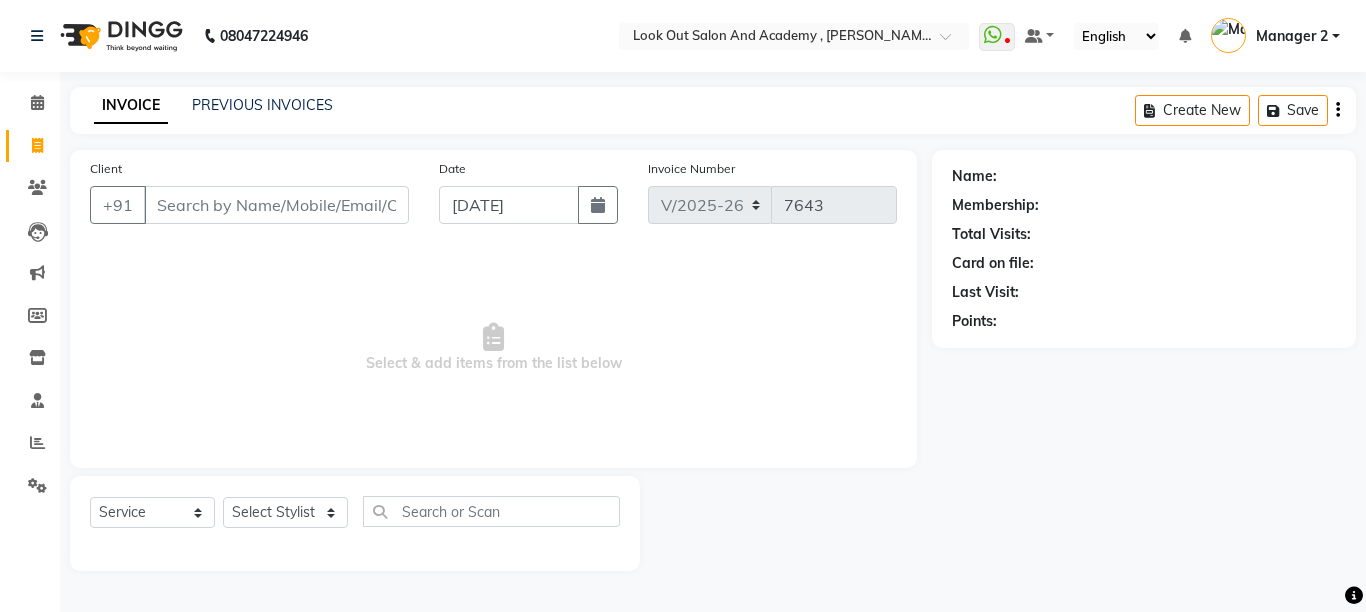 select on "28198" 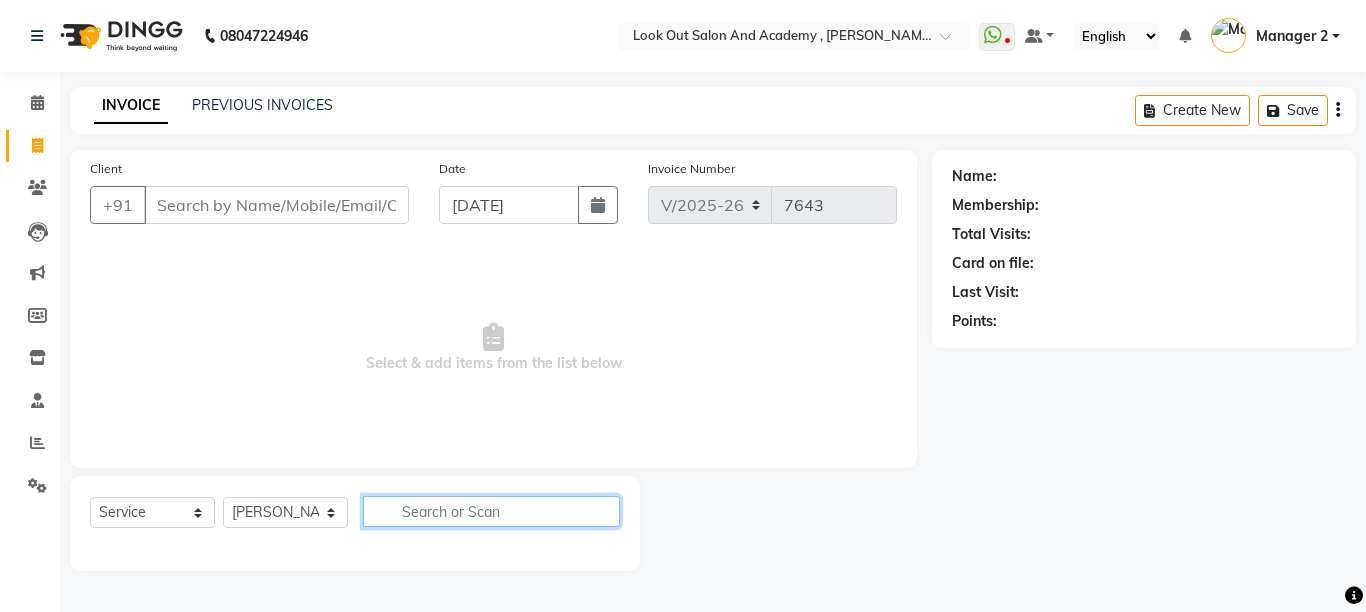 click 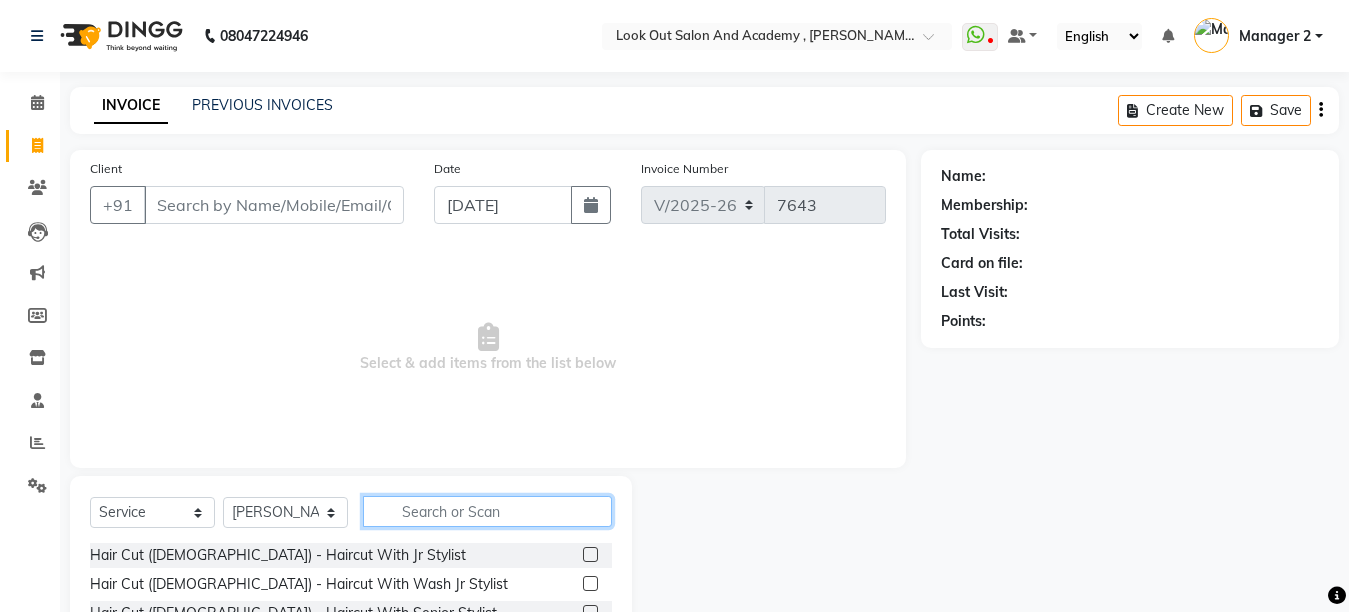 click 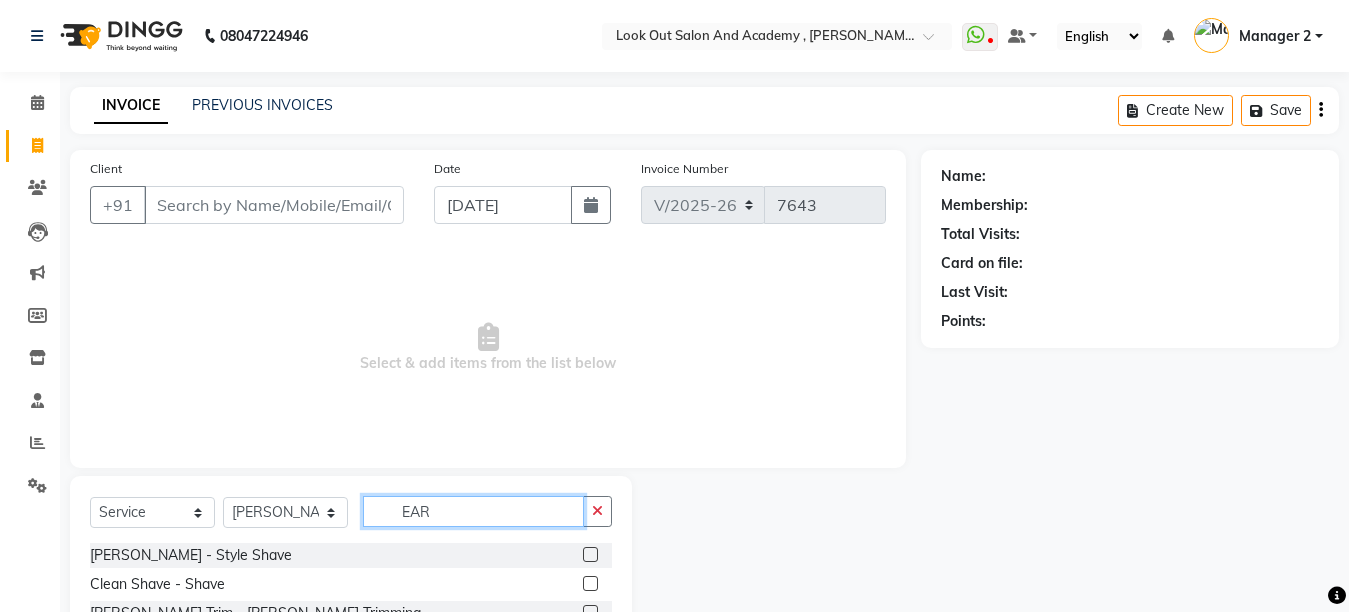 type on "EAR" 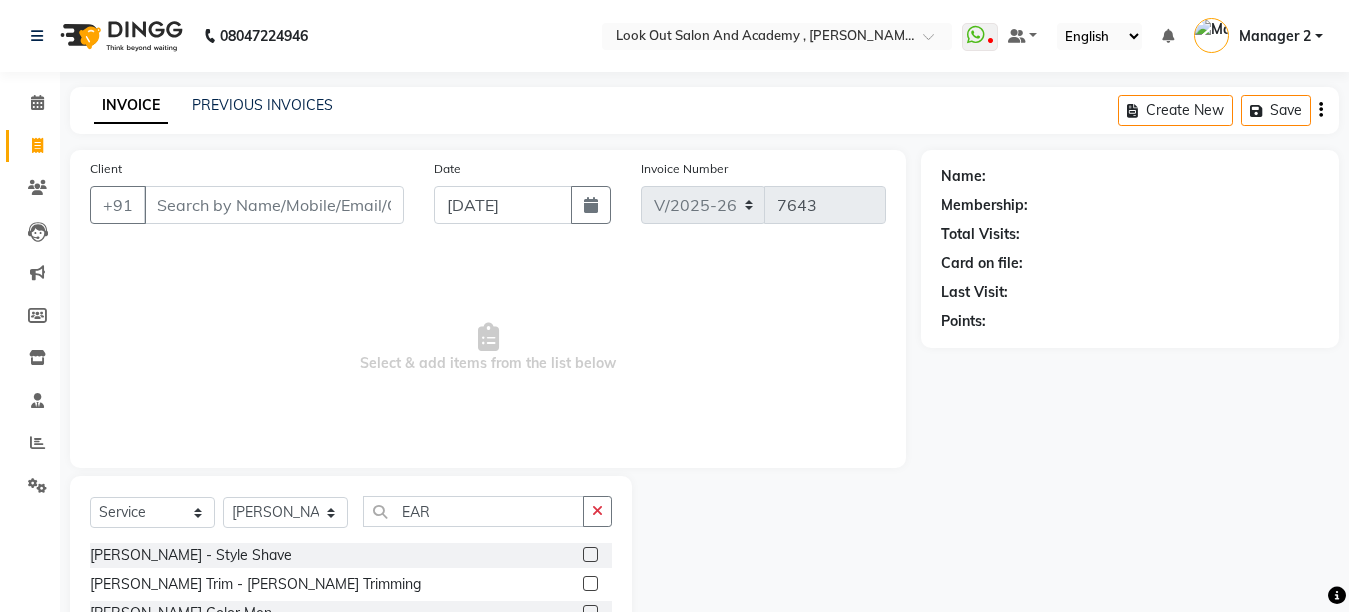 click on "Select  Service  Product  Membership  Package Voucher Prepaid Gift Card  Select Stylist Aarti Aatish ACHAM Aftab  Afzal AKSHADA ITWARI Akthar Hussain  Almas ARTI SAKPAL ATUL RATHOD Ayan  DEEPALI Dhaval Solanki DISHA H KAMDAR Guddi Huzaifa Indrajeet Irfan KAJAL karishma kapur Mahesh Manager 1 Manager 2 Manisha  Manoj Mayuri Mohini  Monu NABIL Nikita  Nisarg Pawan  Poonam PRABHA SAHAI PRAKASH JADHAV RADHIKA SOLANKI Rajan Rajesh Ravi Rishika RRAHUL SADIK Sahil Salmani Sameer Seema SHIVAM Siddhi Siraj  SUJIT Suresh TEJAL TOHSIF UMAR Vighnesh Jagkar EAR Beard  - Style Shave  Beard Trim - Beard Trimming  Beard Color Men  EAR WAX  Body Services - Body Polish (Black Pearl)  Ear Peircing" 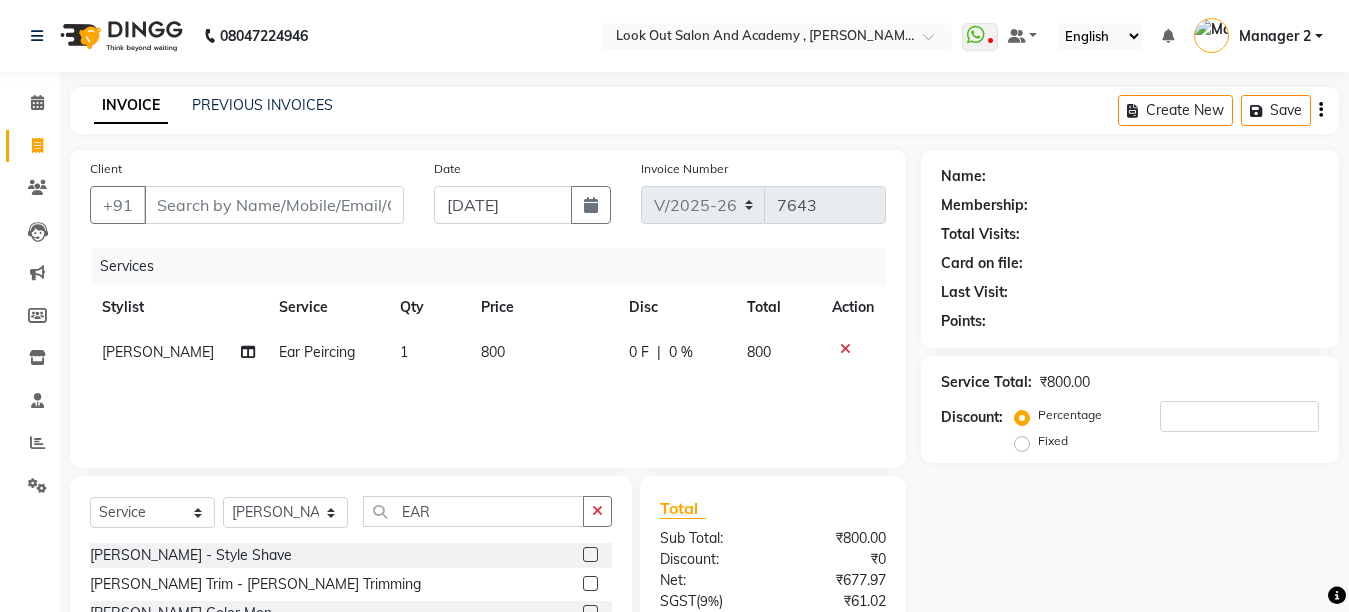click on "800" 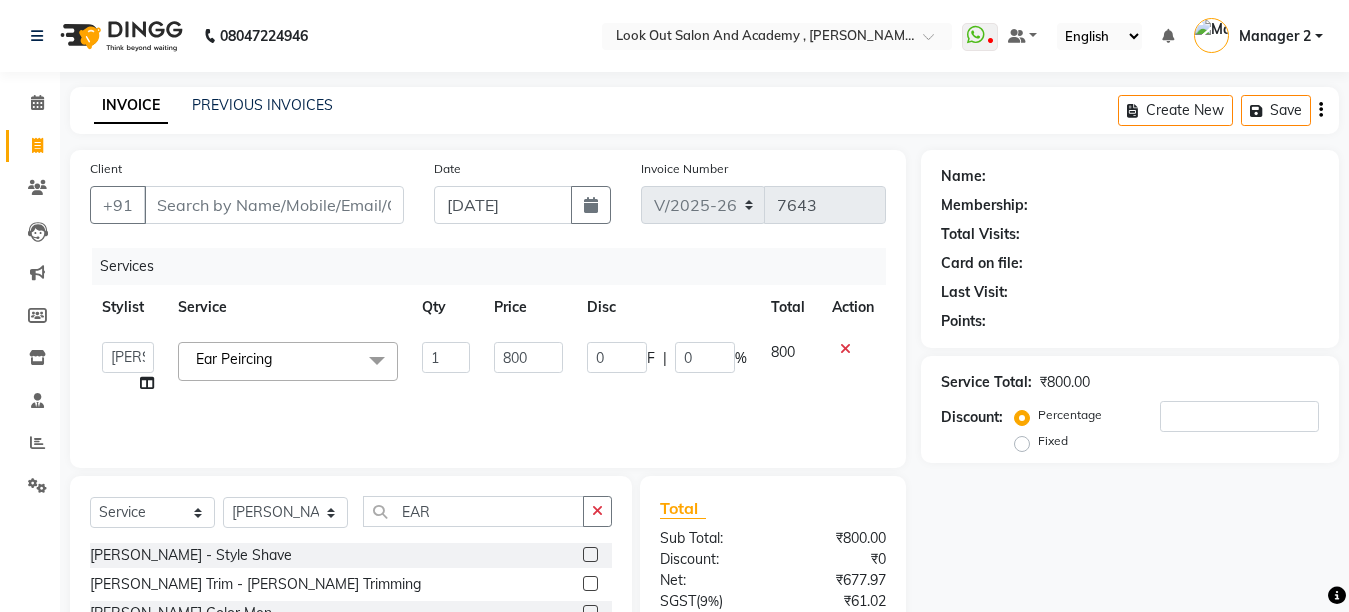 click on "Aarti   Aatish   ACHAM   Aftab    Afzal   AKSHADA ITWARI   Akthar Hussain    Almas   ARTI SAKPAL   ATUL RATHOD   Ayan    DEEPALI   Dhaval Solanki   DISHA H KAMDAR   Guddi   Huzaifa   Indrajeet   Irfan   KAJAL   karishma kapur   Mahesh   Manager 1   Manager 2   Manisha    Manoj   Mayuri   Mohini    Monu   NABIL   Nikita    Nisarg   Pawan    Poonam   PRABHA SAHAI   PRAKASH JADHAV   RADHIKA SOLANKI   Rajan   Rajesh   Ravi   Rishika   RRAHUL   SADIK   Sahil   Salmani   Sameer   Seema   SHIVAM   Siddhi   Siraj    SUJIT   Suresh   TEJAL   TOHSIF   UMAR   Vighnesh Jagkar  Ear Peircing   x Hair Cut (Male) - Haircut With Jr Stylist Hair Cut (Male) - Haircut With Wash Jr Stylist Hair Cut (Male) - Haircut With Senior Stylist Hair Cut (Male) - Haircut With Master Stylist Hair Wash (Male) - Hairwash & Styling Beard  - Style Shave Clean Shave - Shave Beard Trim - Beard Trimming Hair Cut (Male) - Bald Kunal Buch Book Global (Inoa) MEN Global (Majirel) MEN Hair Cut (Female) - Fringes / Bangs Hairwash & Blast Dry Ola Plex" 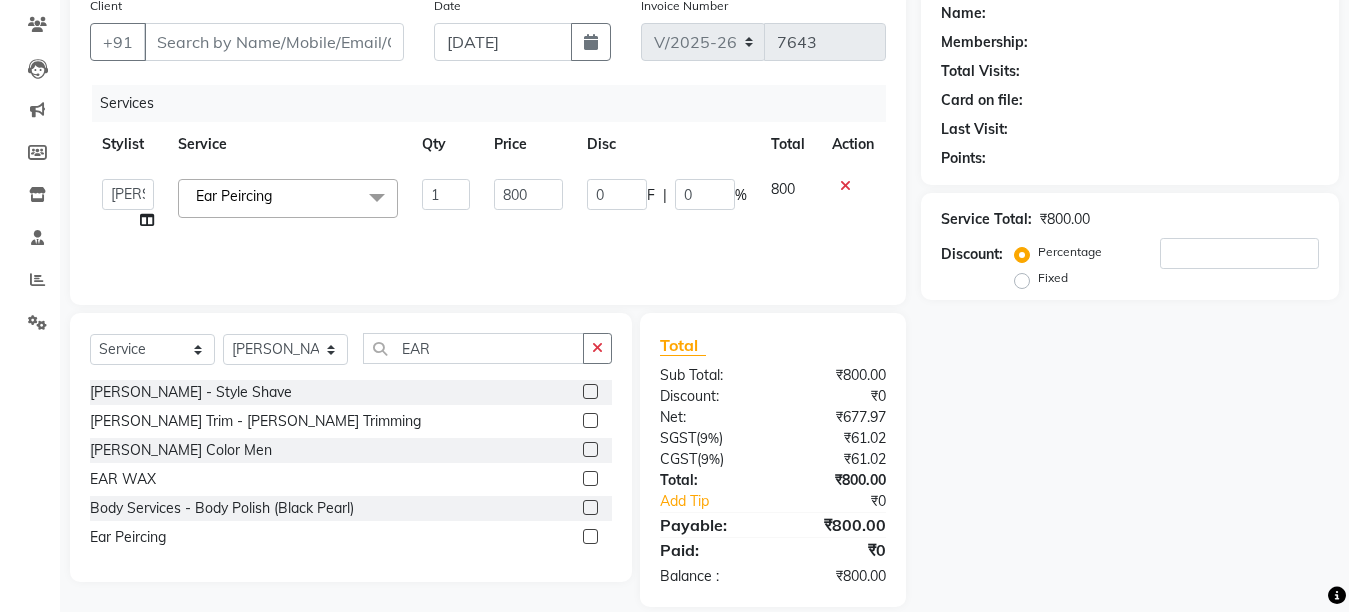 checkbox on "false" 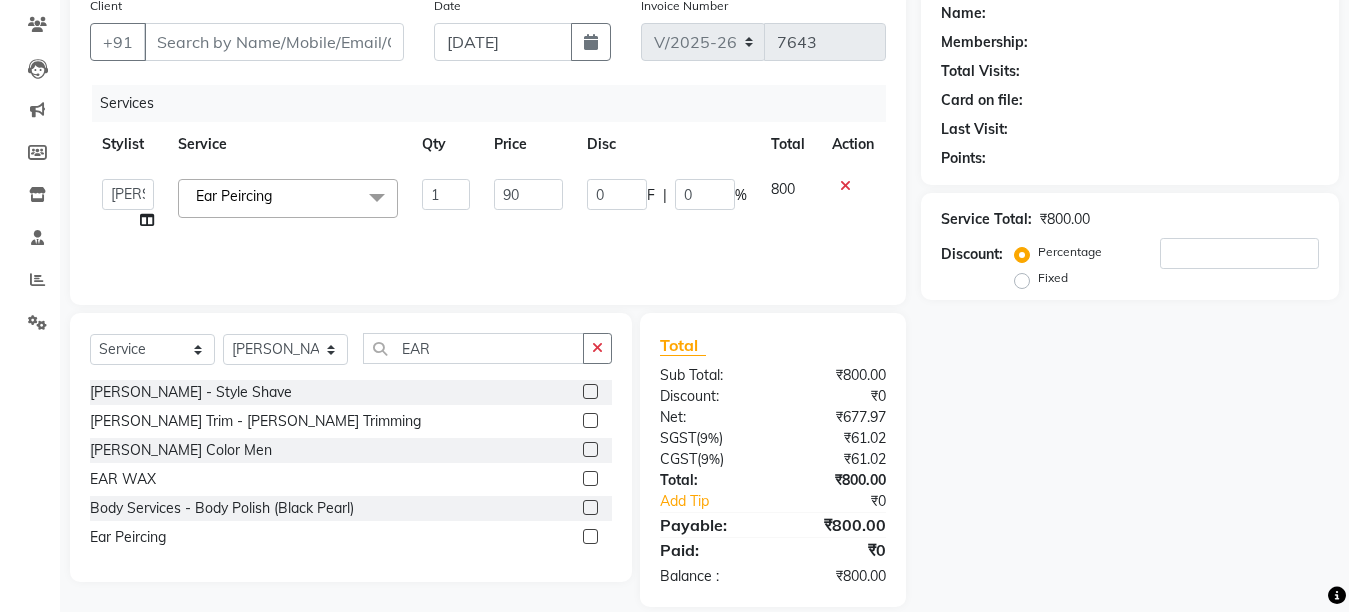 type on "900" 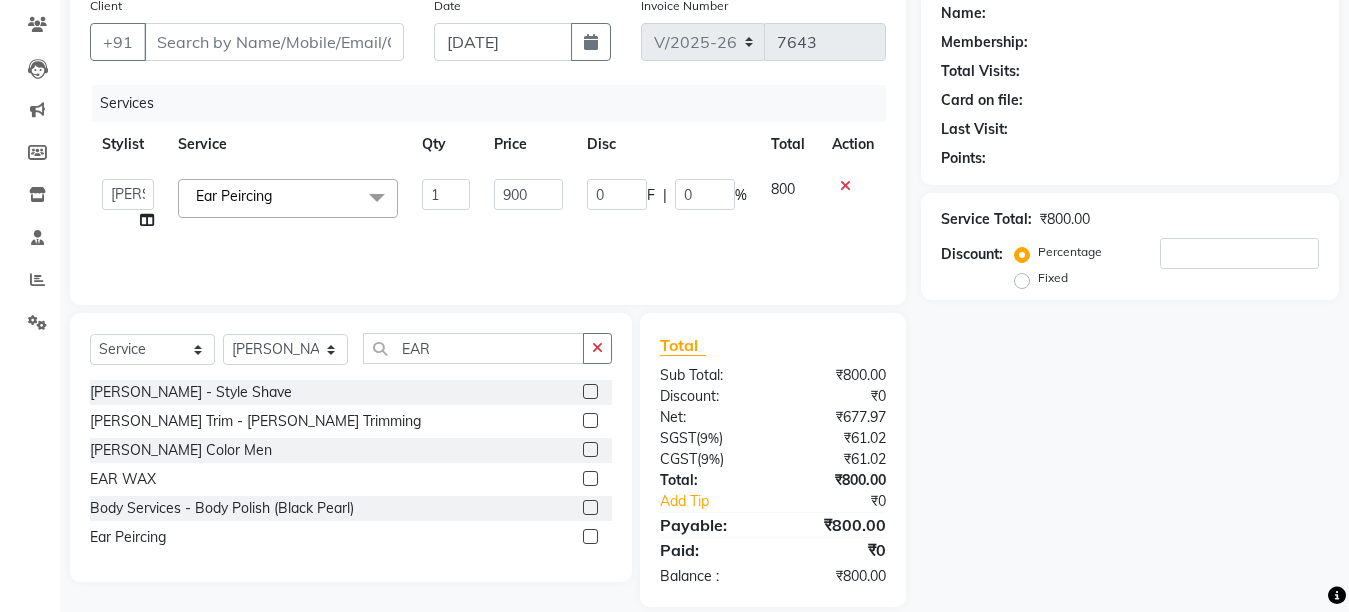 drag, startPoint x: 519, startPoint y: 239, endPoint x: 530, endPoint y: 239, distance: 11 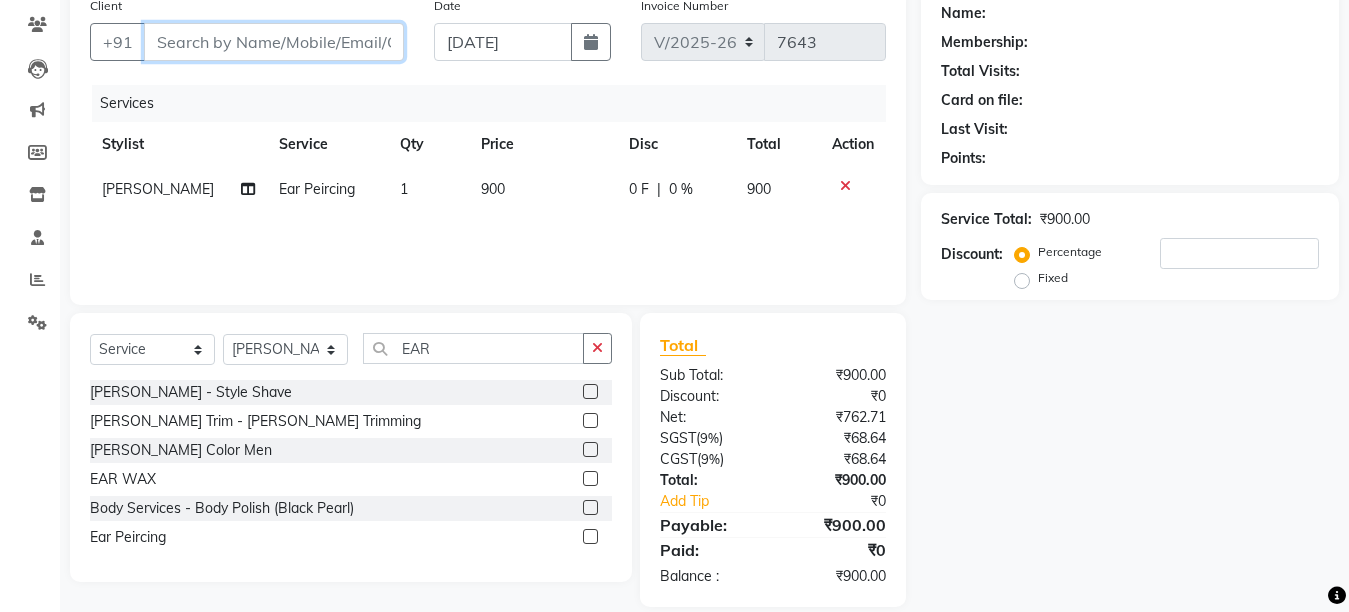 click on "Client" at bounding box center (274, 42) 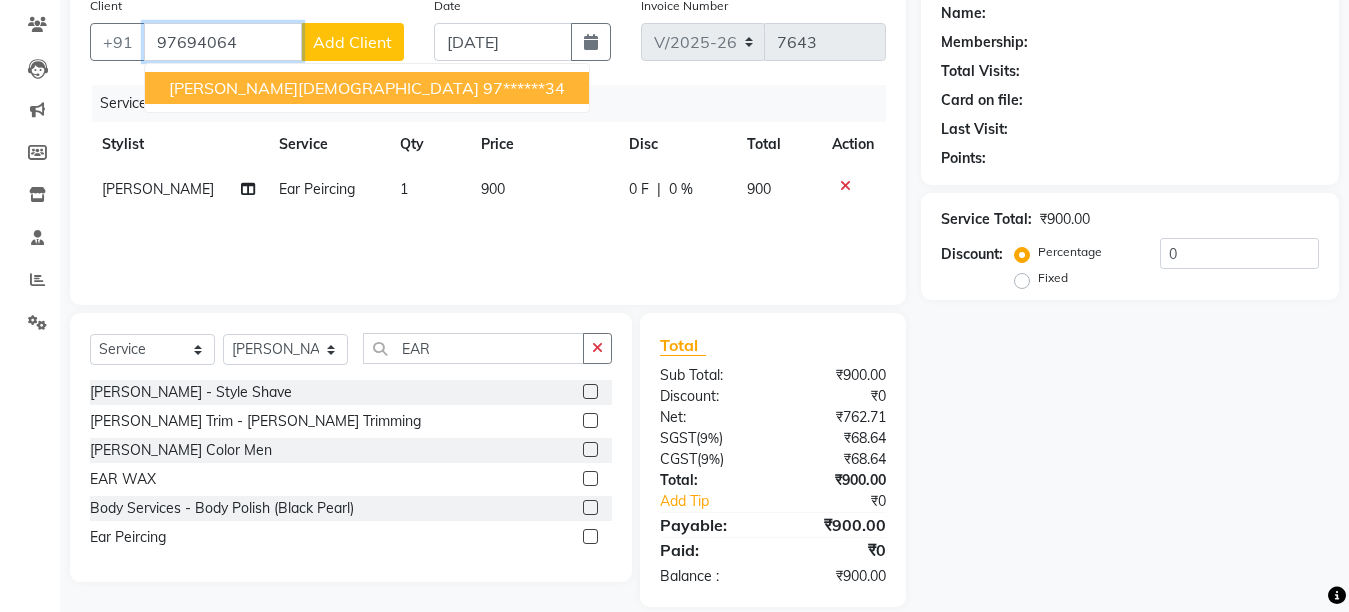 click on "SANCHIT JAIN  97******34" at bounding box center [367, 88] 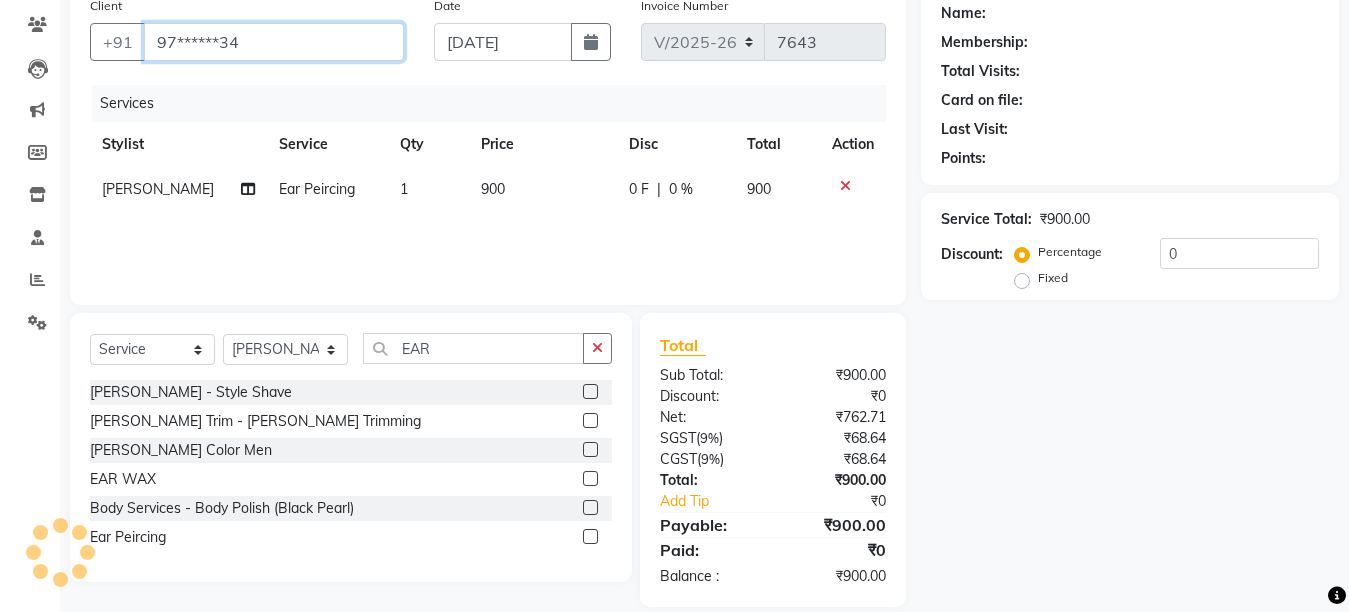 type on "97******34" 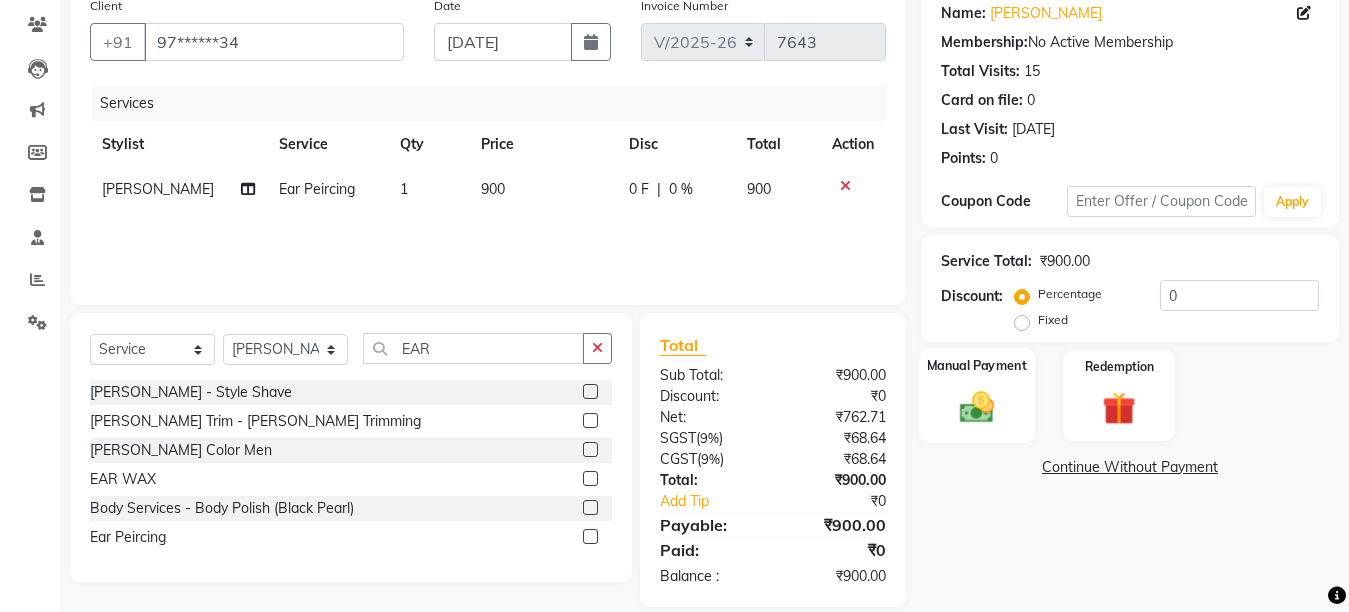 click 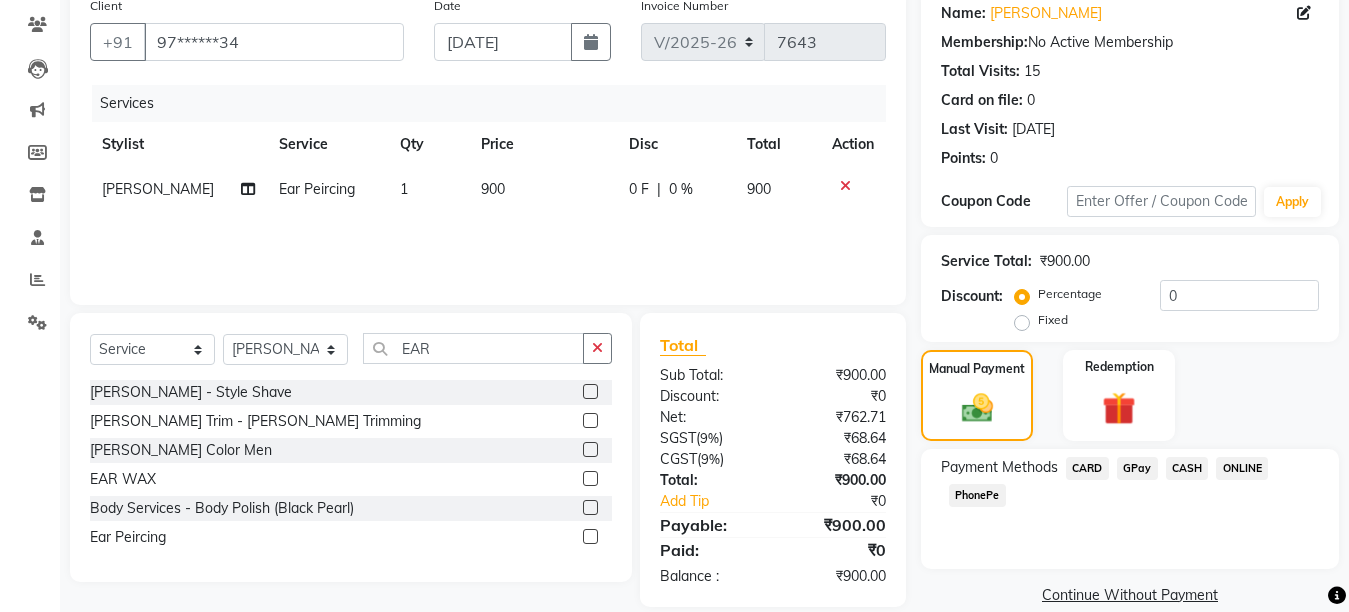 click on "CASH" 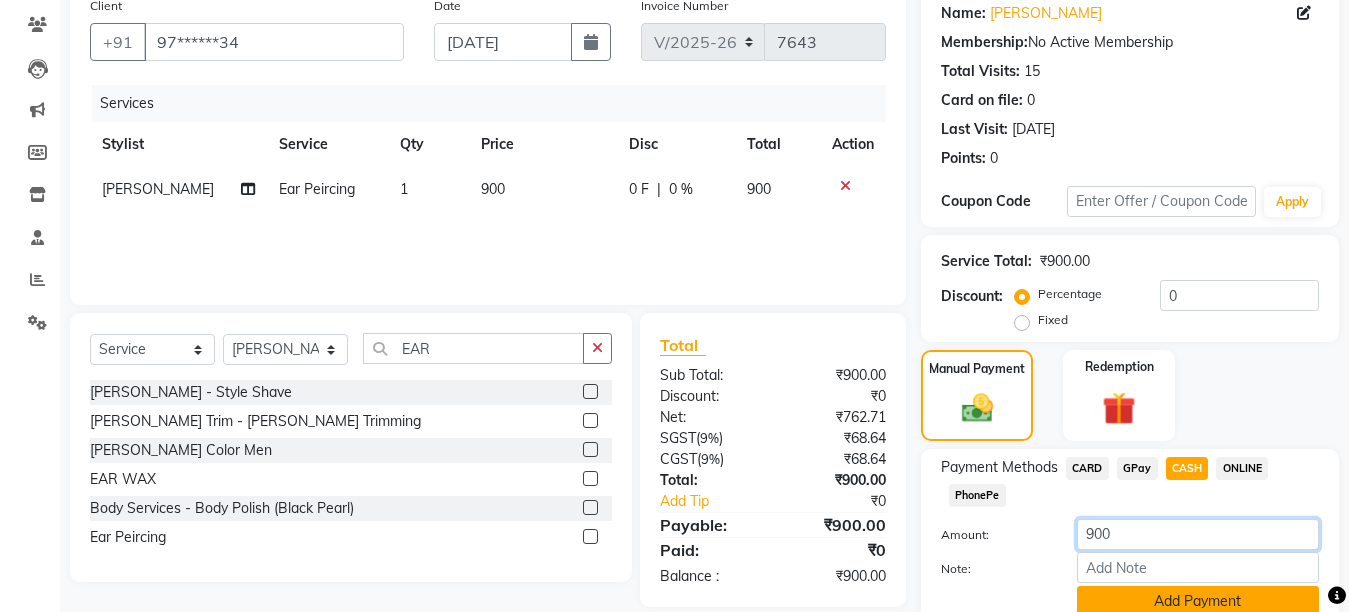click on "900" 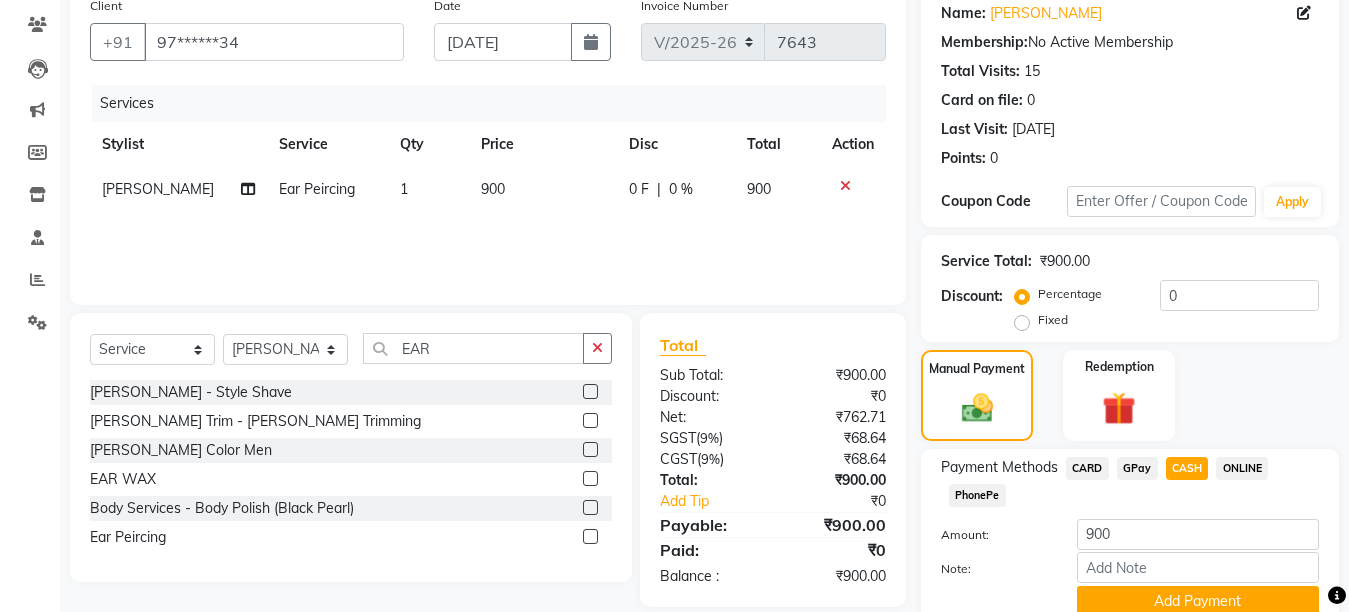 click on "Add Payment" 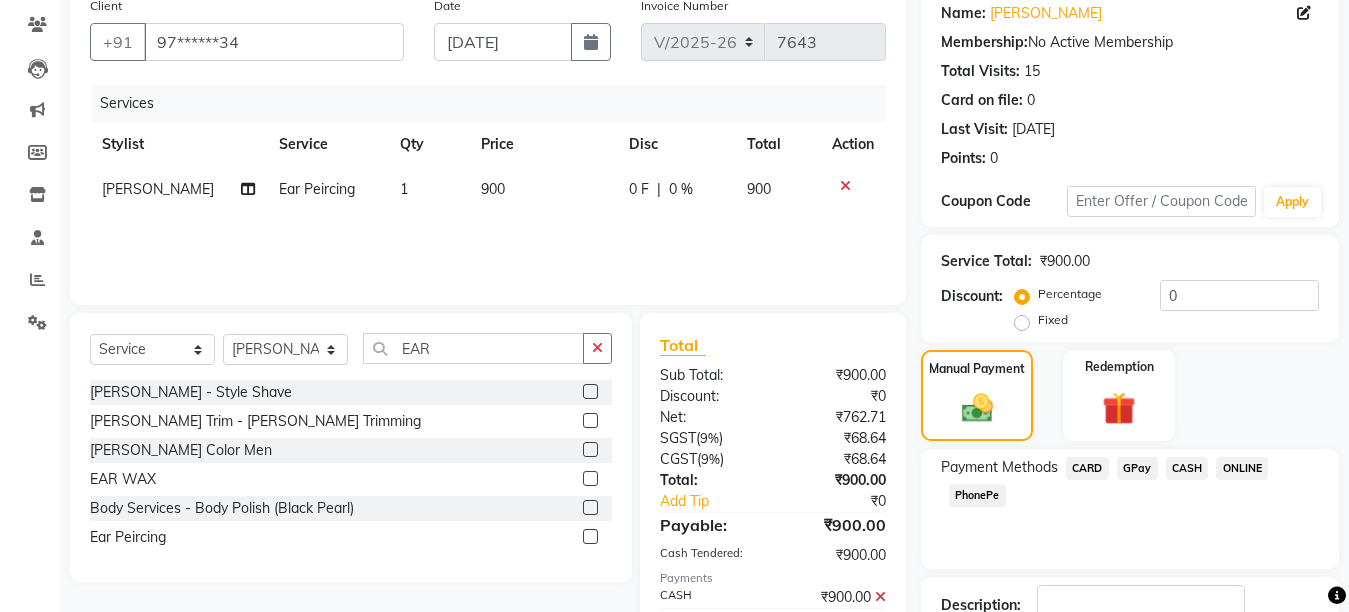 click on "Checkout" 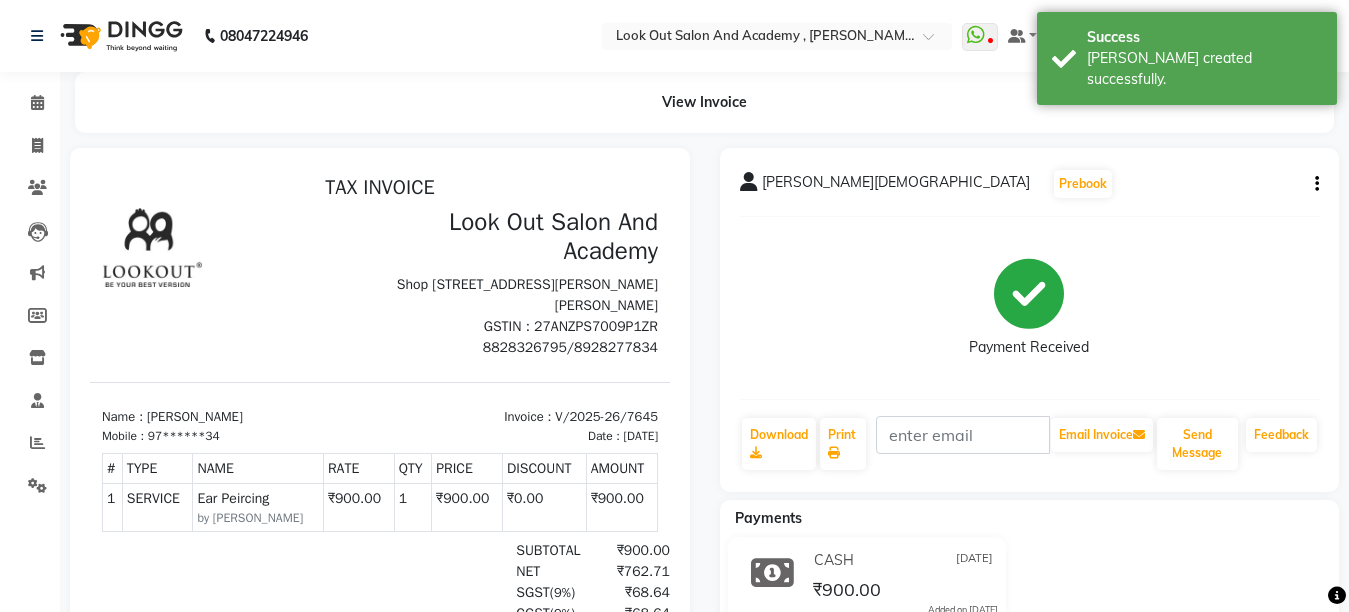 scroll, scrollTop: 0, scrollLeft: 0, axis: both 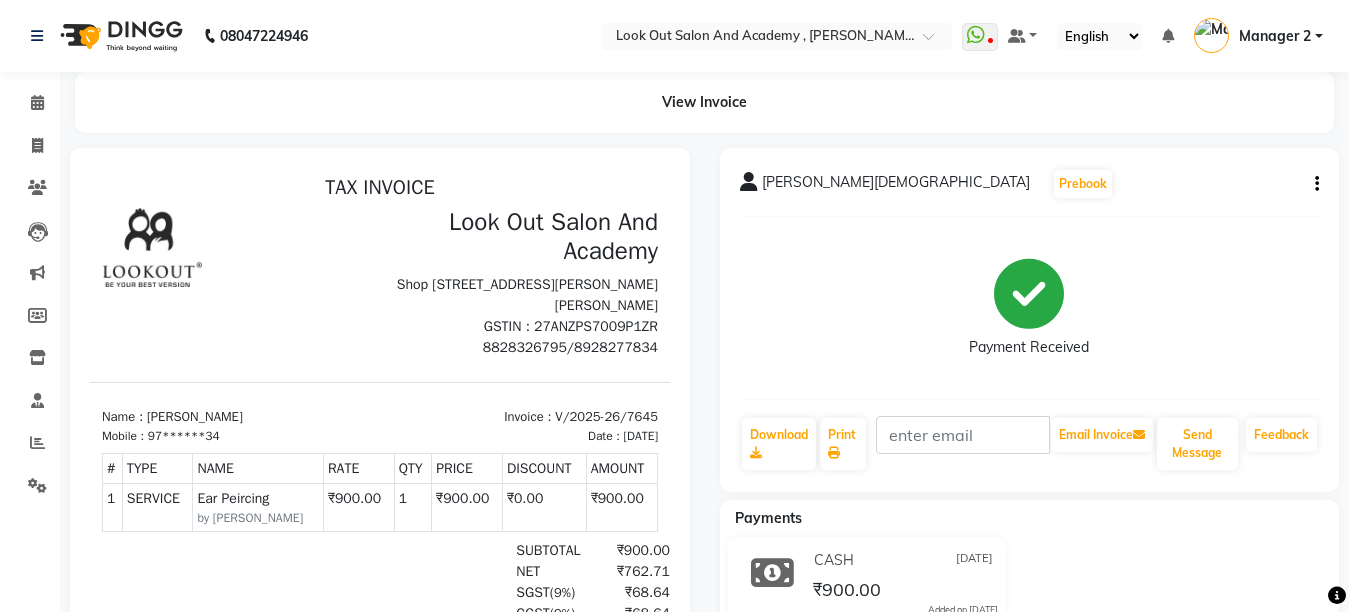 select on "service" 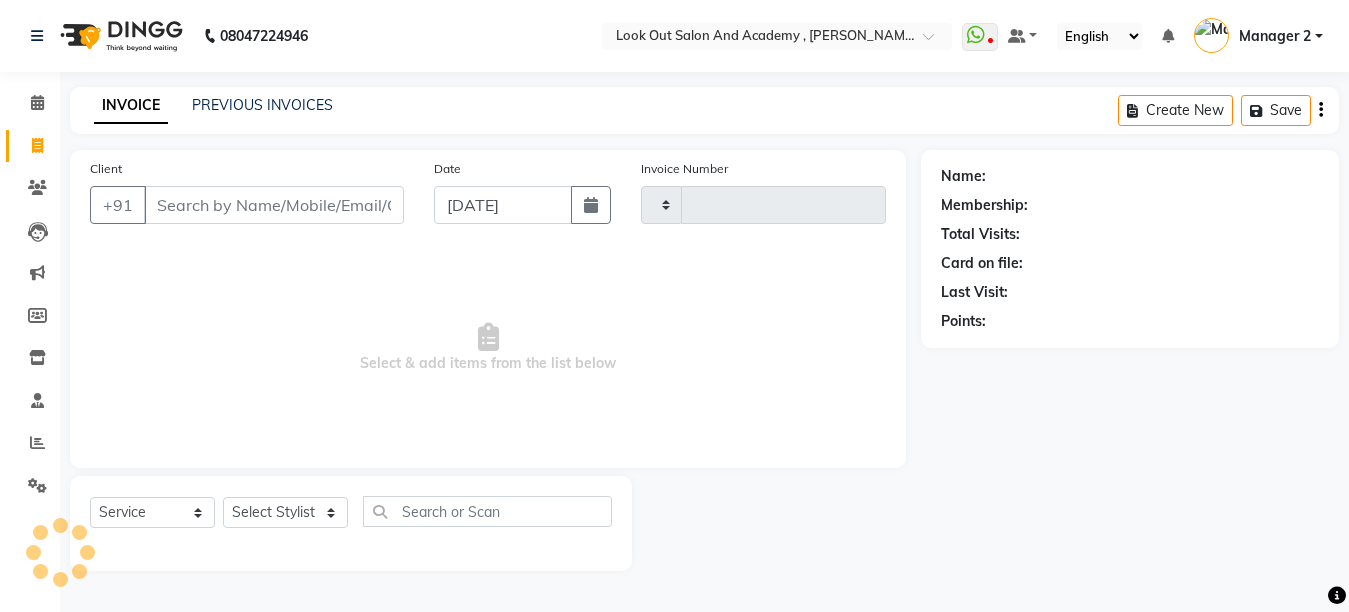 type on "7646" 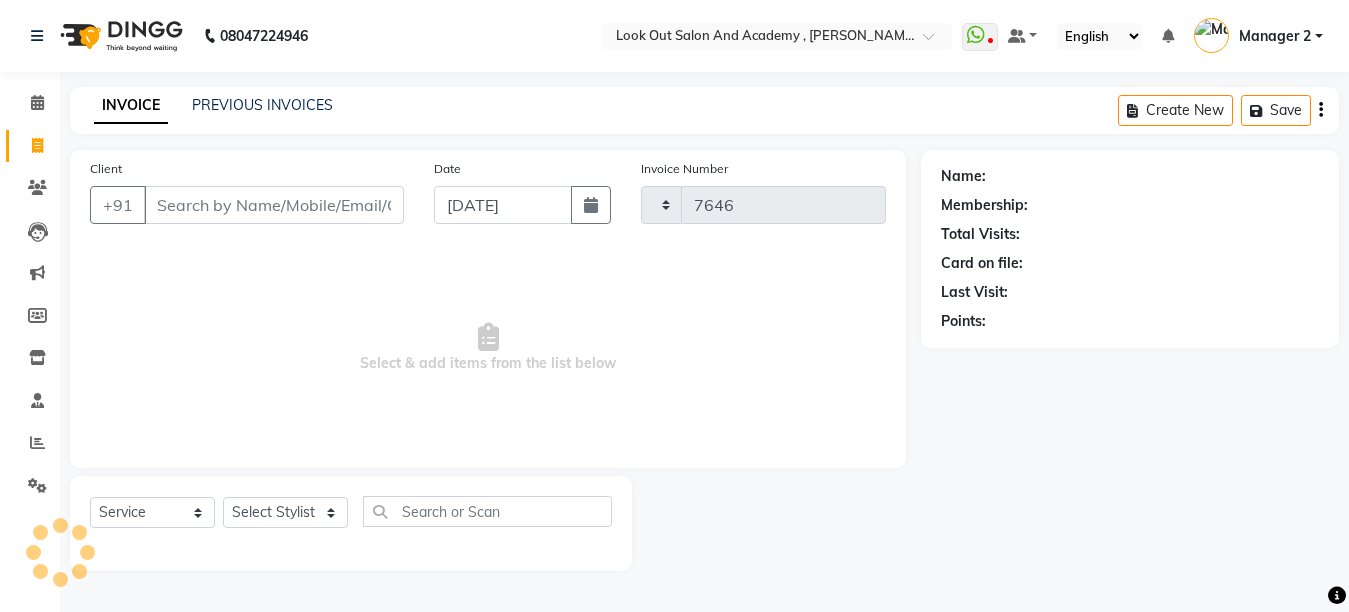 select on "4708" 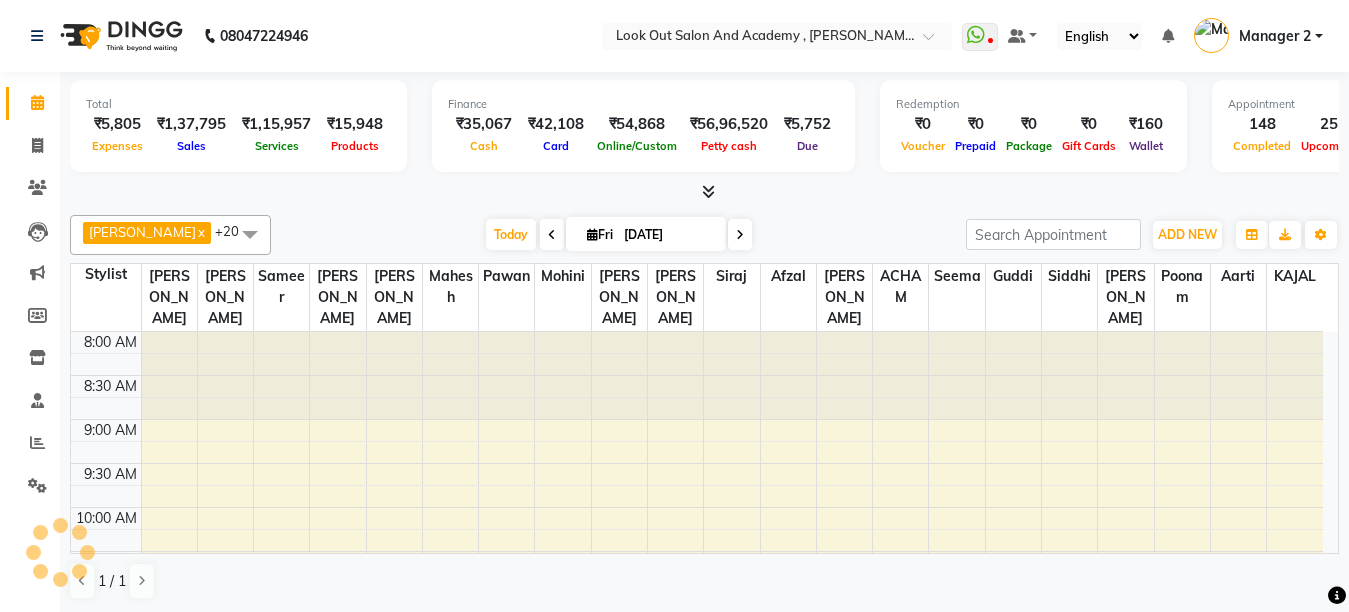 scroll, scrollTop: 0, scrollLeft: 0, axis: both 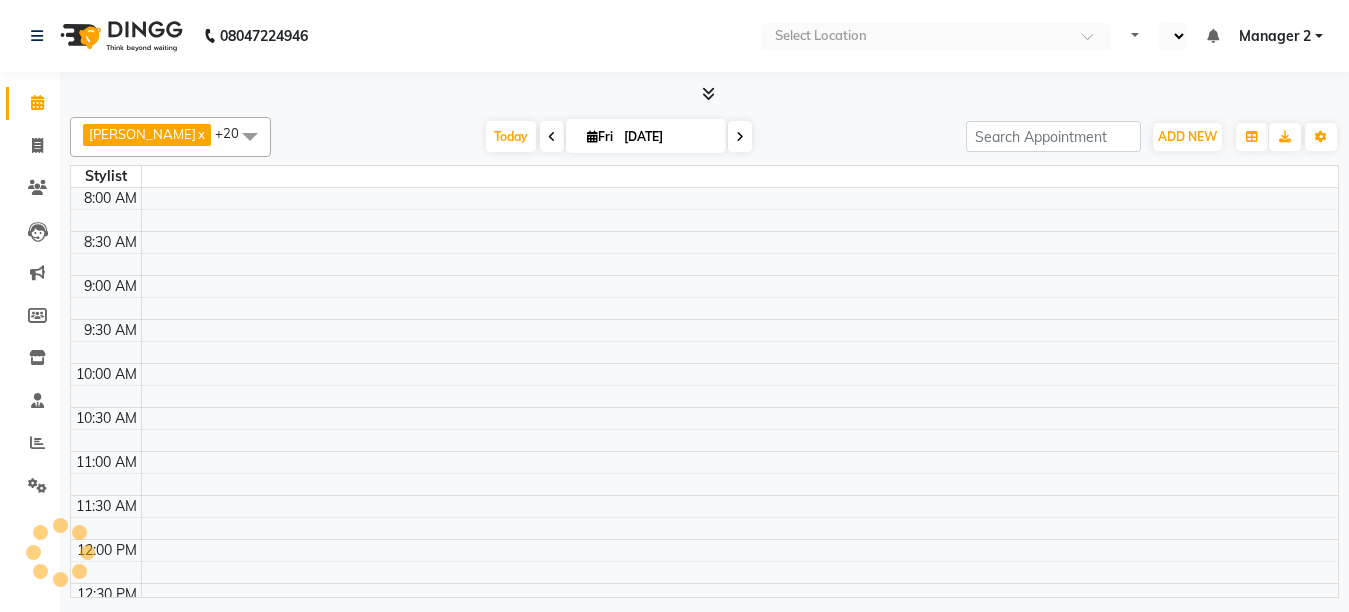 select on "en" 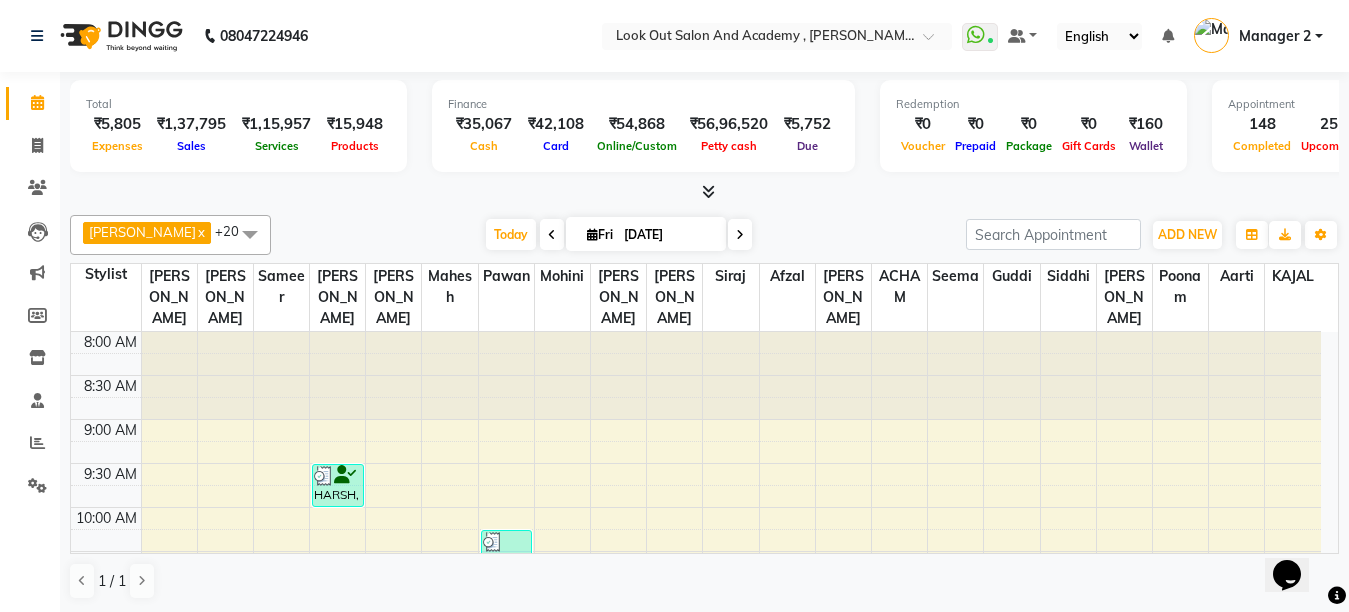 scroll, scrollTop: 0, scrollLeft: 0, axis: both 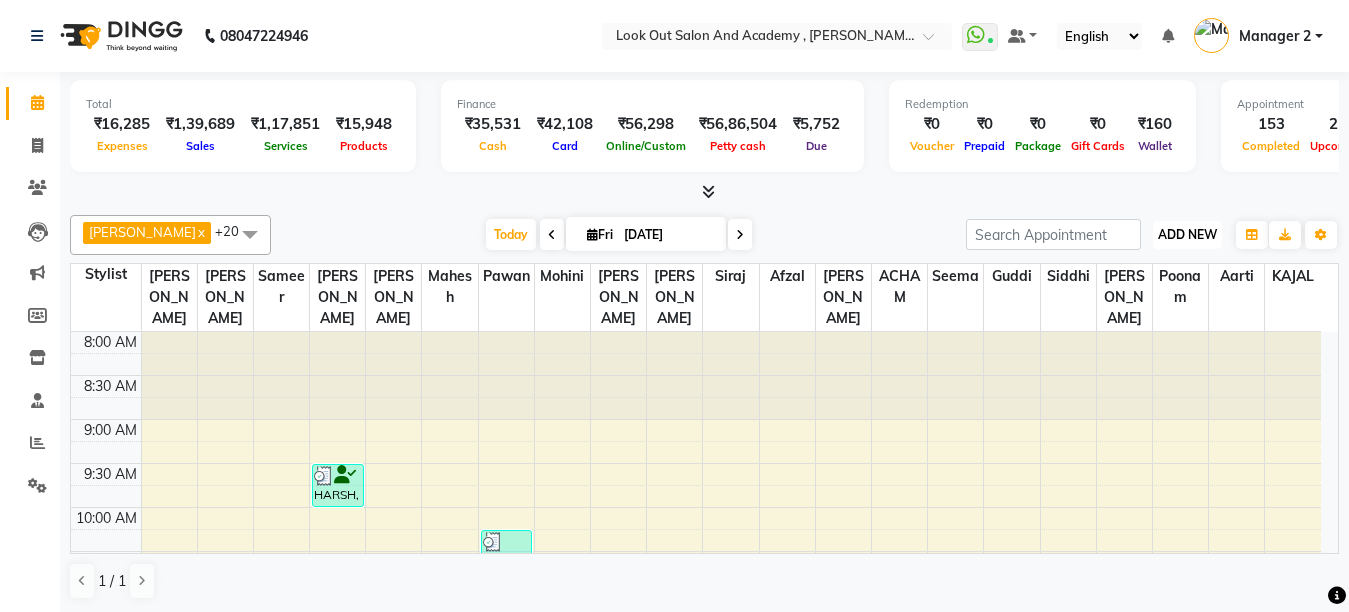 click on "ADD NEW" at bounding box center [1187, 234] 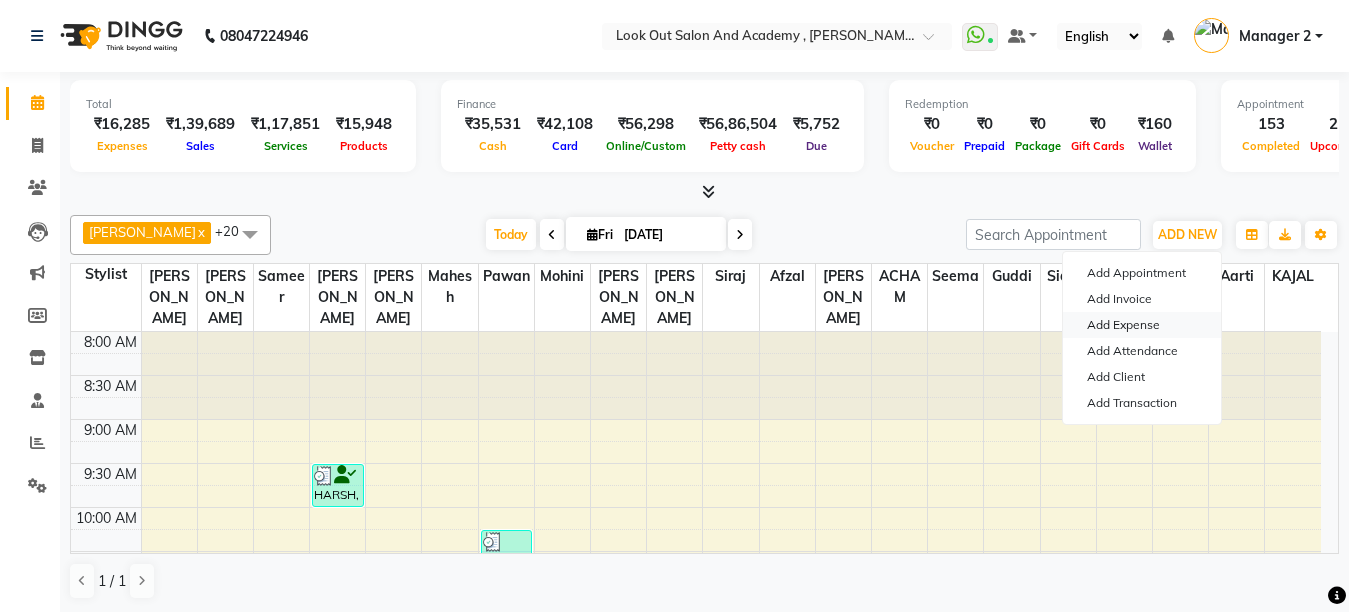 click on "Add Expense" at bounding box center [1142, 325] 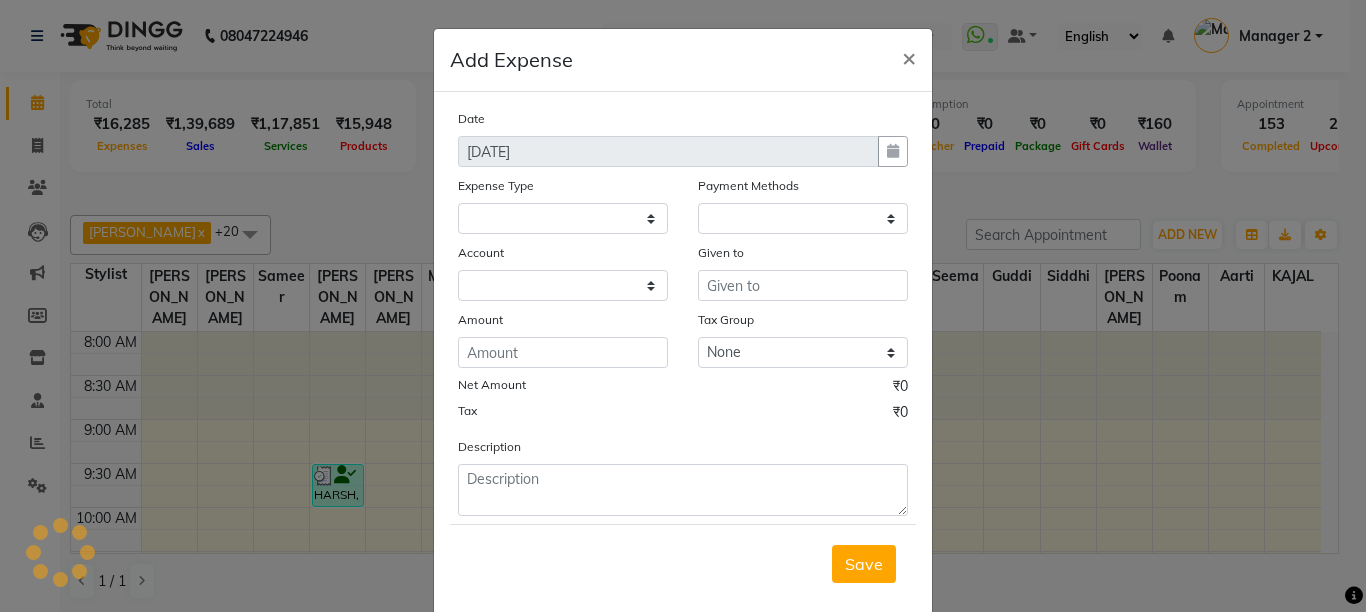 select on "1" 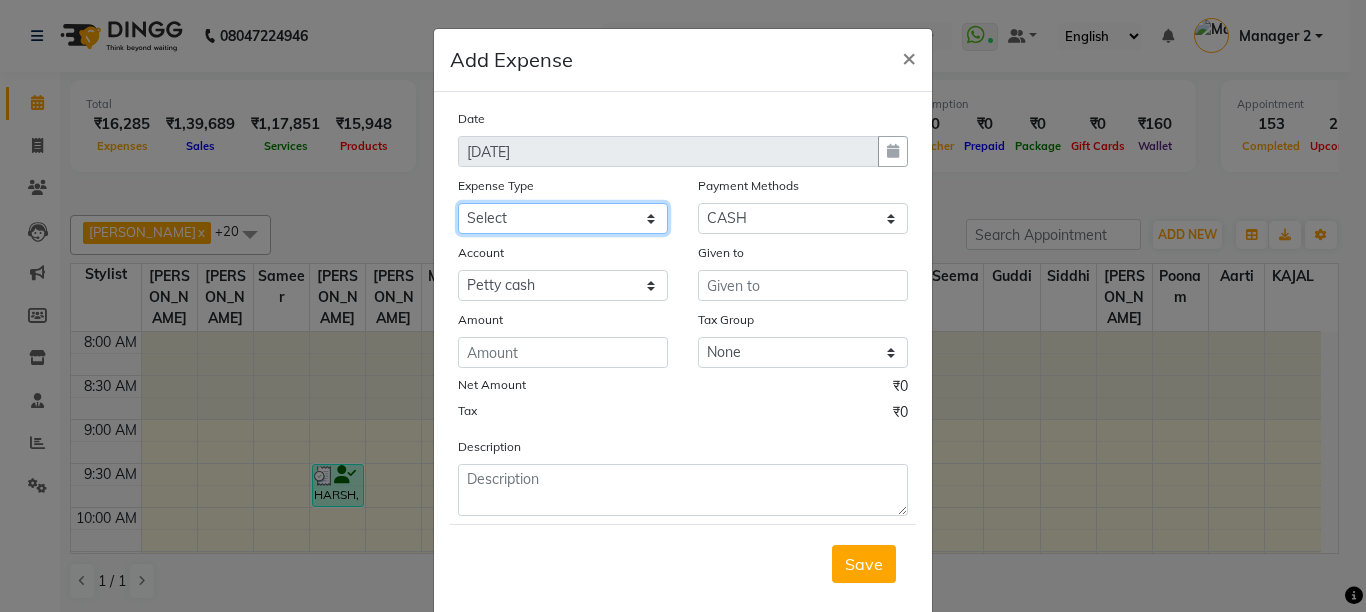click on "Select Advance Salary Big Temple Box Cash Shortage Commission Given To Staff [PERSON_NAME] AC Salary Given To Staff Small Temple Box Staff Welfare" 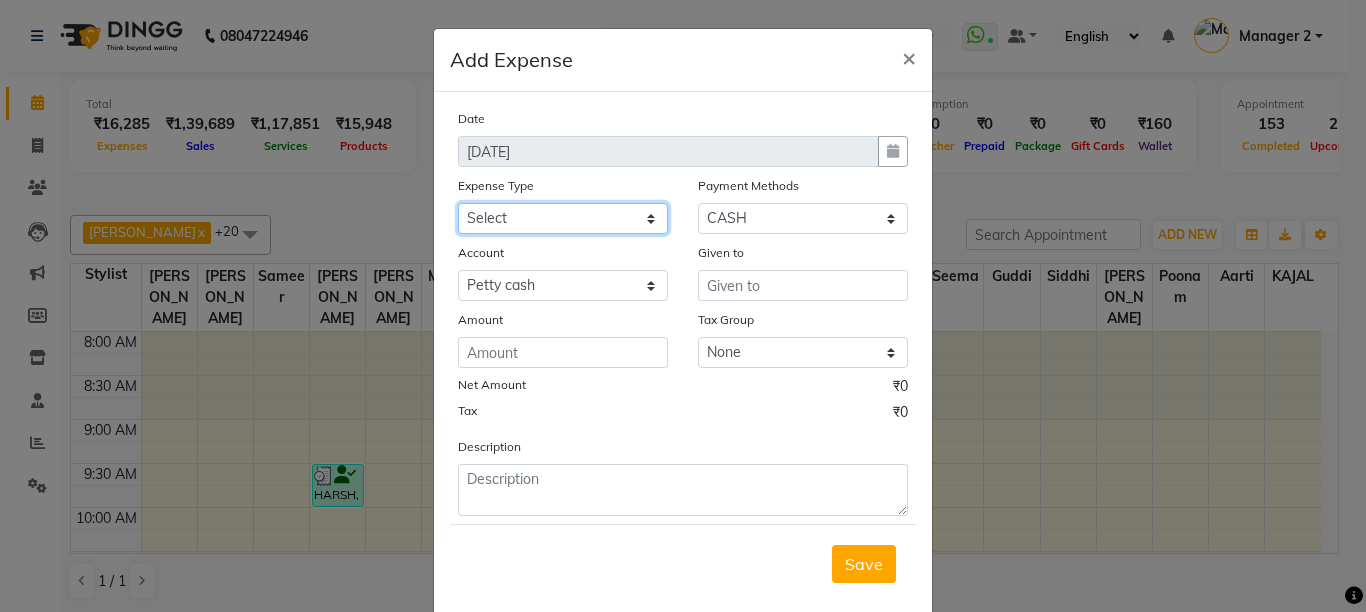 select on "7907" 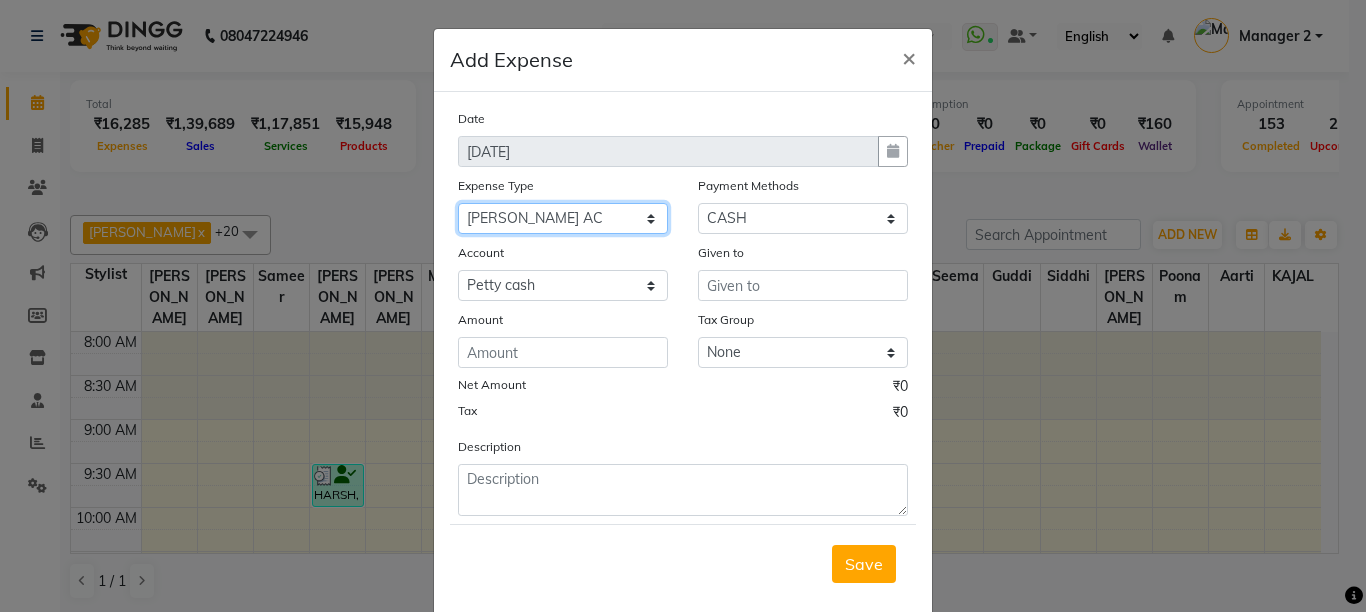 click on "Select Advance Salary Big Temple Box Cash Shortage Commission Given To Staff [PERSON_NAME] AC Salary Given To Staff Small Temple Box Staff Welfare" 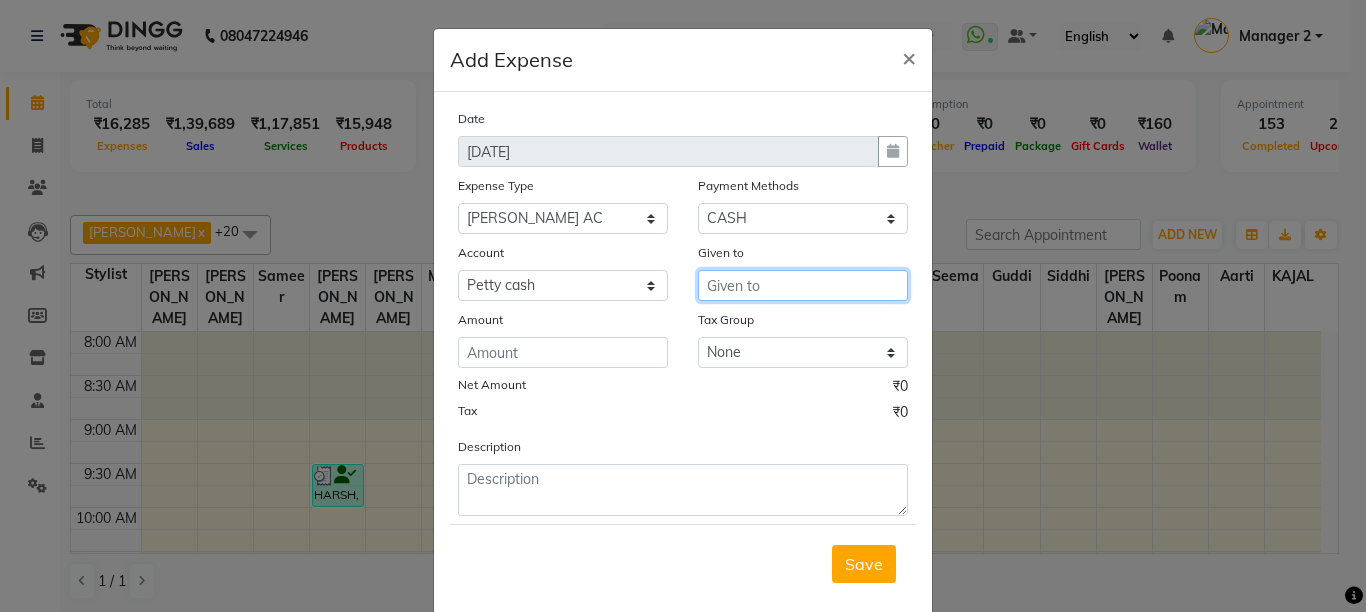 click at bounding box center [803, 285] 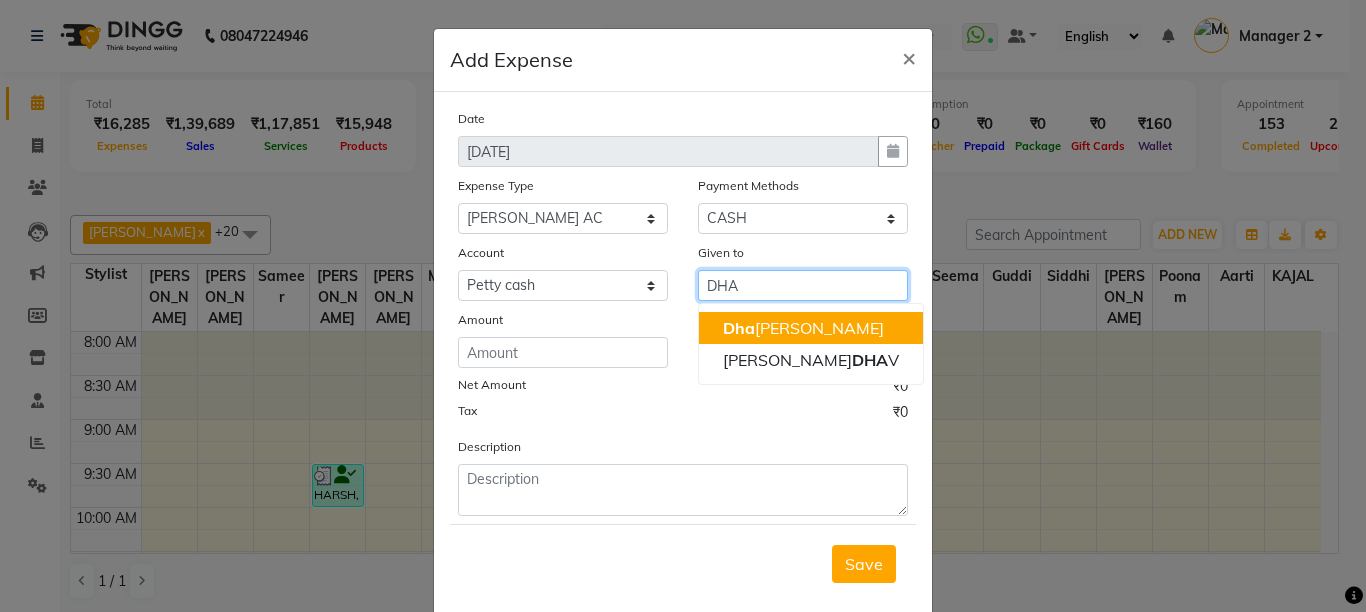 click on "Dha val Solanki" at bounding box center (811, 328) 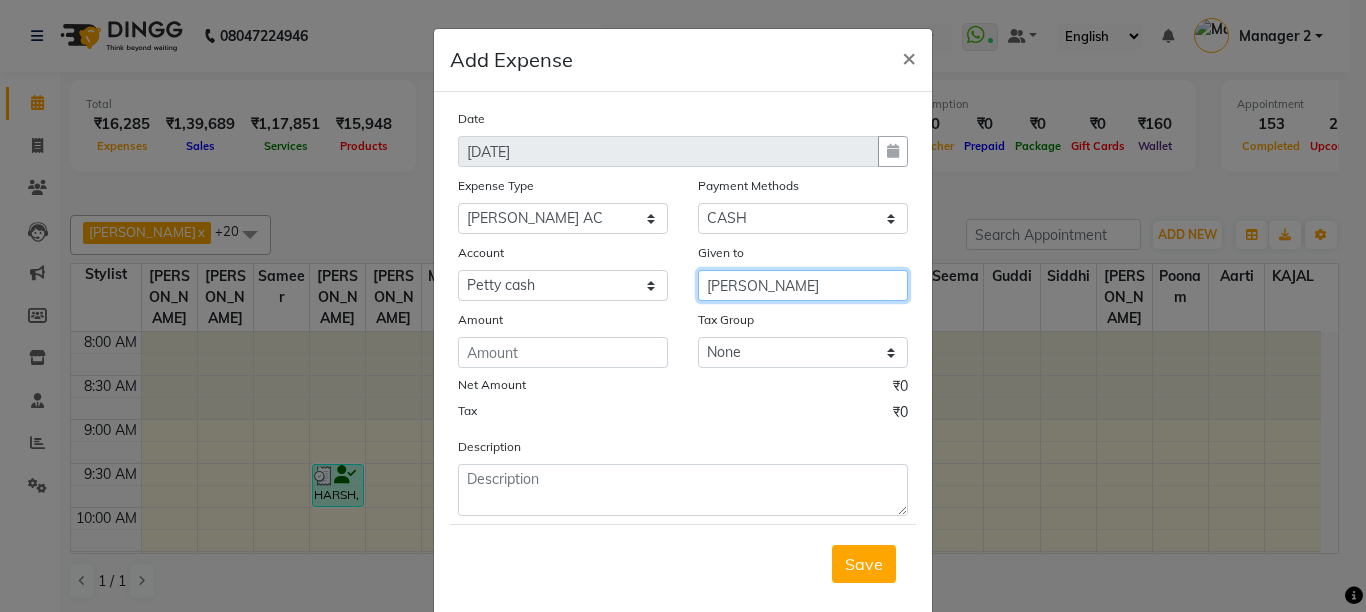 type on "Dhaval Solanki" 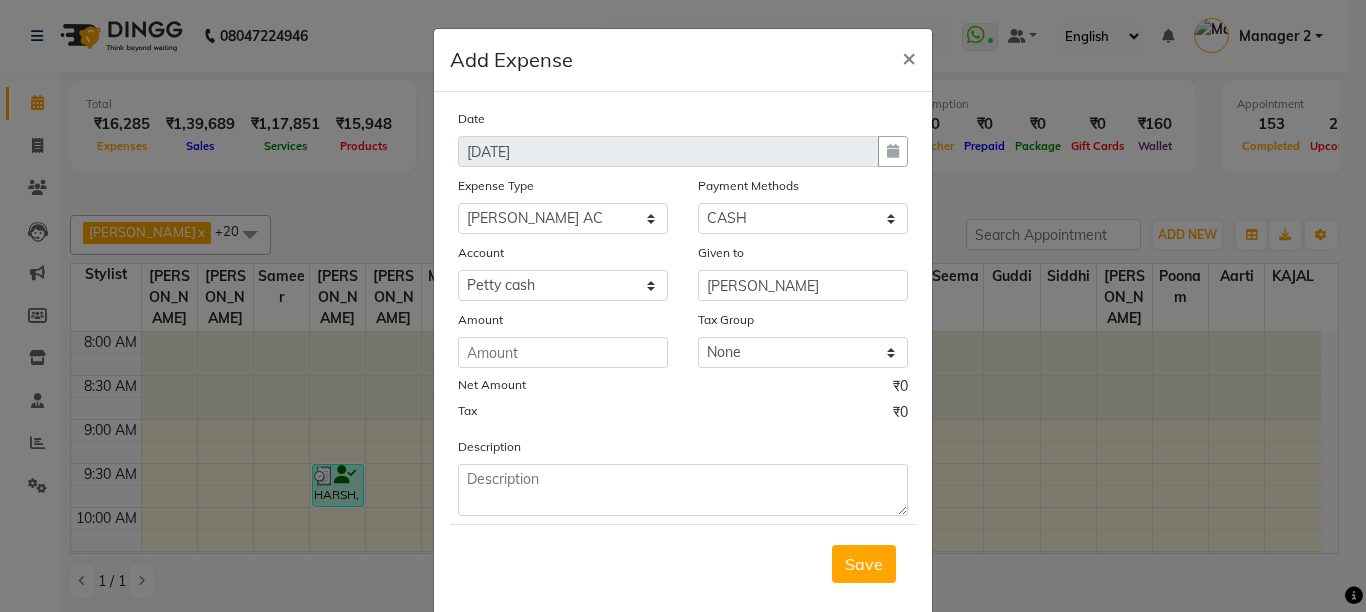 click on "Date 11-07-2025 Expense Type Select Advance Salary Big Temple Box Cash Shortage Commission Given To Staff DHAVAL SOLANKI AC Salary Given To Staff Small Temple Box Staff Welfare Payment Methods Select CARD GPay Voucher CASH Package Points Prepaid ONLINE PhonePe Wallet Account Select Petty cash Given to Dhaval Solanki Amount Tax Group None GST Net Amount ₹0 Tax ₹0 Description" 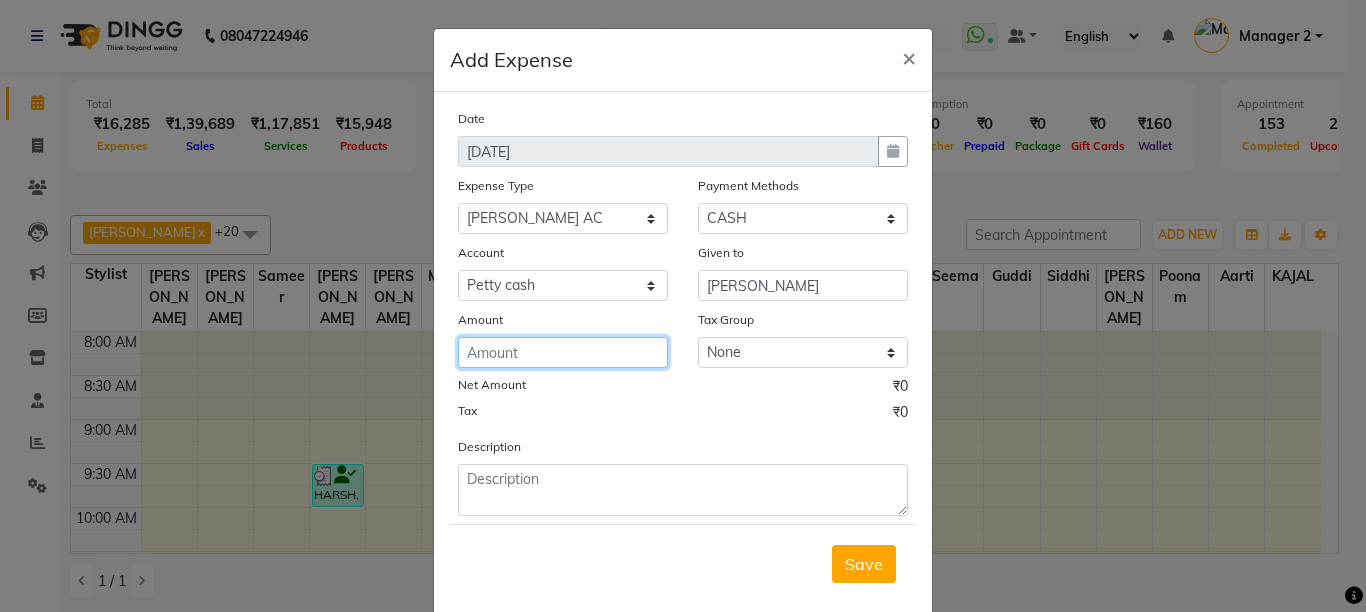 click 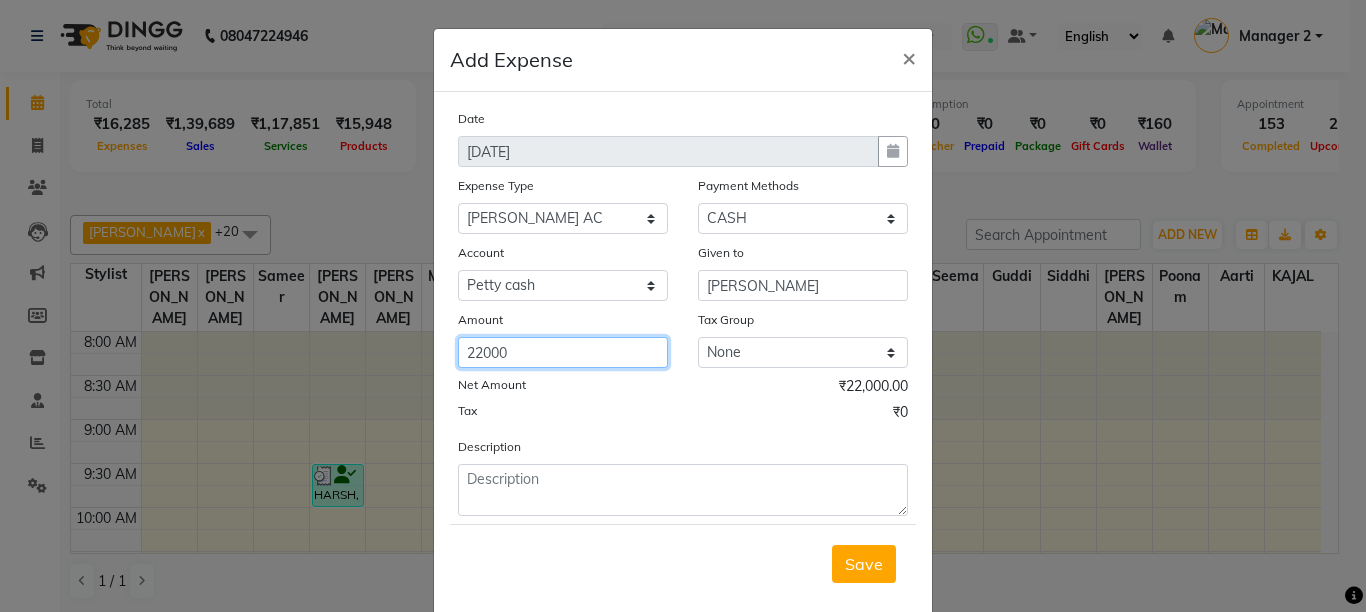type on "22000" 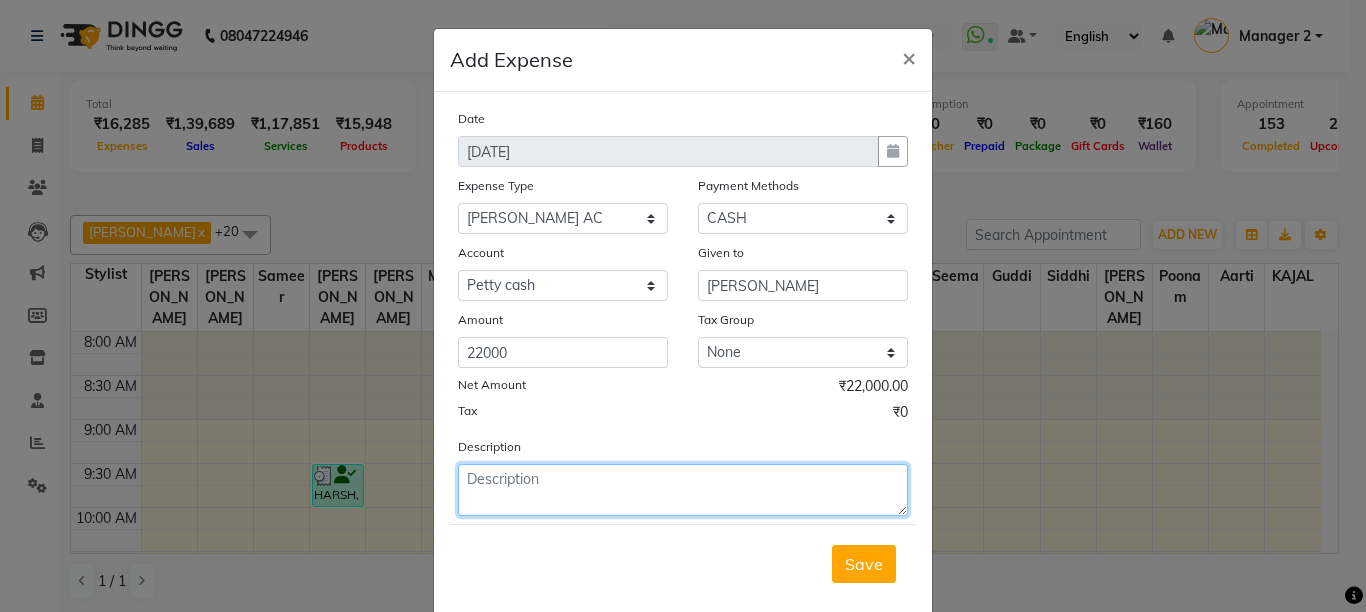 click 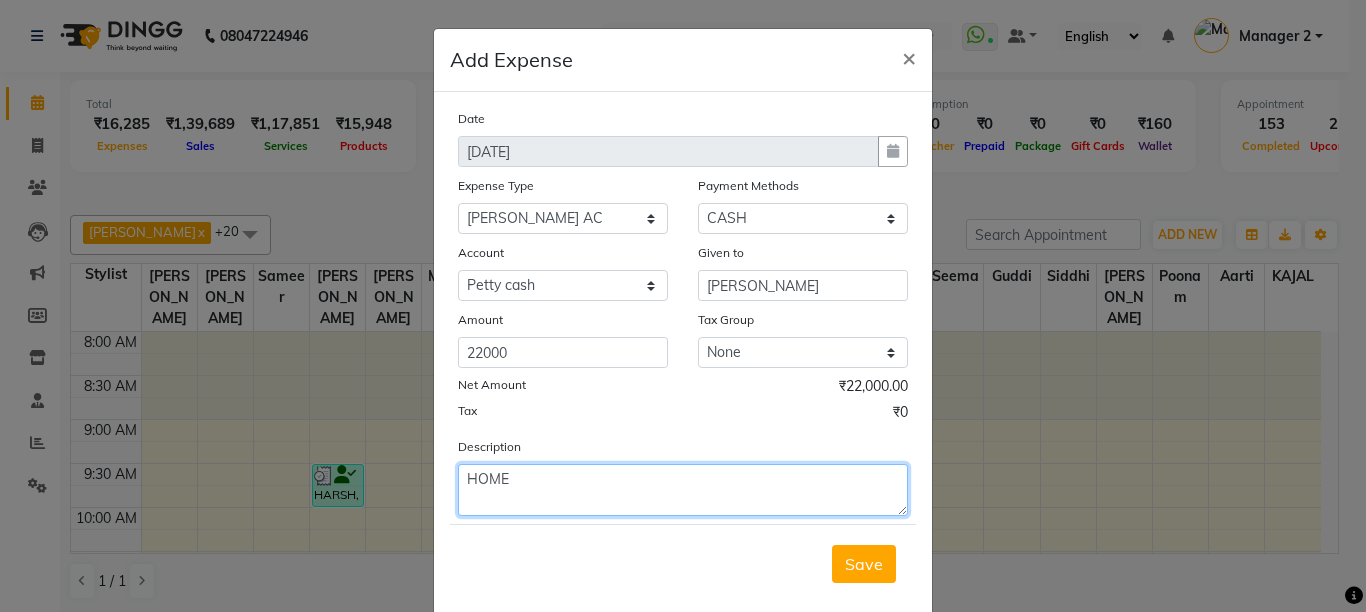 type on "HOME" 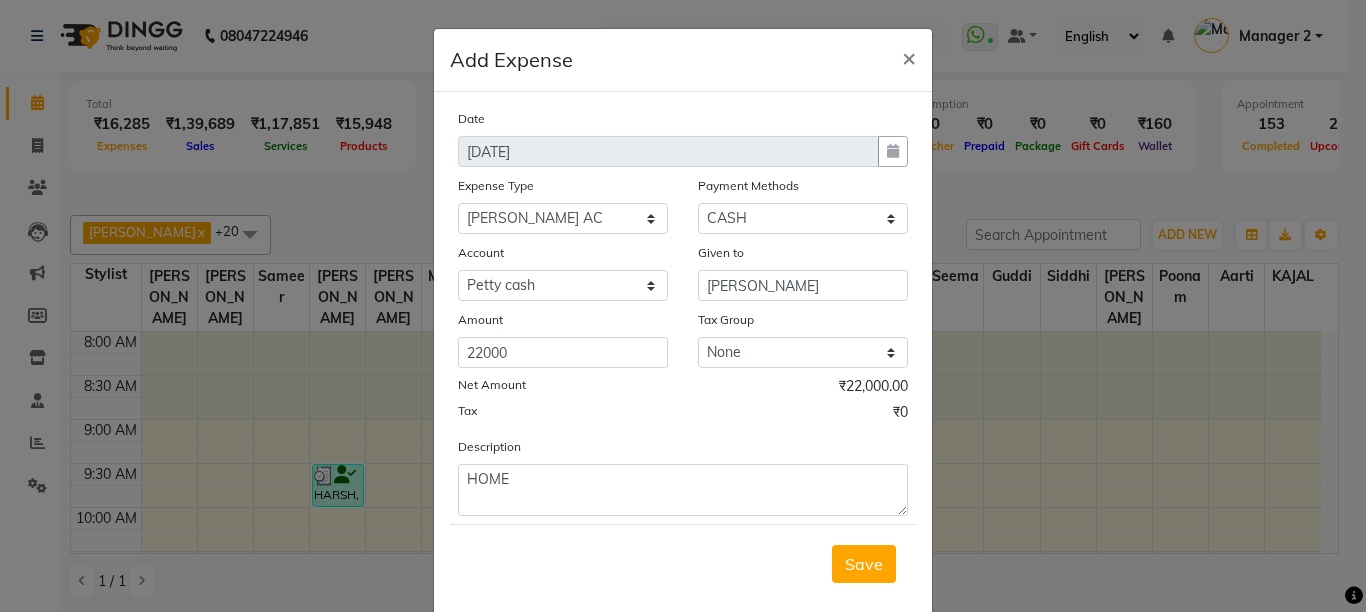 click on "Save" 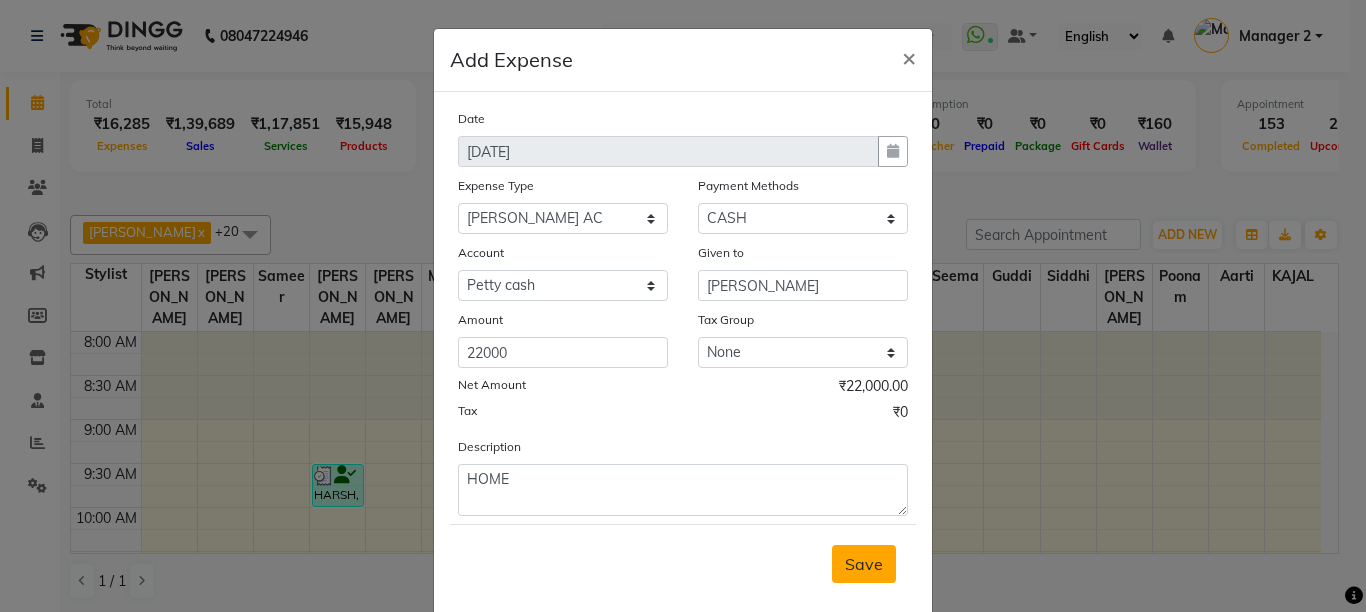 click on "Save" at bounding box center [864, 564] 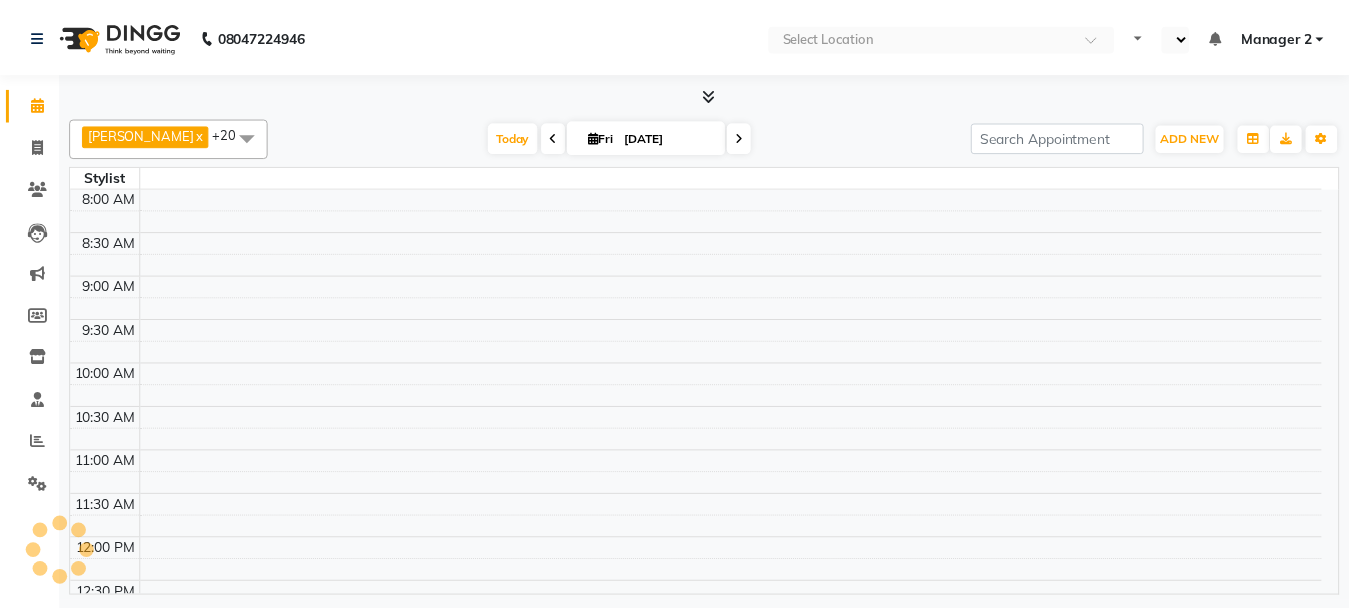 scroll, scrollTop: 0, scrollLeft: 0, axis: both 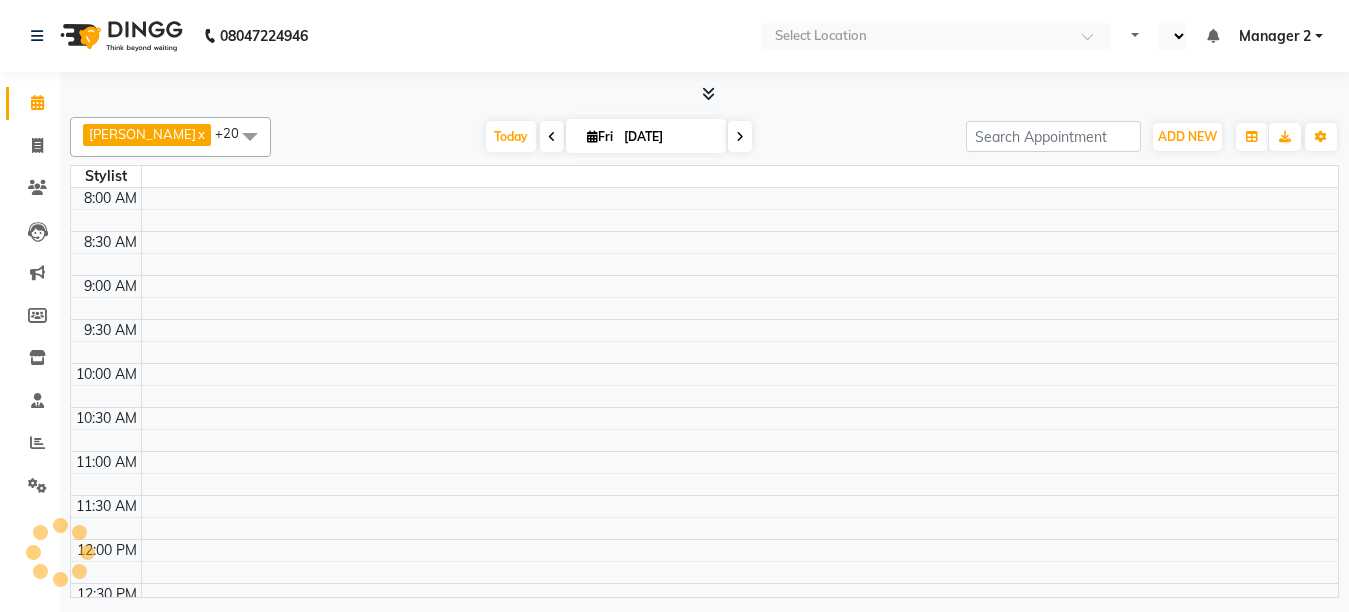 select on "en" 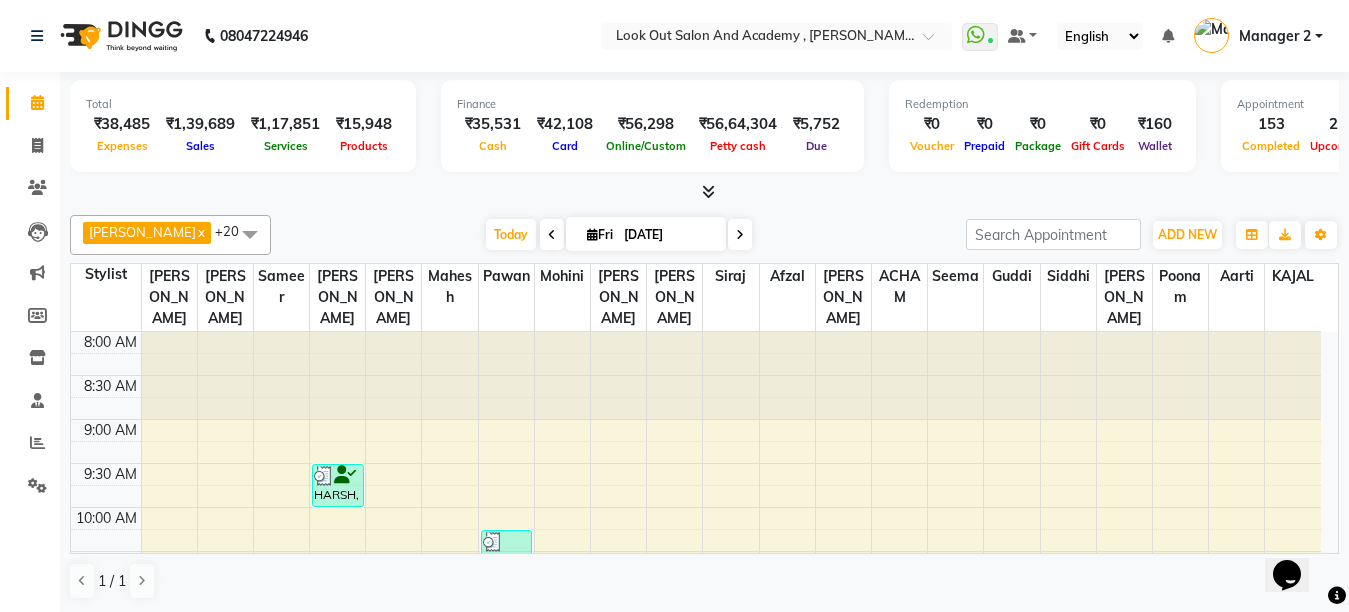 scroll, scrollTop: 0, scrollLeft: 0, axis: both 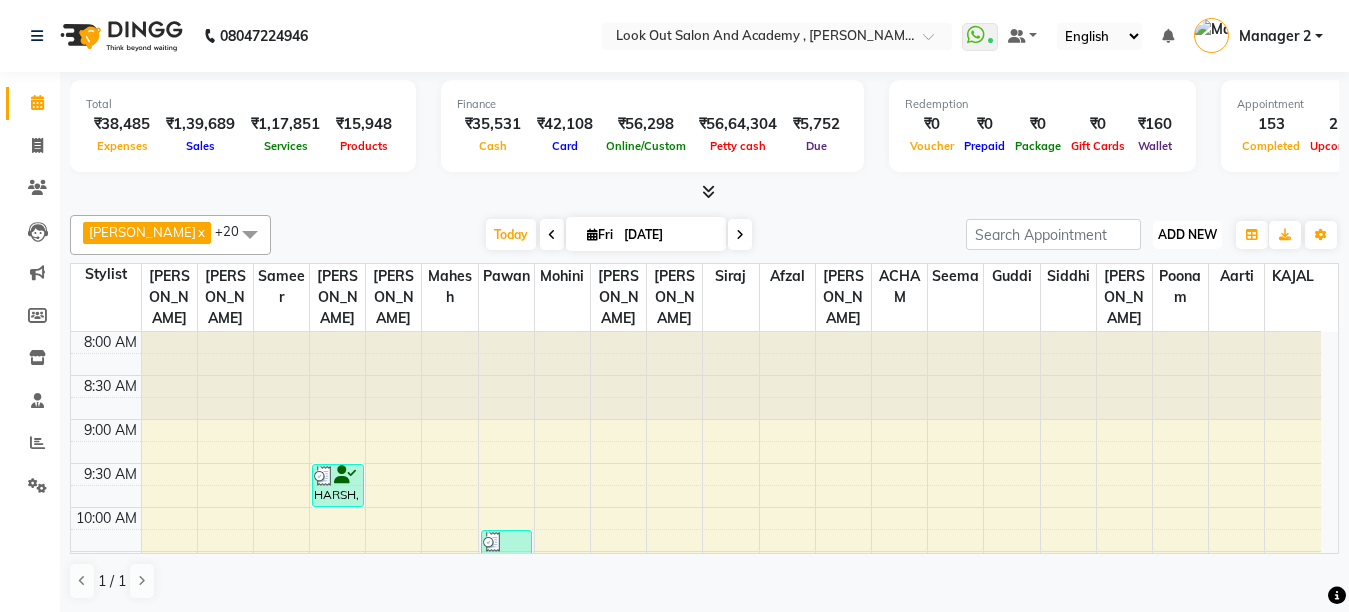 click on "ADD NEW" at bounding box center [1187, 234] 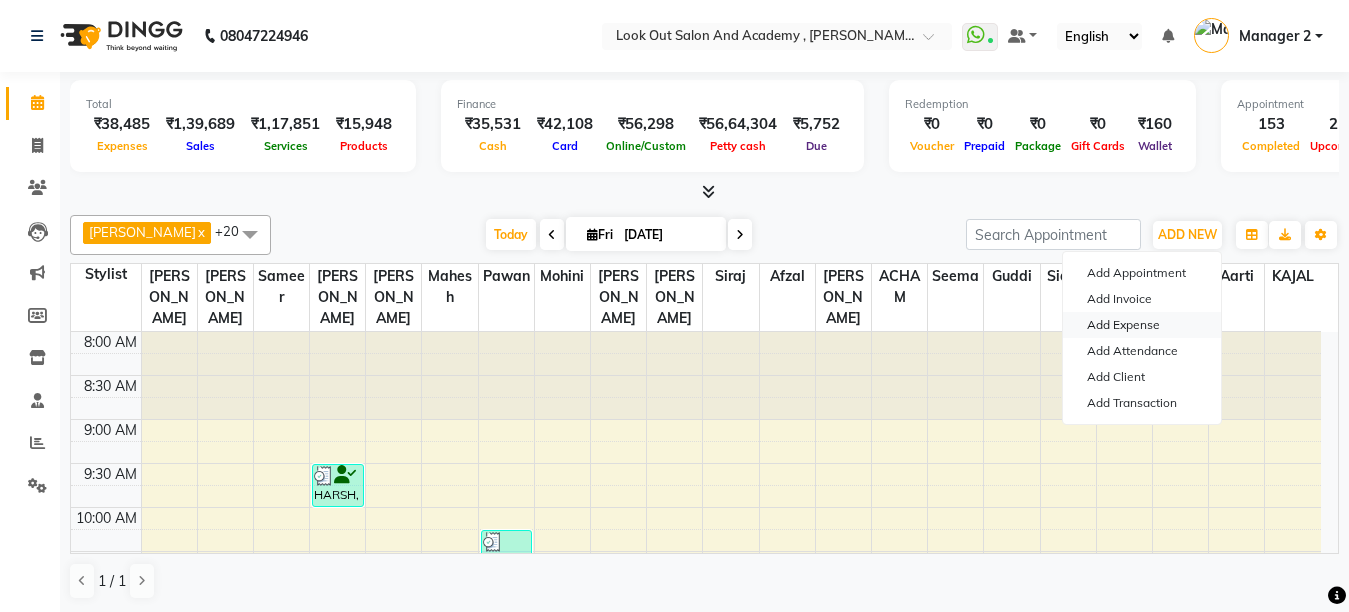 click on "Add Expense" at bounding box center (1142, 325) 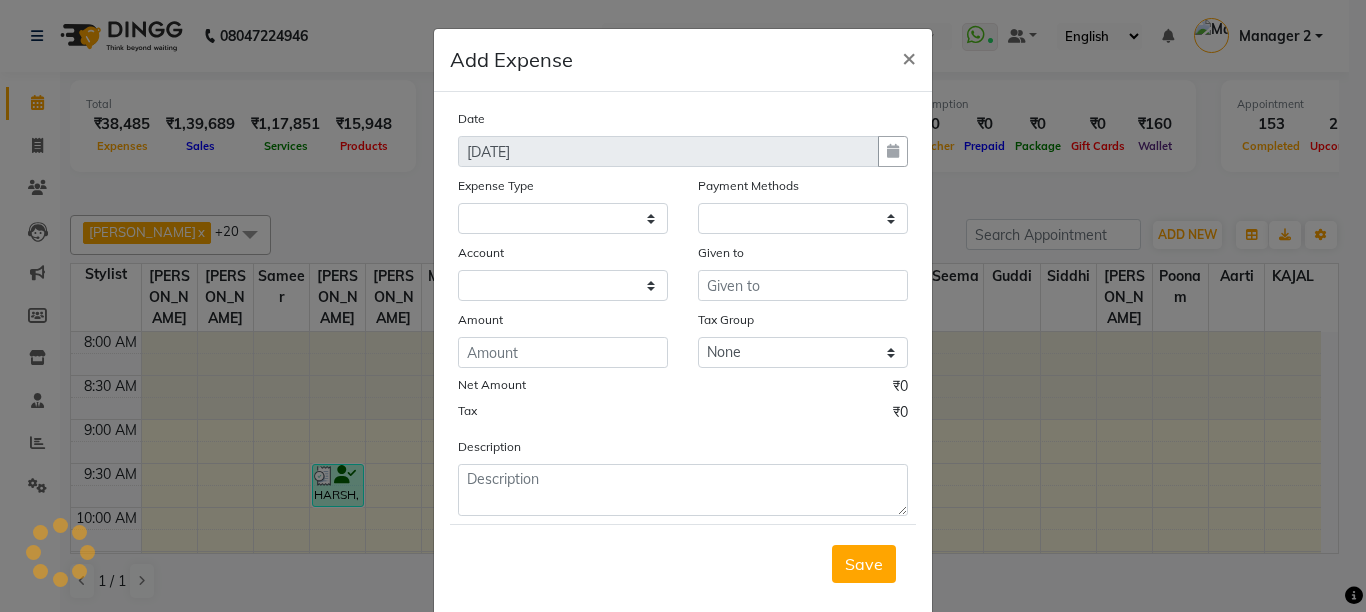 select on "1" 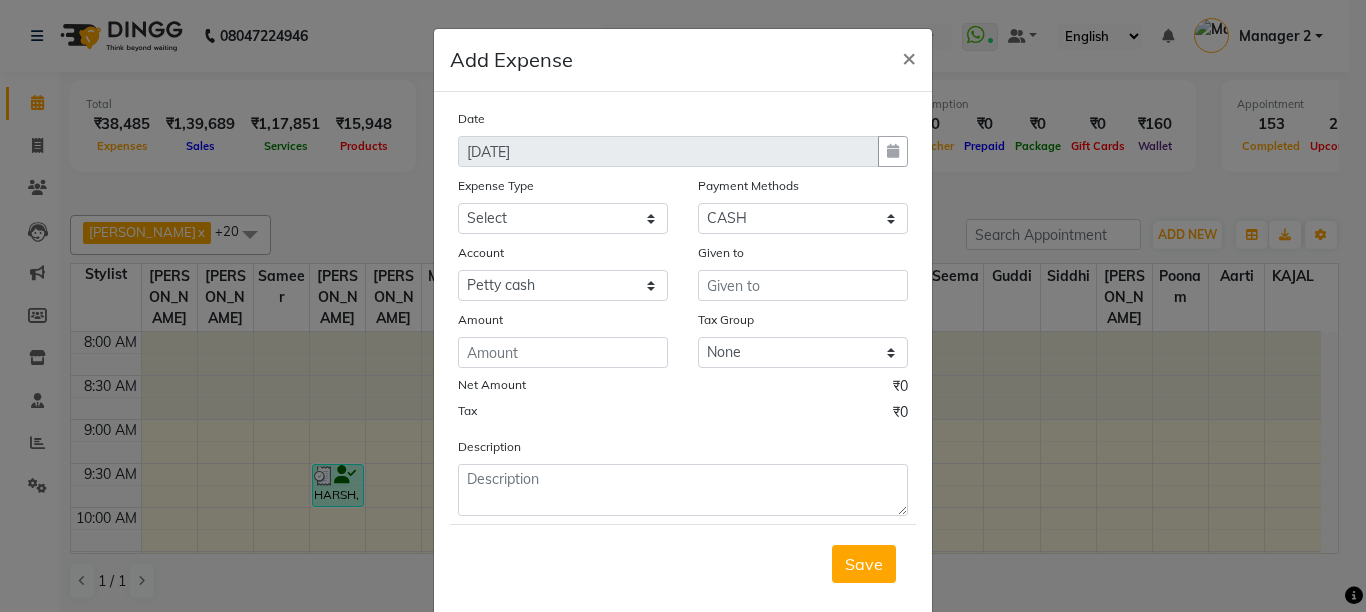 drag, startPoint x: 480, startPoint y: 240, endPoint x: 490, endPoint y: 222, distance: 20.59126 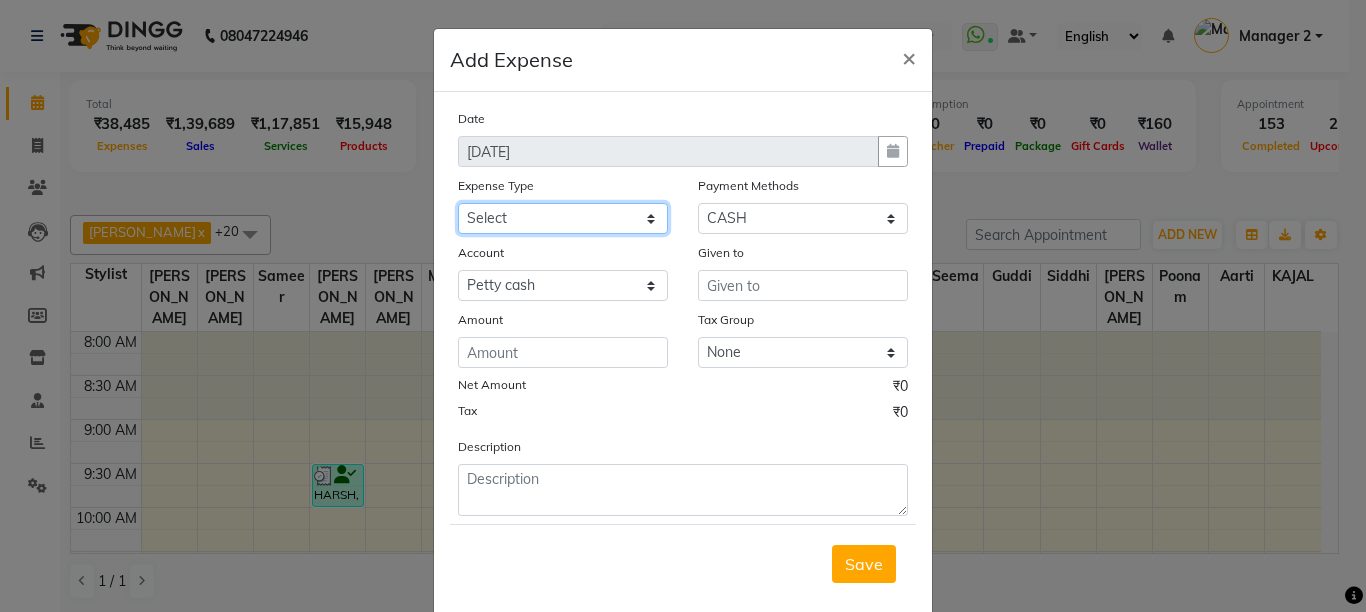 click on "Select Advance Salary Big Temple Box Cash Shortage Commission Given To Staff [PERSON_NAME] AC Salary Given To Staff Small Temple Box Staff Welfare" 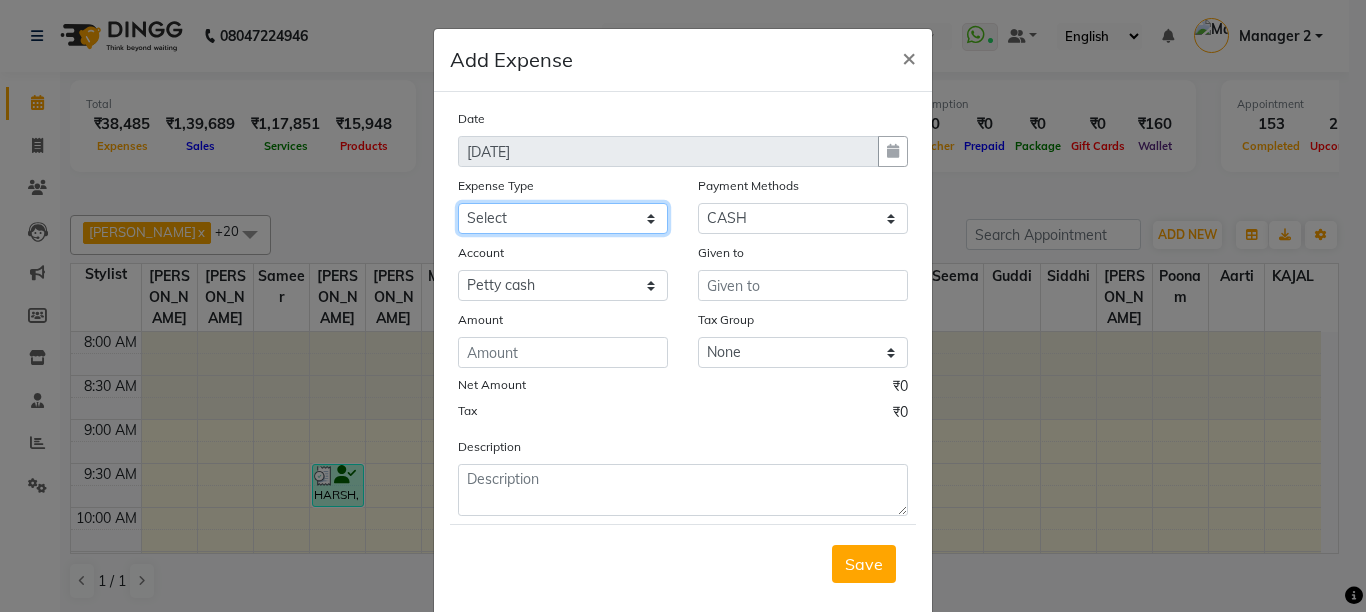 select on "7907" 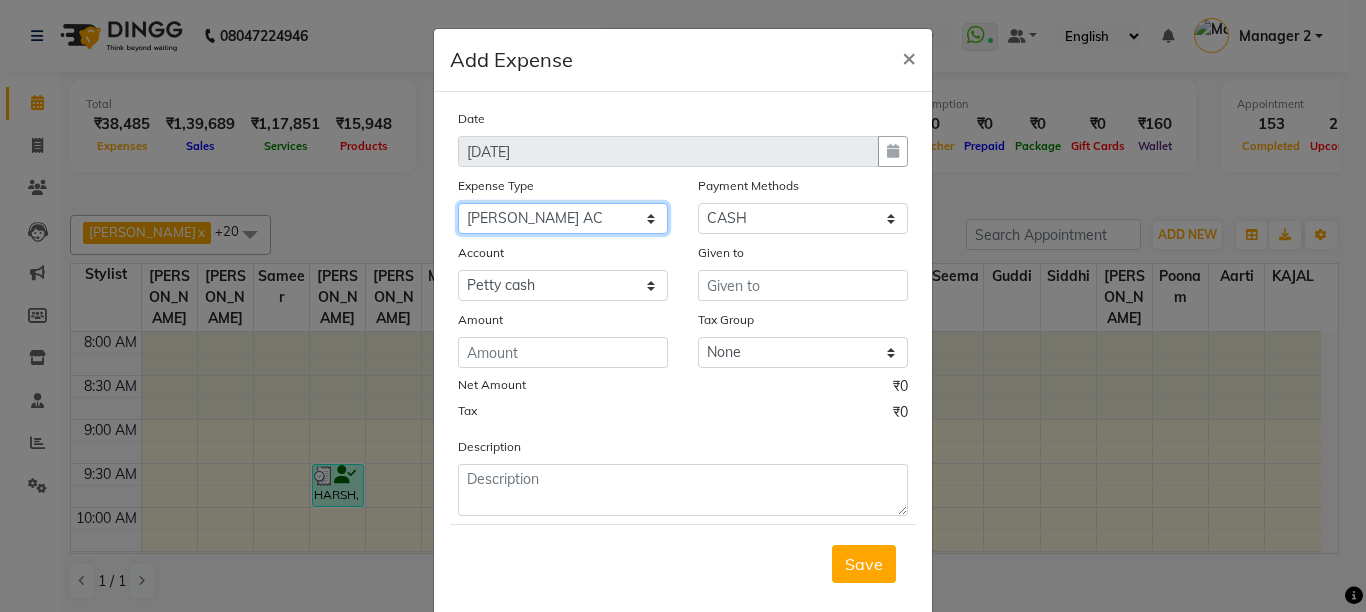 click on "Select Advance Salary Big Temple Box Cash Shortage Commission Given To Staff [PERSON_NAME] AC Salary Given To Staff Small Temple Box Staff Welfare" 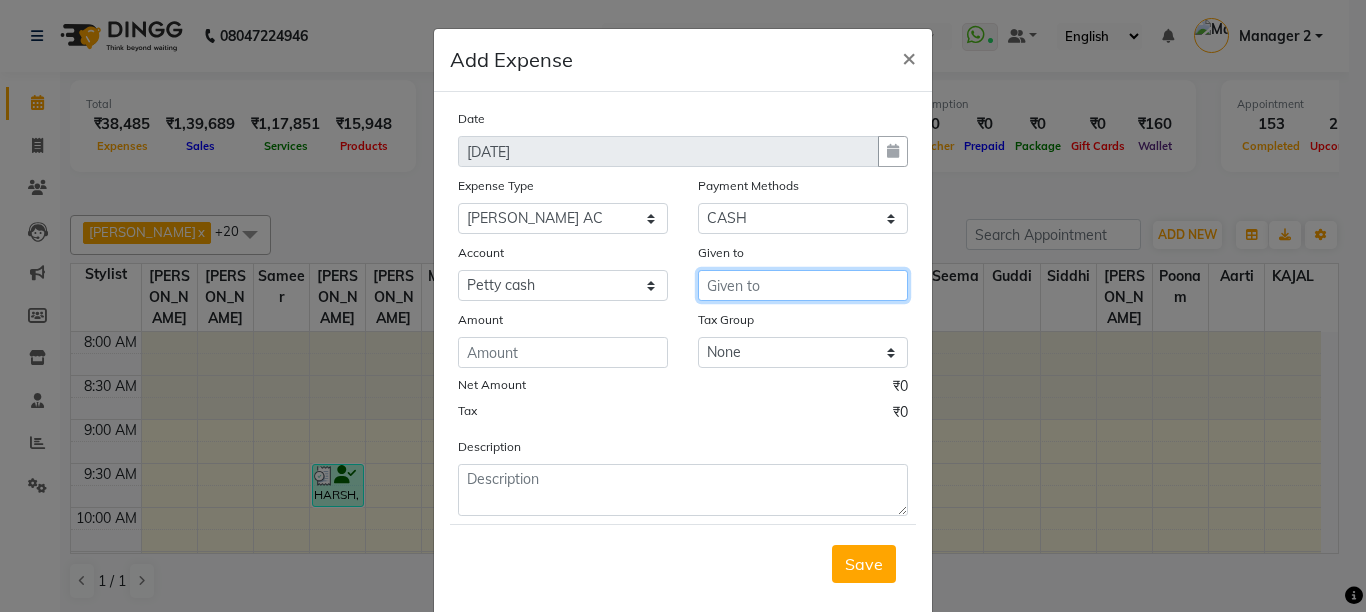 click at bounding box center (803, 285) 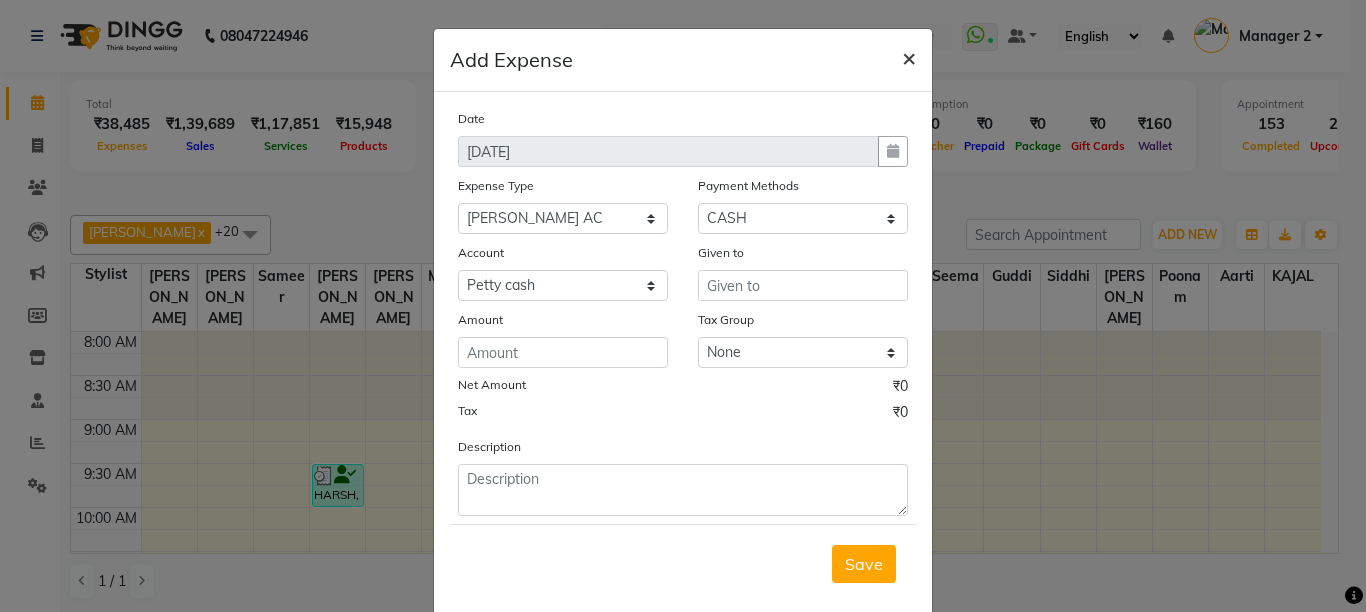 click on "×" 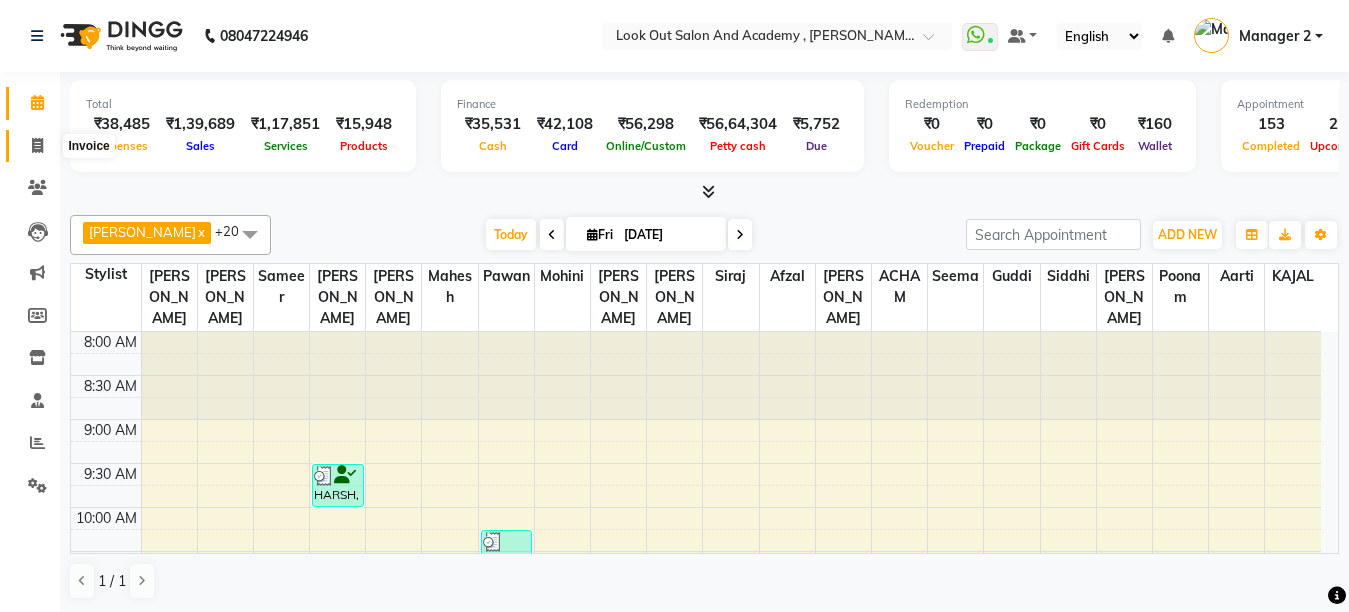 click 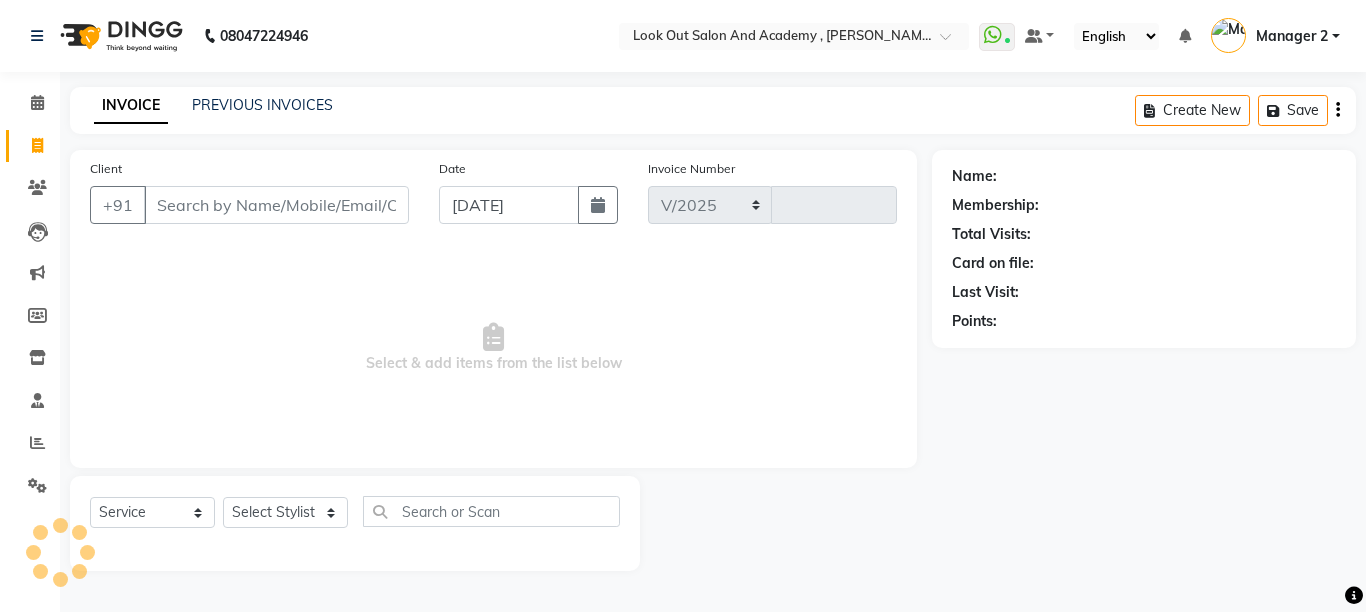 select on "4708" 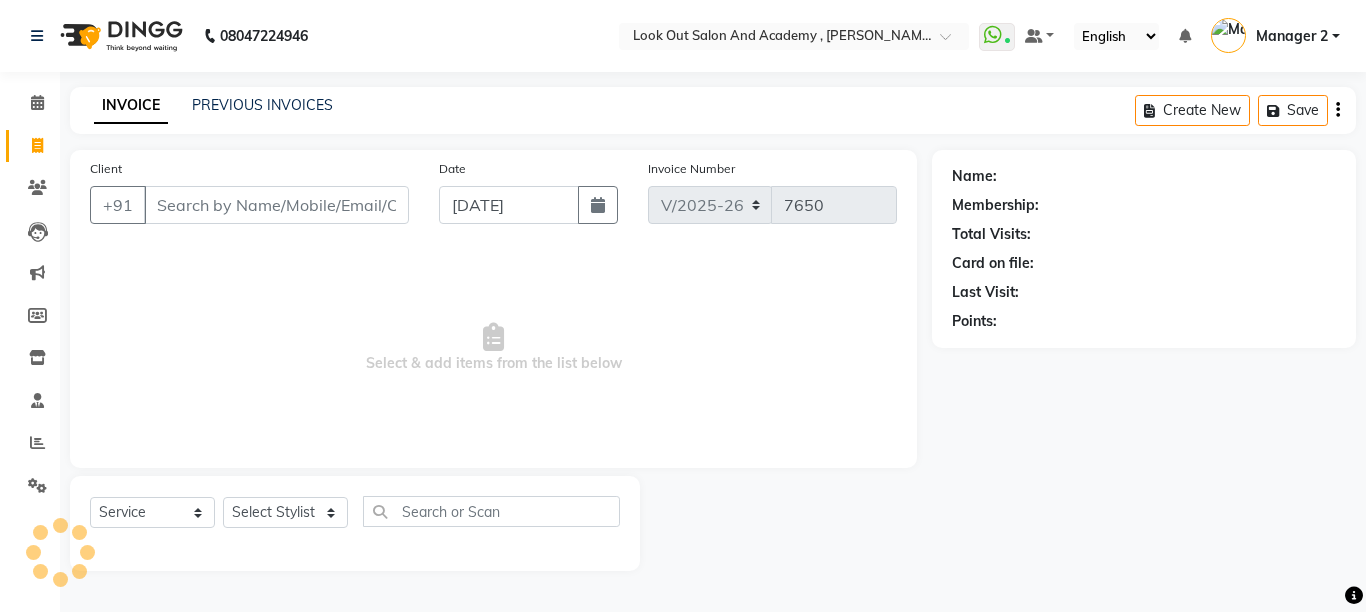 click on "Client" at bounding box center (276, 205) 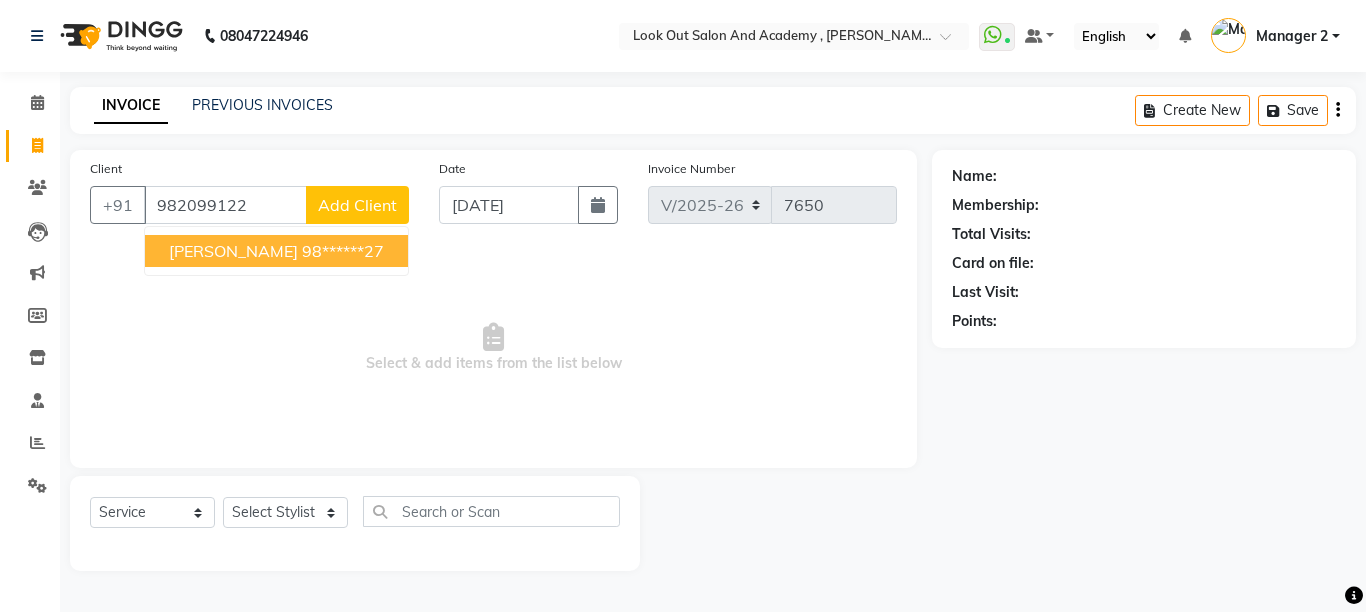 click on "DHAVAL SOLANKI  98******27" at bounding box center (276, 251) 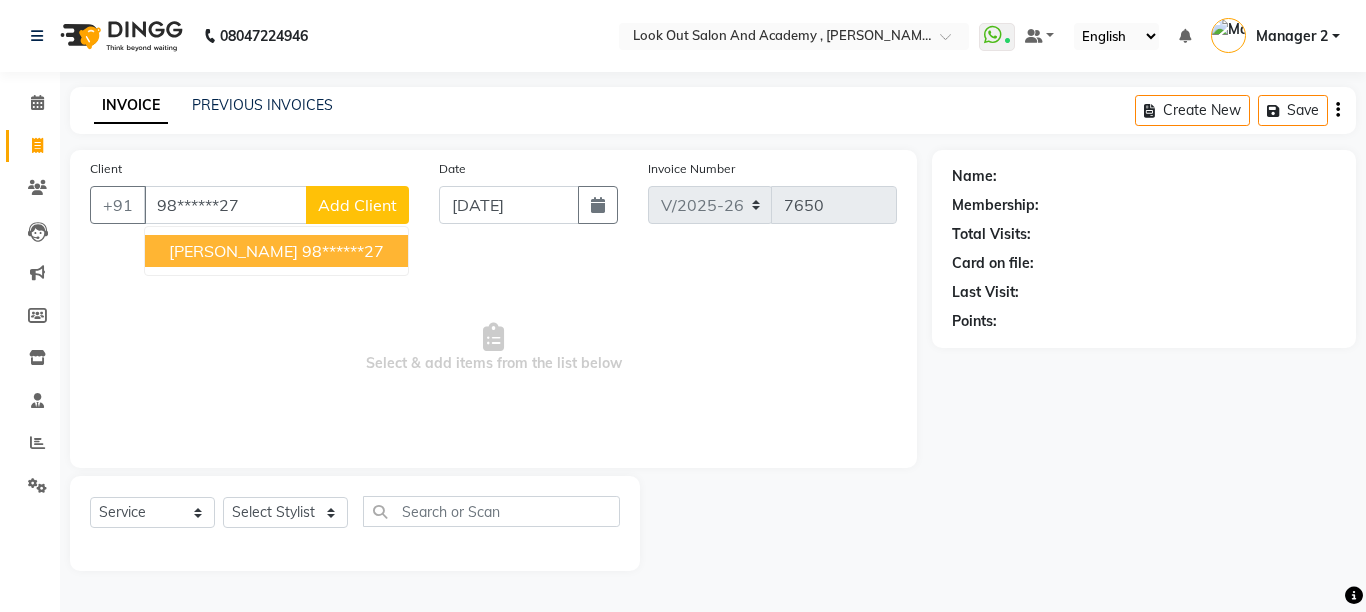 type on "98******27" 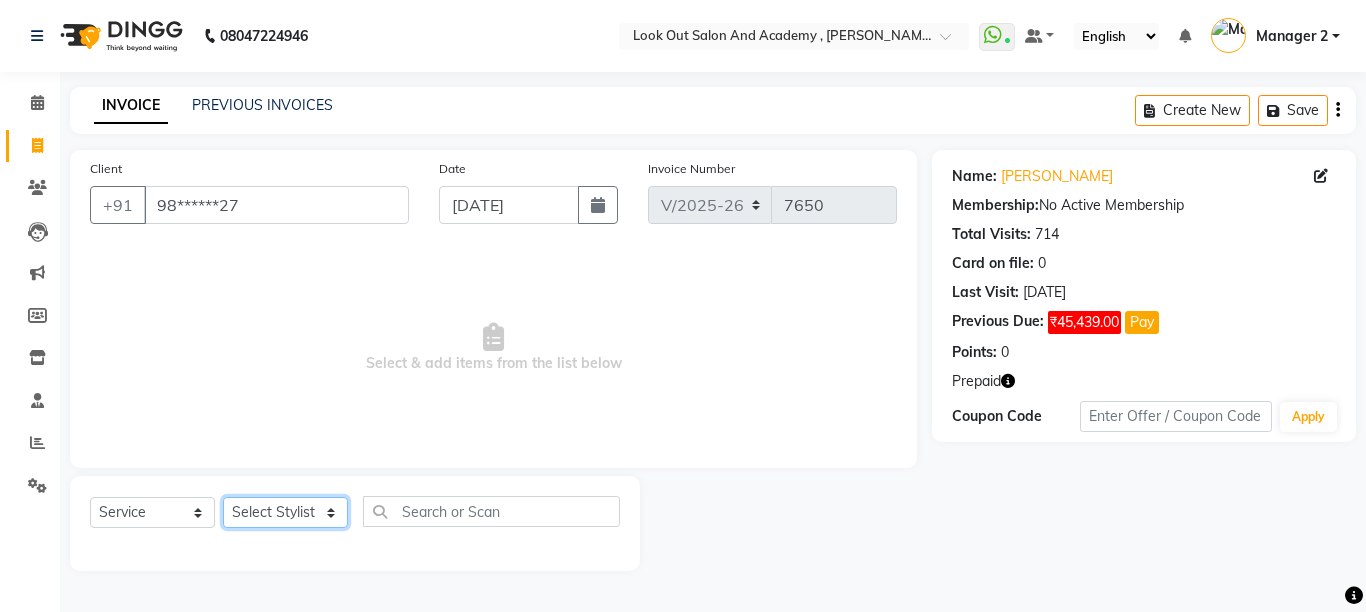 click on "Select Stylist Aarti Aatish ACHAM Aftab  Afzal AKSHADA ITWARI Akthar Hussain  Almas ARTI SAKPAL ATUL RATHOD Ayan  DEEPALI Dhaval Solanki DISHA H KAMDAR Guddi Huzaifa Indrajeet Irfan KAJAL karishma kapur Mahesh Manager 1 Manager 2 Manisha  Manoj Mayuri Mohini  Monu NABIL Nikita  Nisarg Pawan  Poonam PRABHA SAHAI PRAKASH JADHAV RADHIKA SOLANKI Rajan Rajesh Ravi Rishika RRAHUL SADIK Sahil Salmani Sameer Seema SHIVAM Siddhi Siraj  SUJIT Suresh TEJAL TOHSIF UMAR Vighnesh Jagkar" 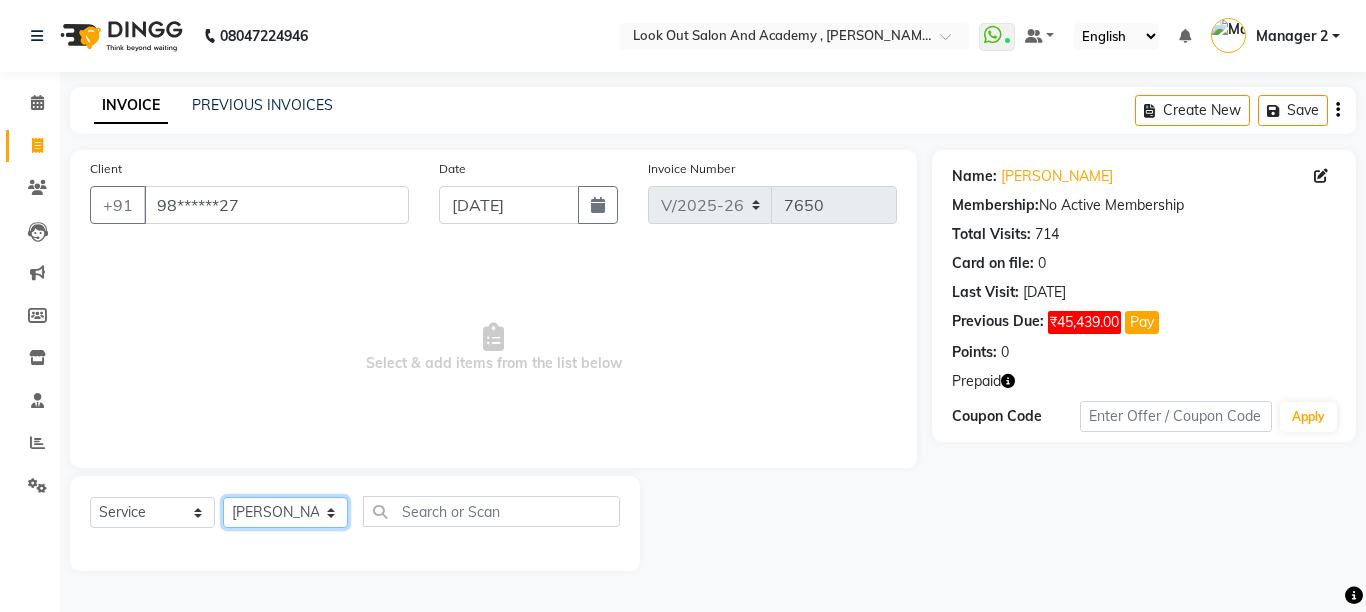 drag, startPoint x: 281, startPoint y: 504, endPoint x: 483, endPoint y: 517, distance: 202.41788 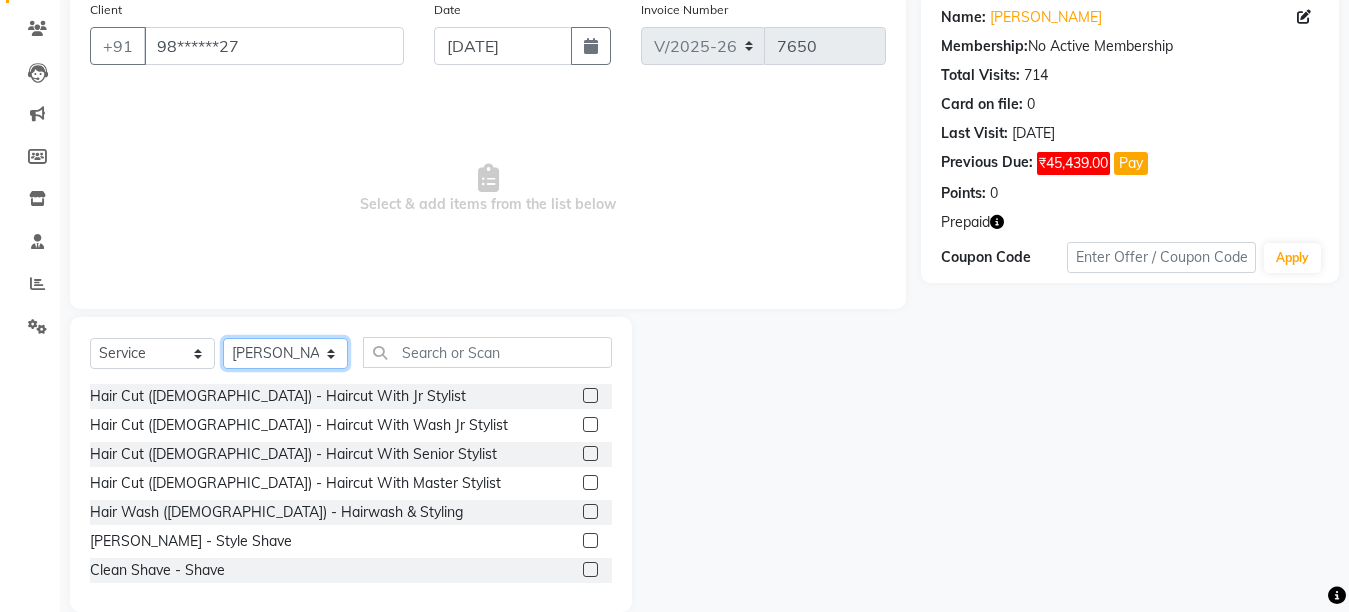 scroll, scrollTop: 189, scrollLeft: 0, axis: vertical 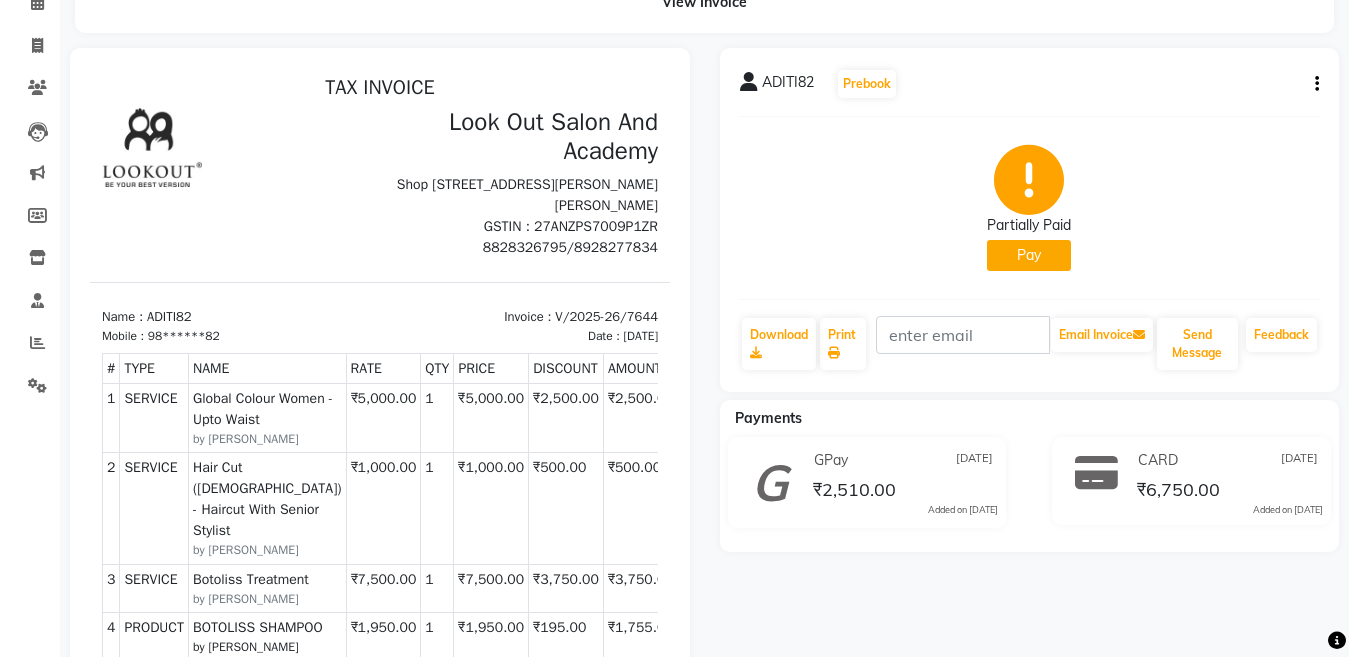 click on "₹2,510.00" 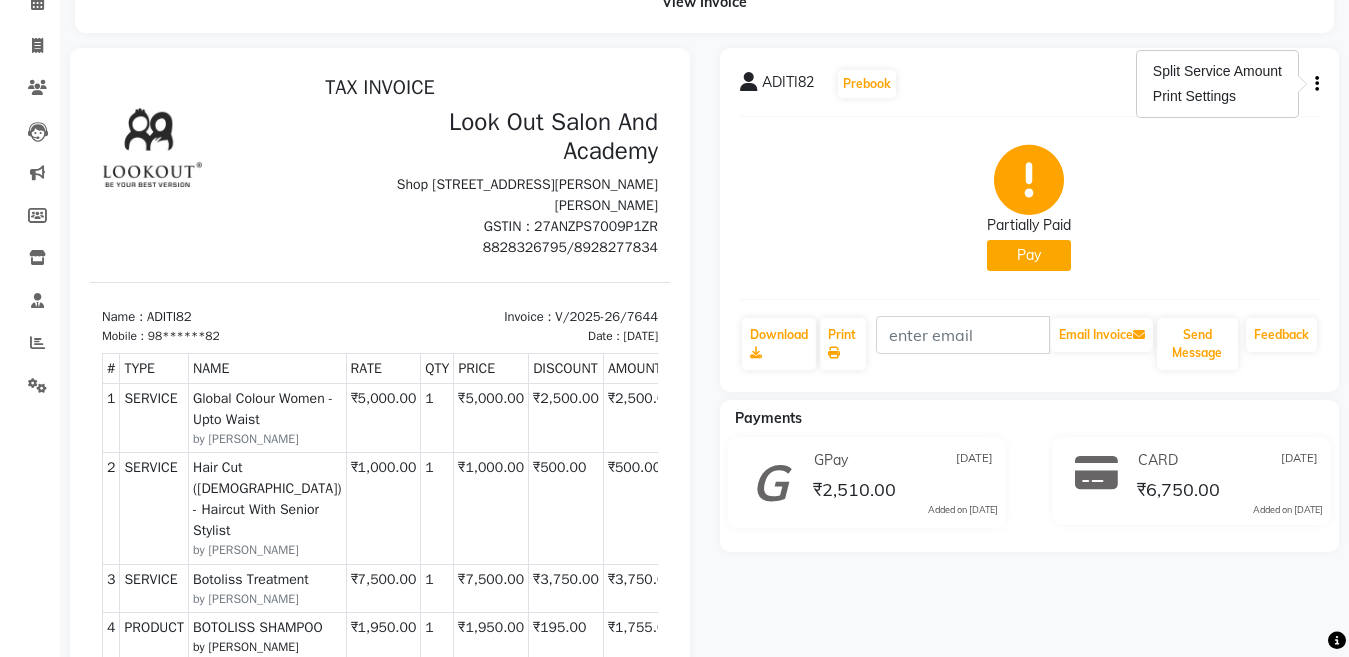 click on "GPay [DATE] ₹2,510.00  Added on [DATE]" 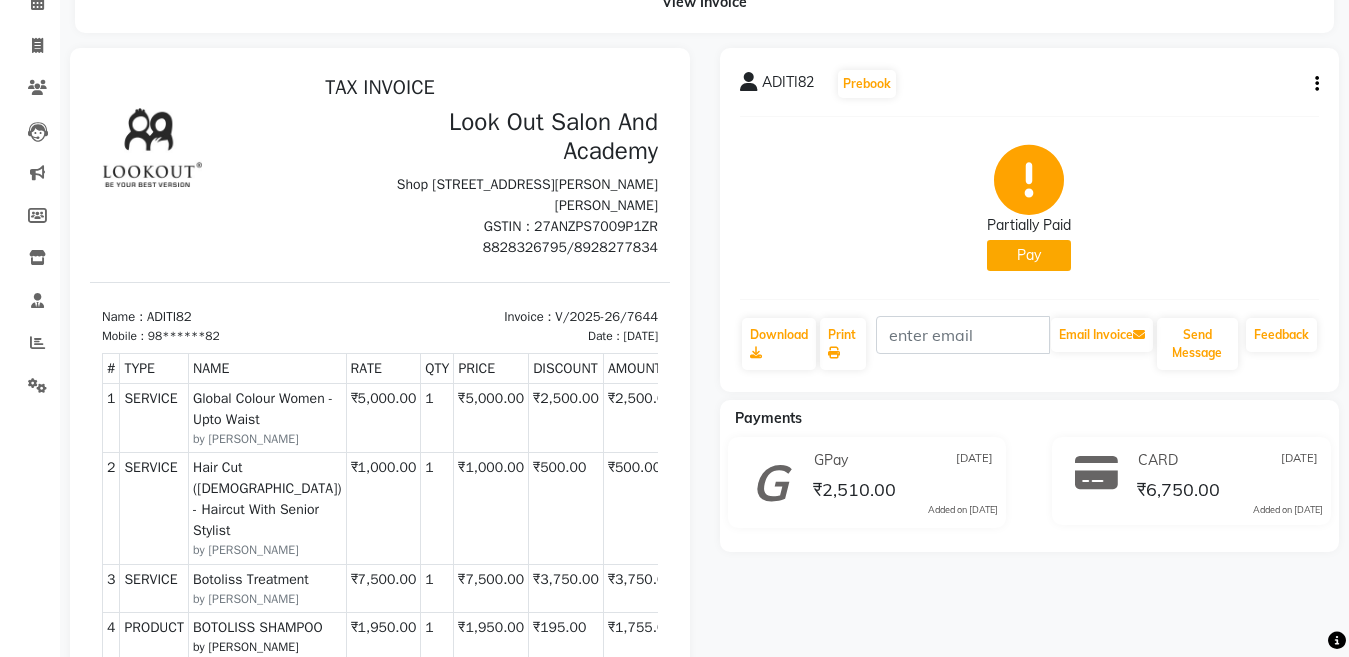 click on "₹2,510.00" 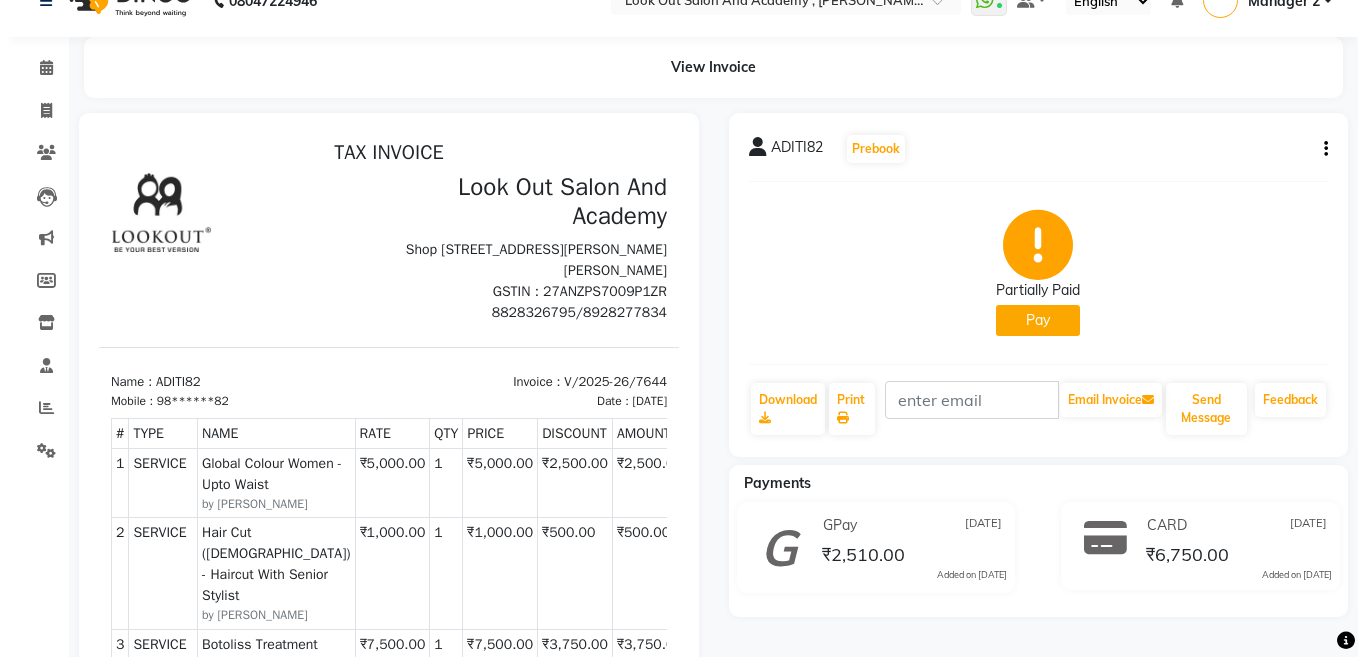 scroll, scrollTop: 0, scrollLeft: 0, axis: both 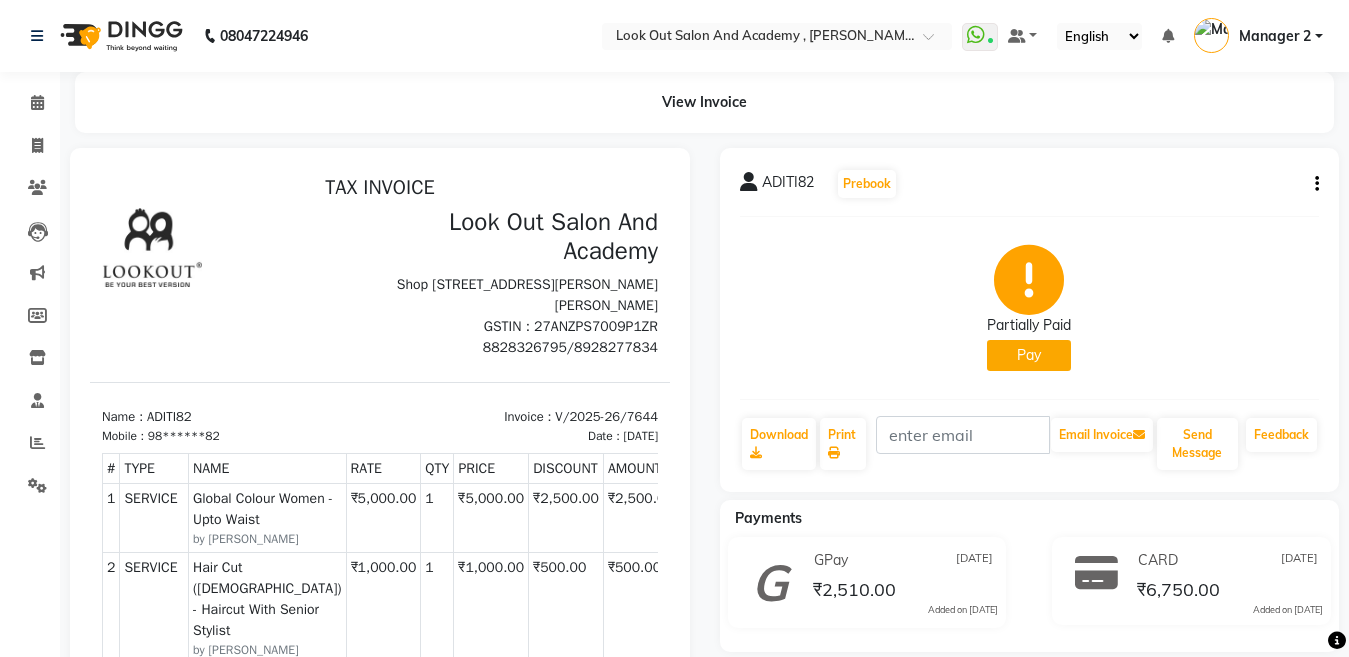 click on "Manager 2" at bounding box center [1258, 36] 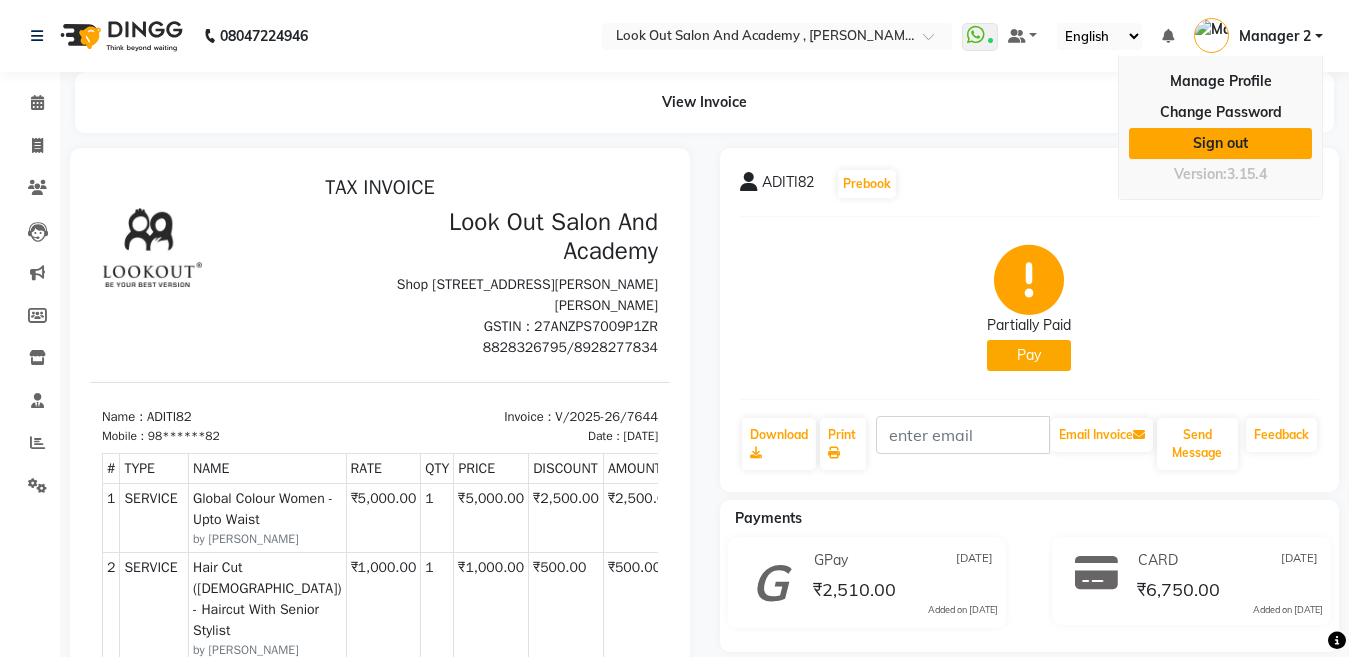 click on "Sign out" at bounding box center [1220, 143] 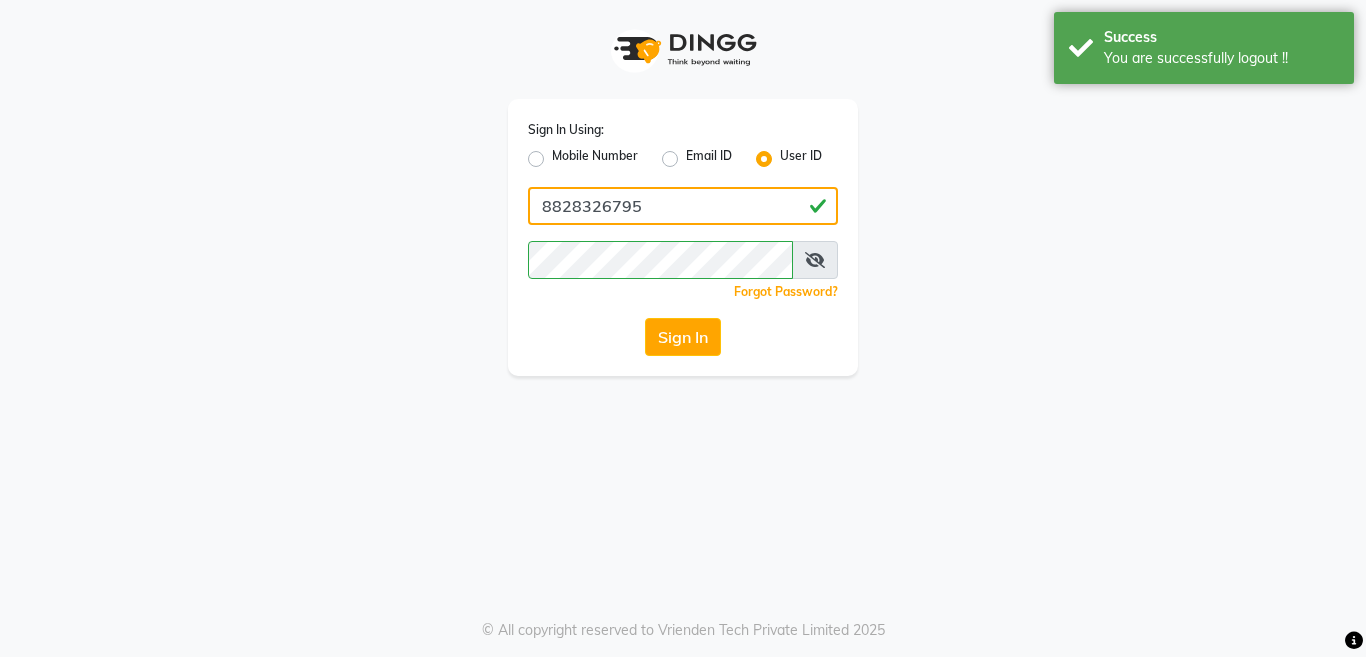 click on "8828326795" 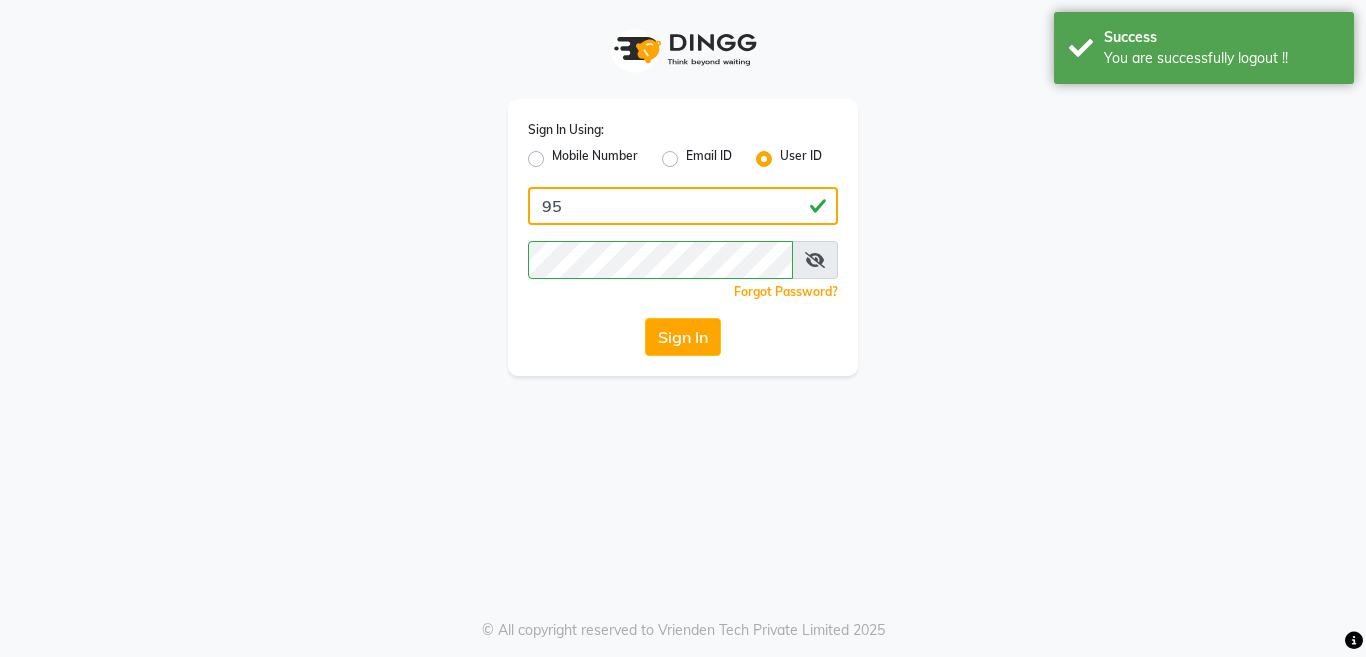 type on "9" 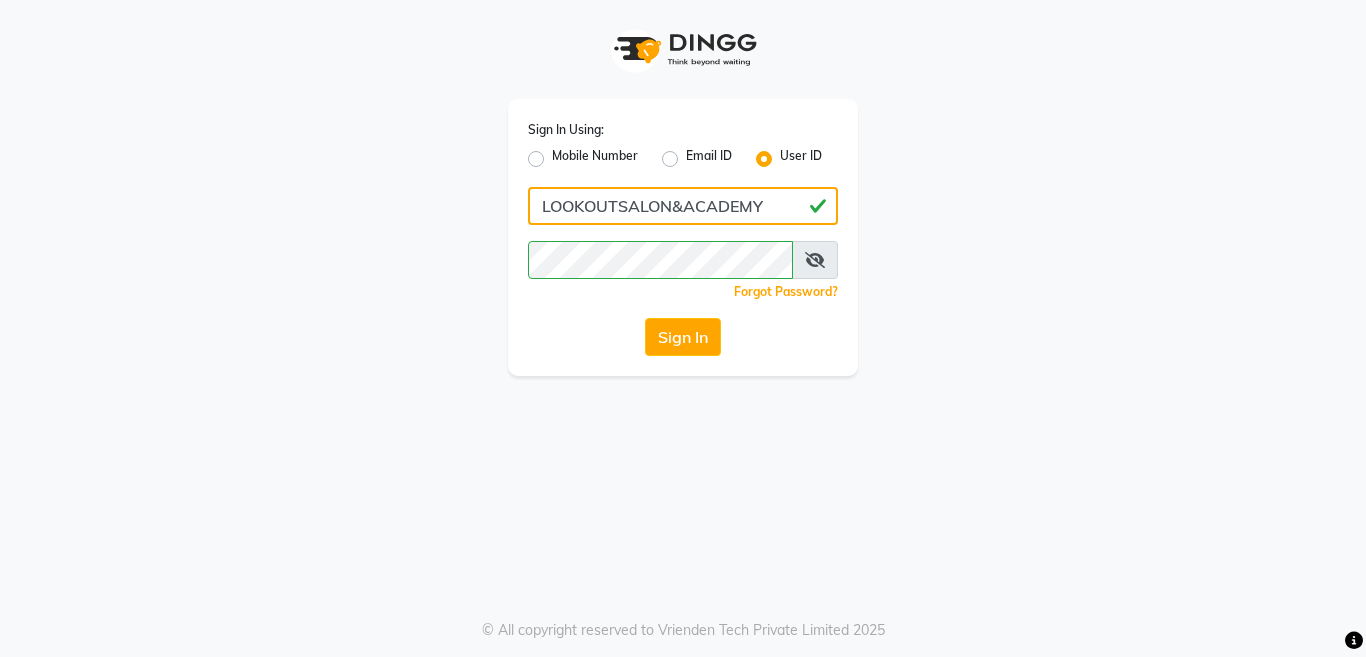 type on "LOOKOUTSALON&ACADEMY" 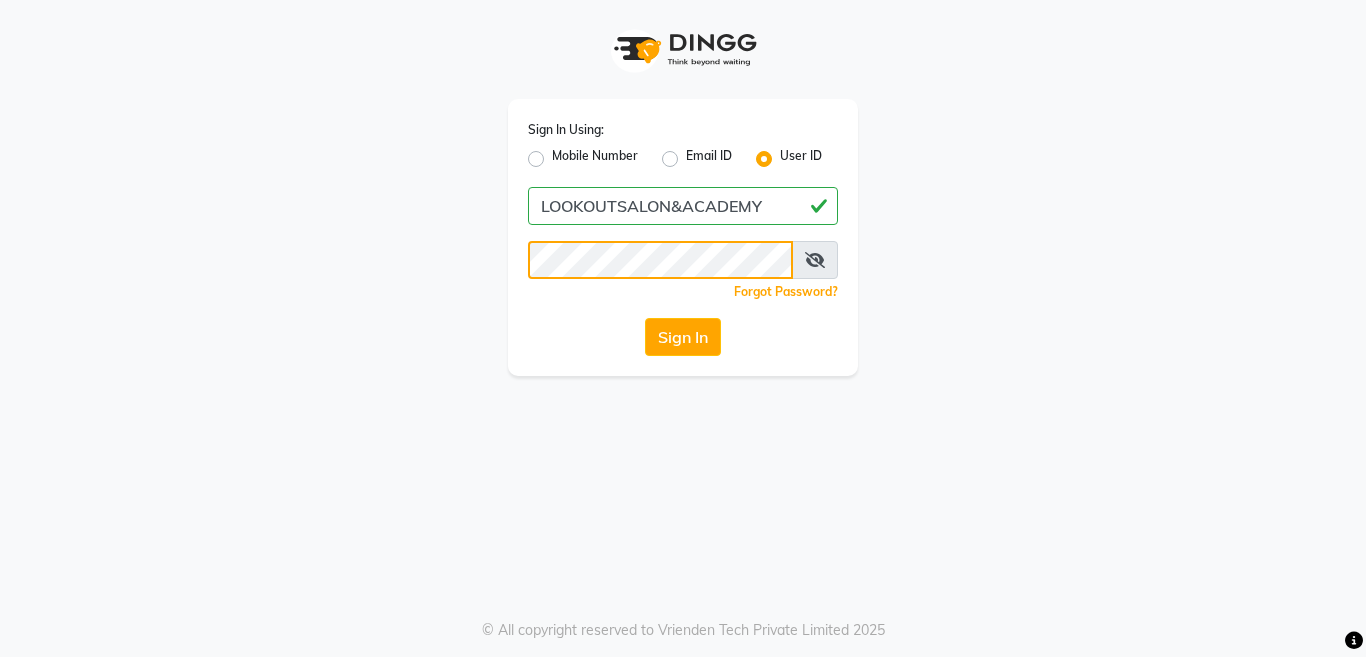 click on "Sign In Using: Mobile Number Email ID User ID LOOKOUTSALON&ACADEMY  Remember me Forgot Password?  Sign In" 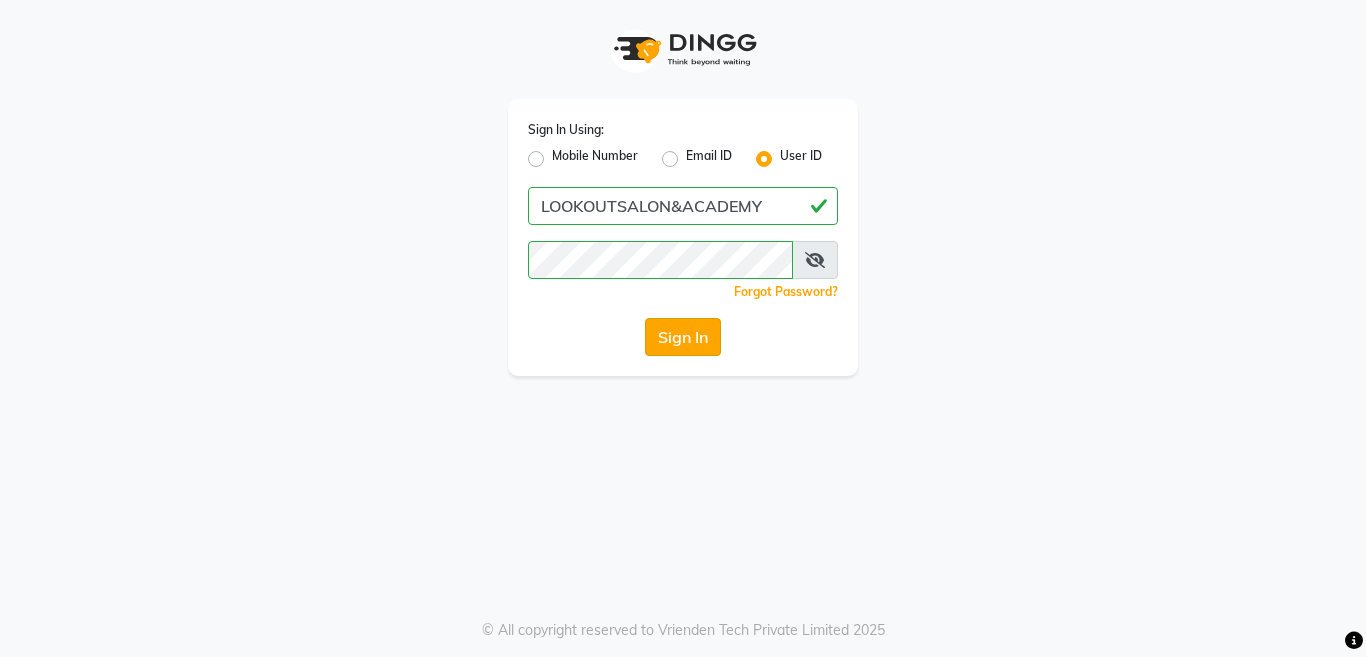 click on "Sign In" 